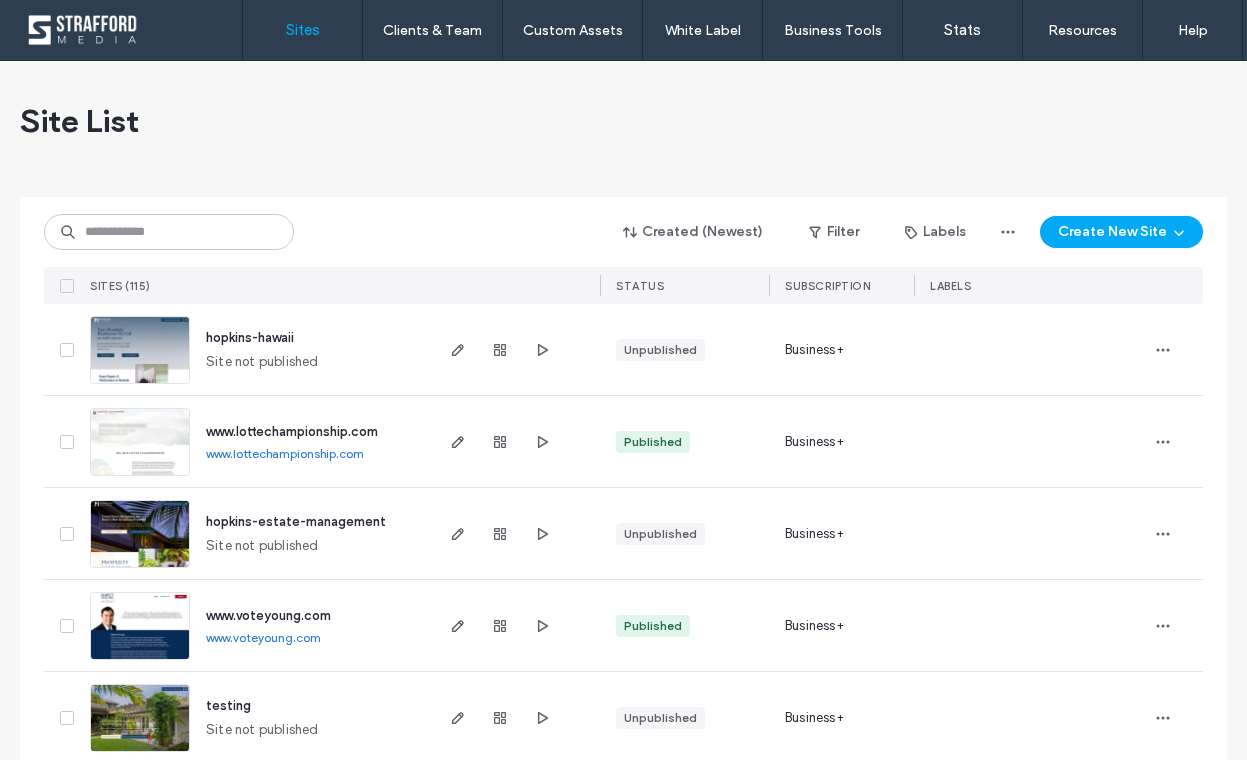 scroll, scrollTop: 0, scrollLeft: 0, axis: both 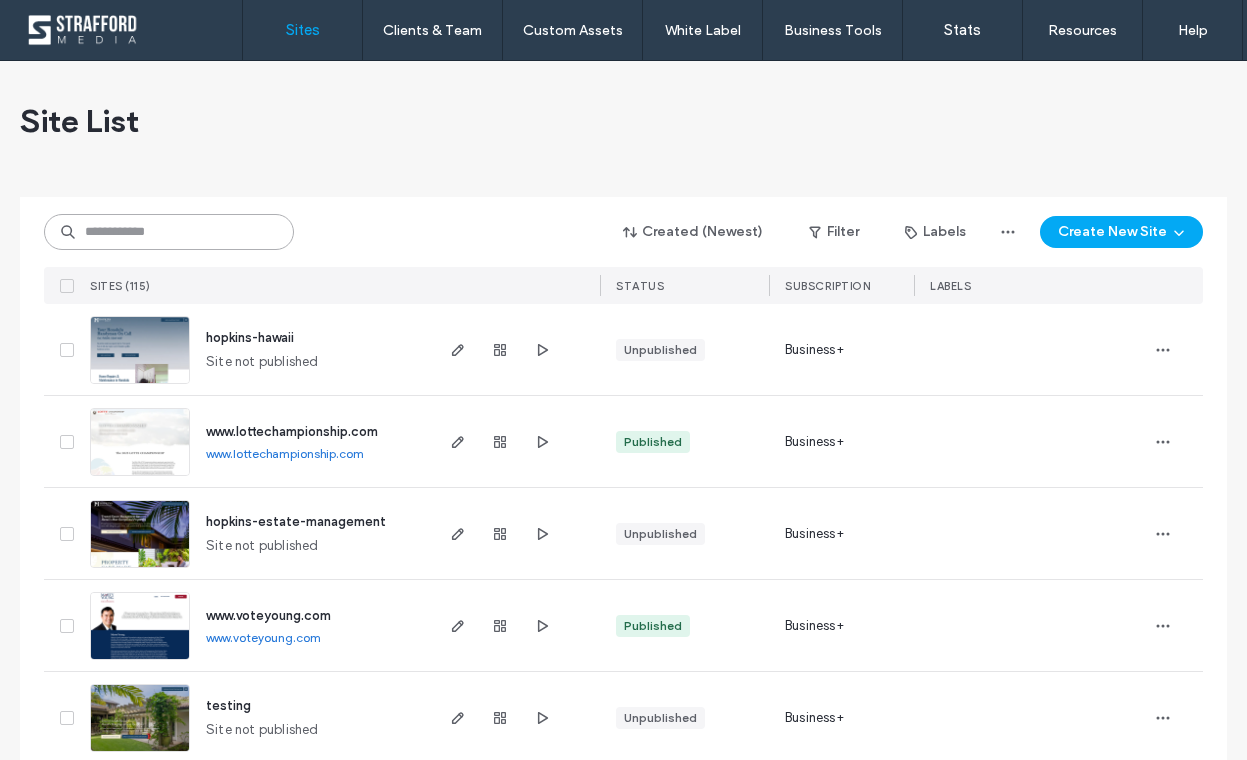 click at bounding box center [169, 232] 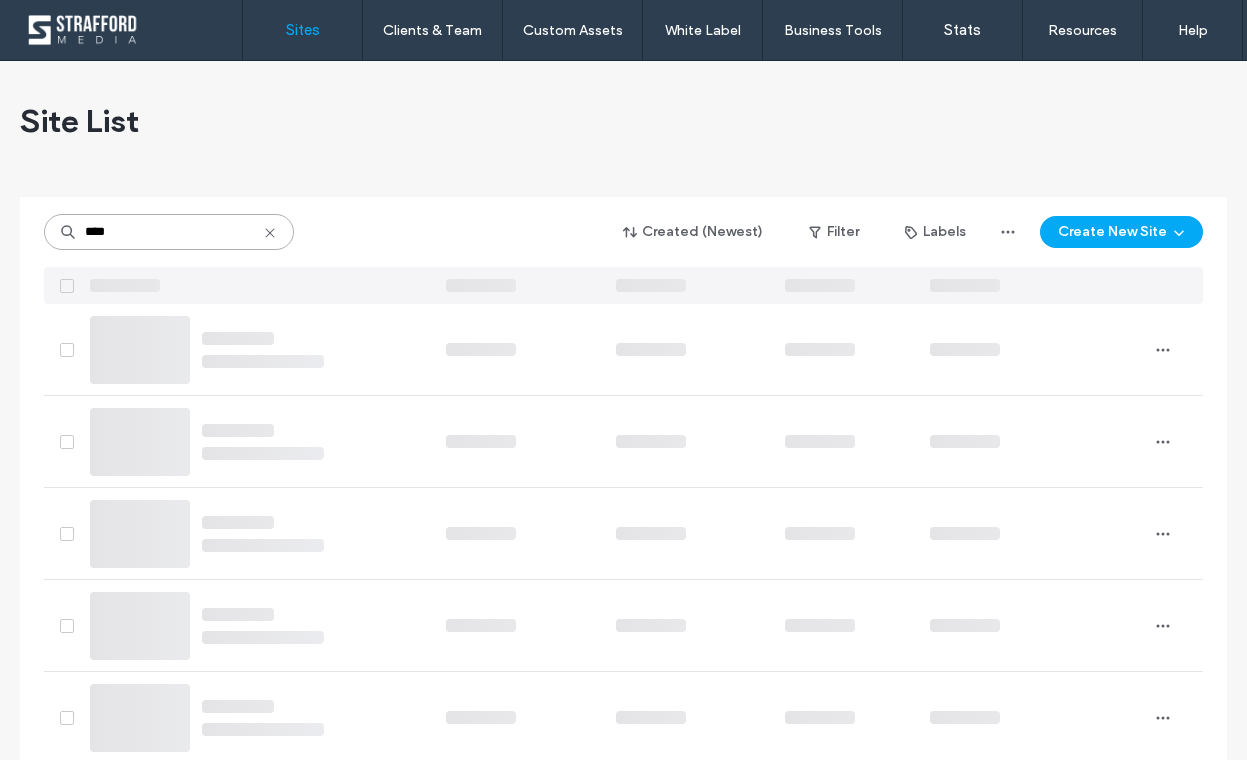 type on "****" 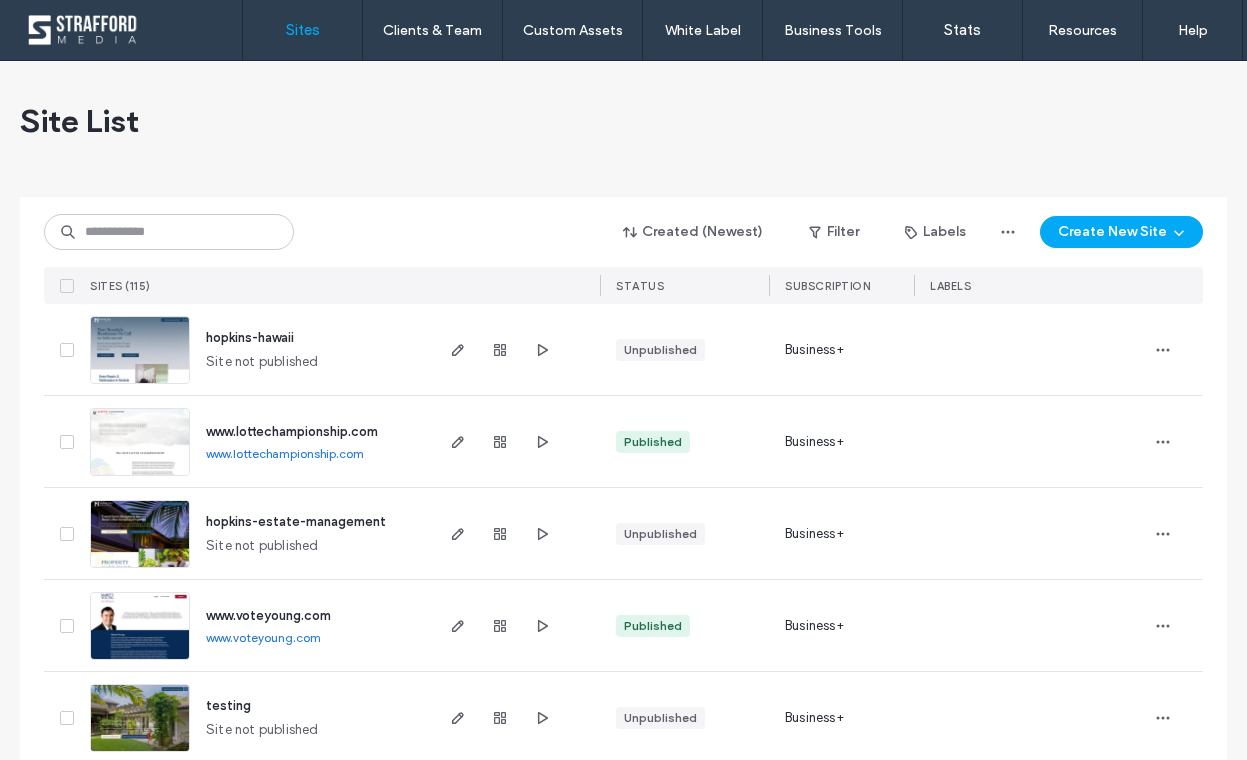 scroll, scrollTop: 0, scrollLeft: 0, axis: both 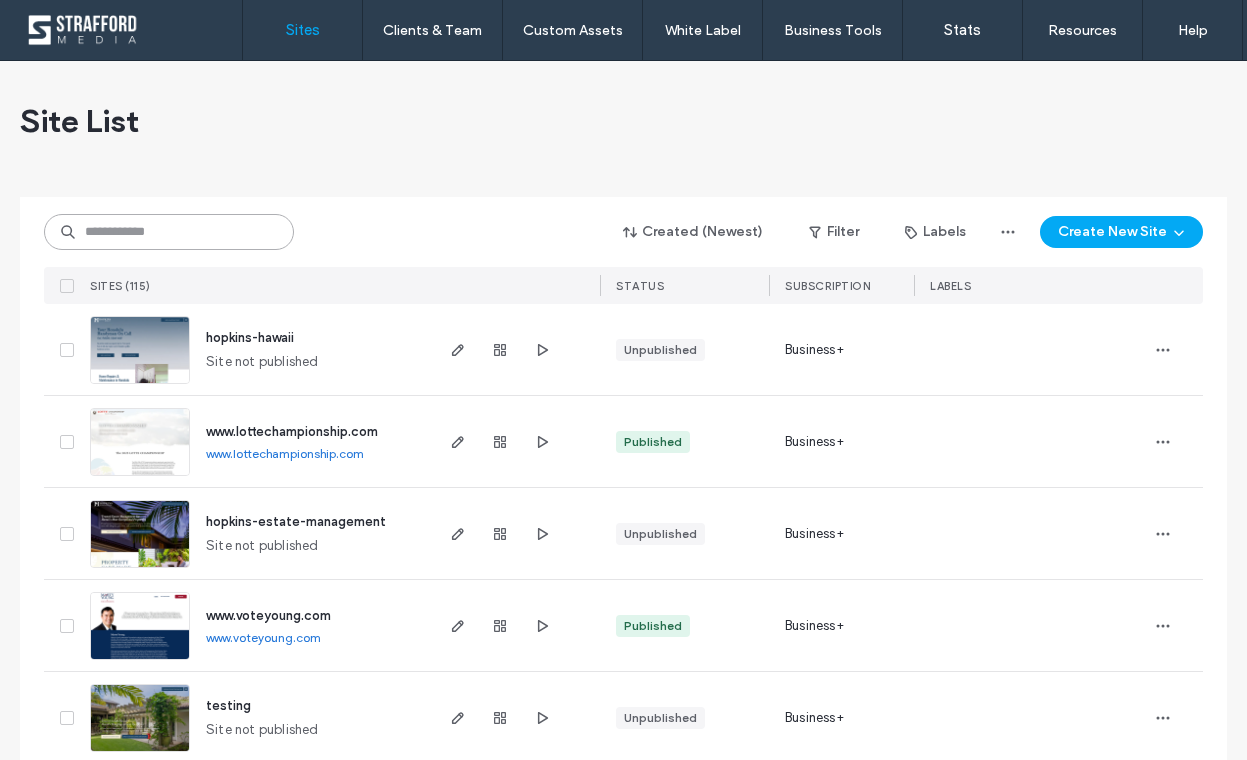 click at bounding box center (169, 232) 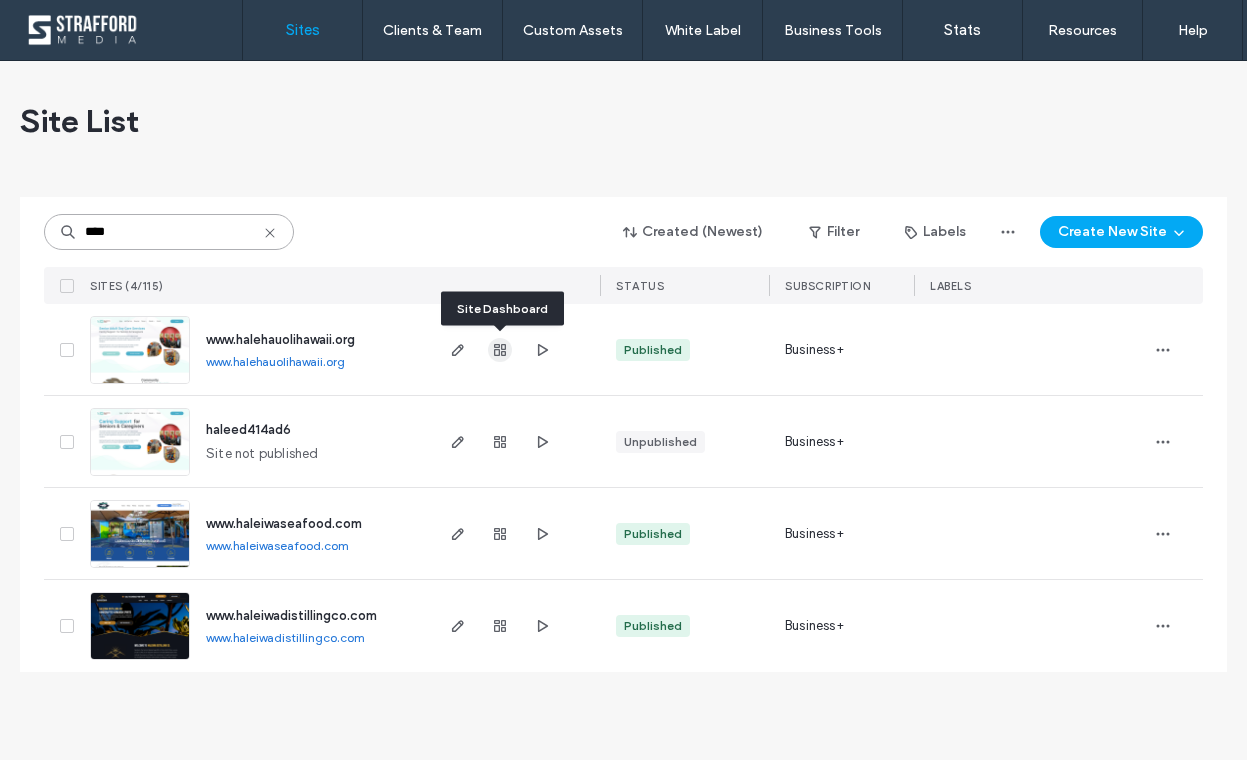 type on "****" 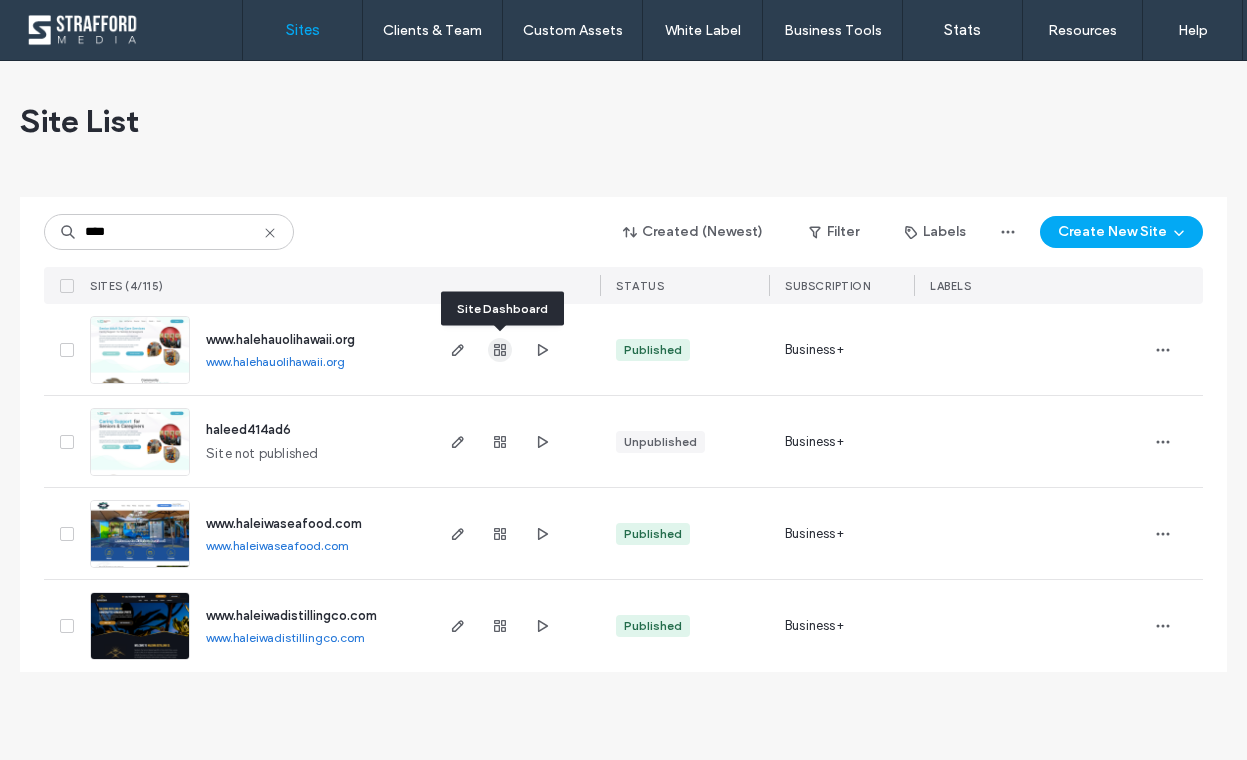 click 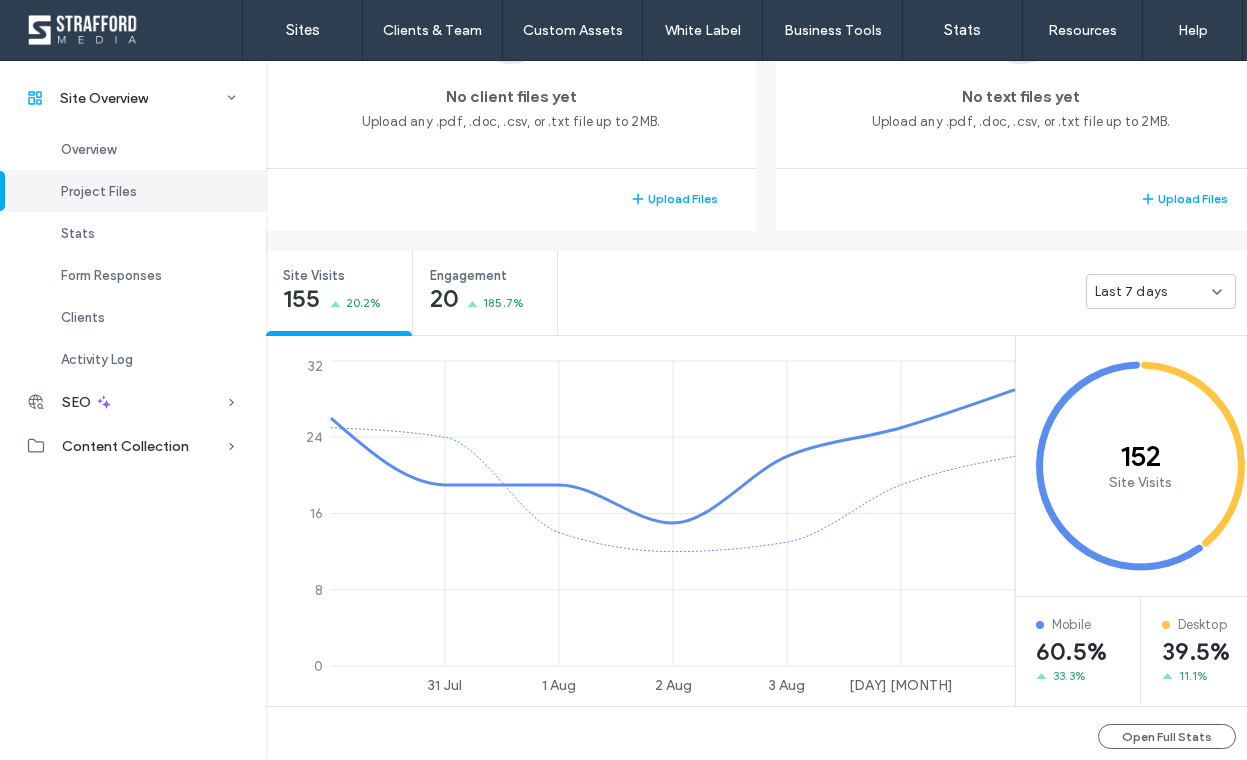 scroll, scrollTop: 1084, scrollLeft: 0, axis: vertical 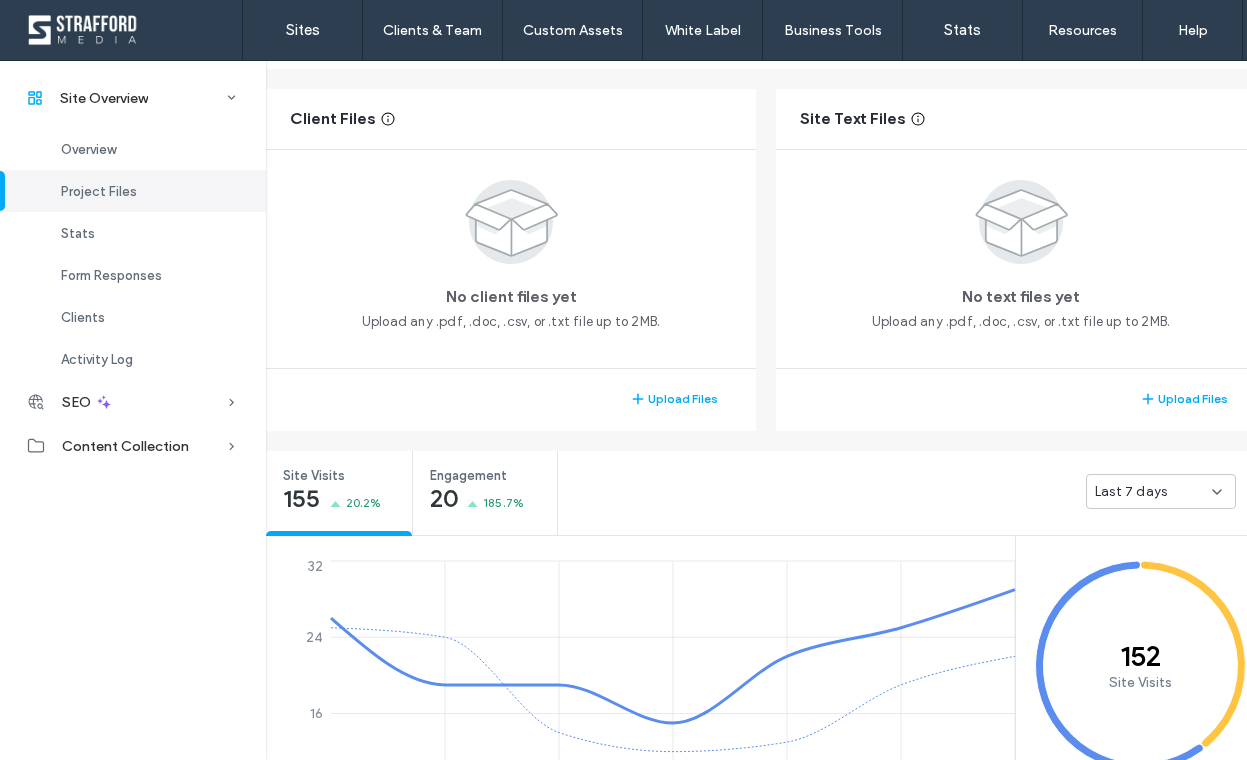 click on "Last 7 days" at bounding box center (1161, 491) 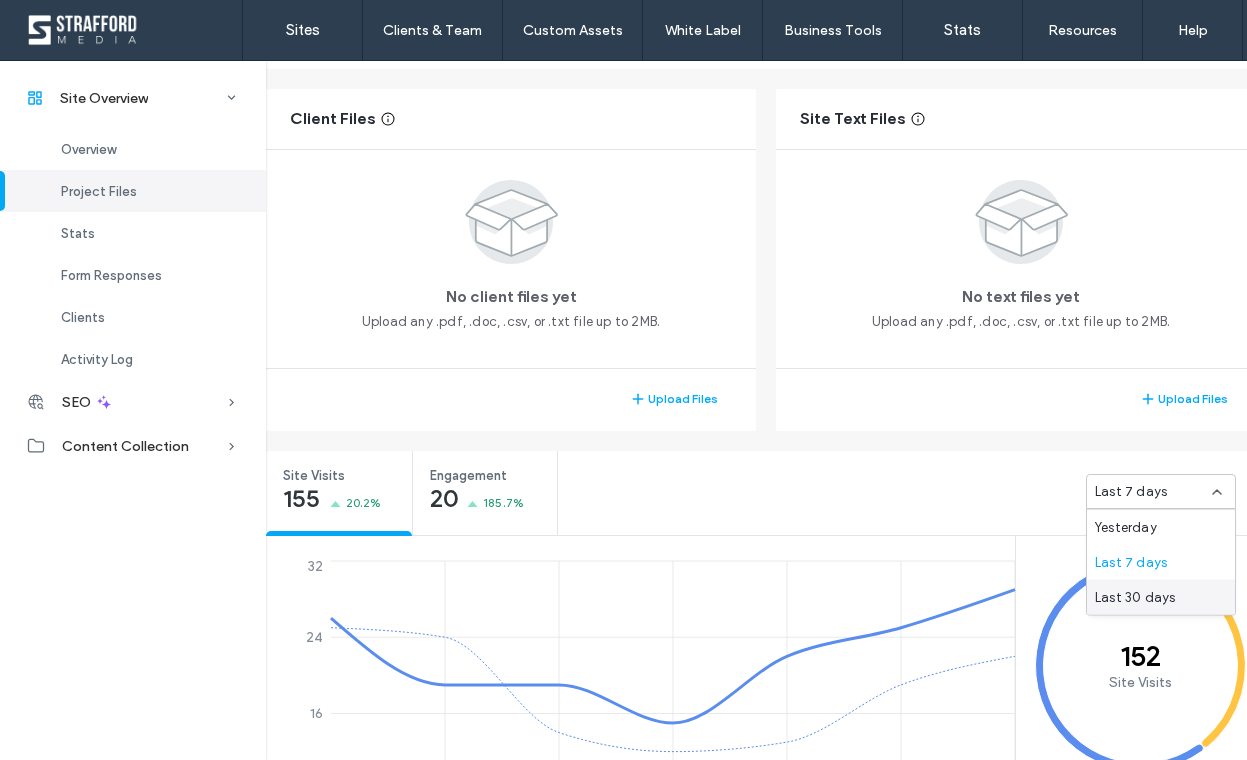 click on "Last 30 days" at bounding box center [1135, 597] 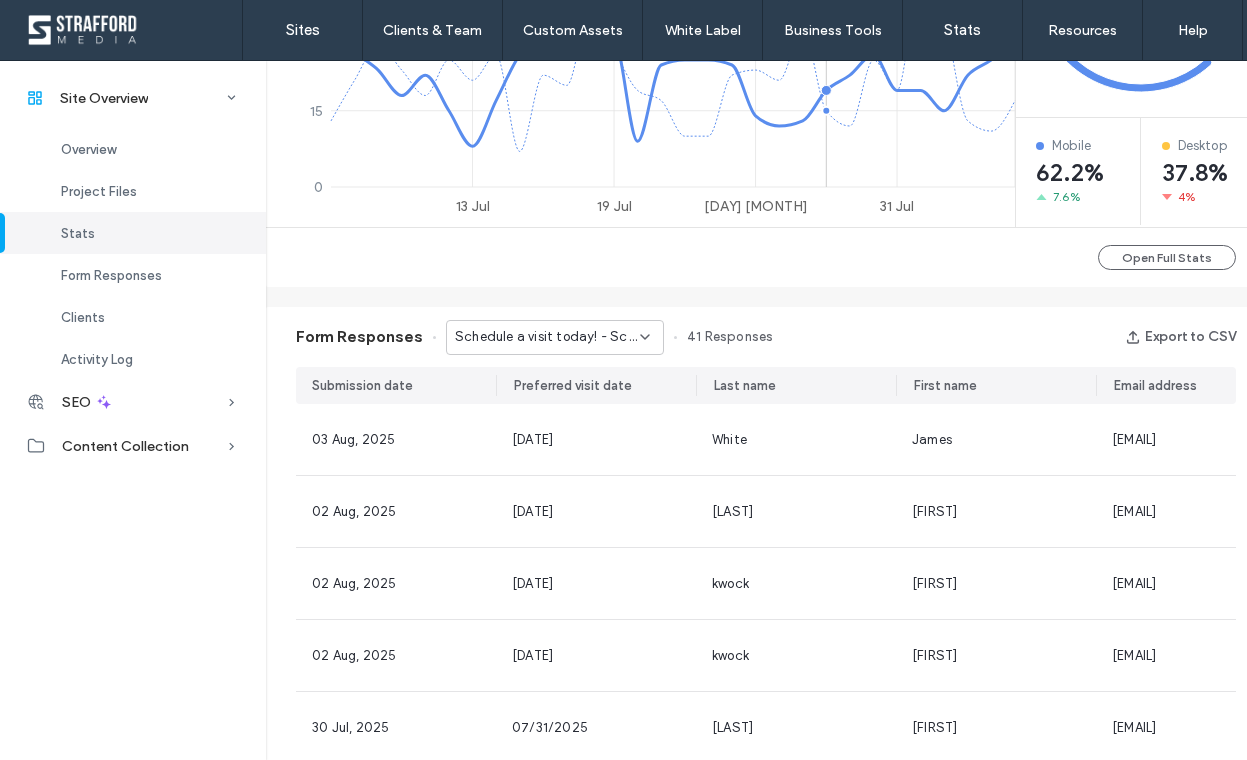 scroll, scrollTop: 1047, scrollLeft: 0, axis: vertical 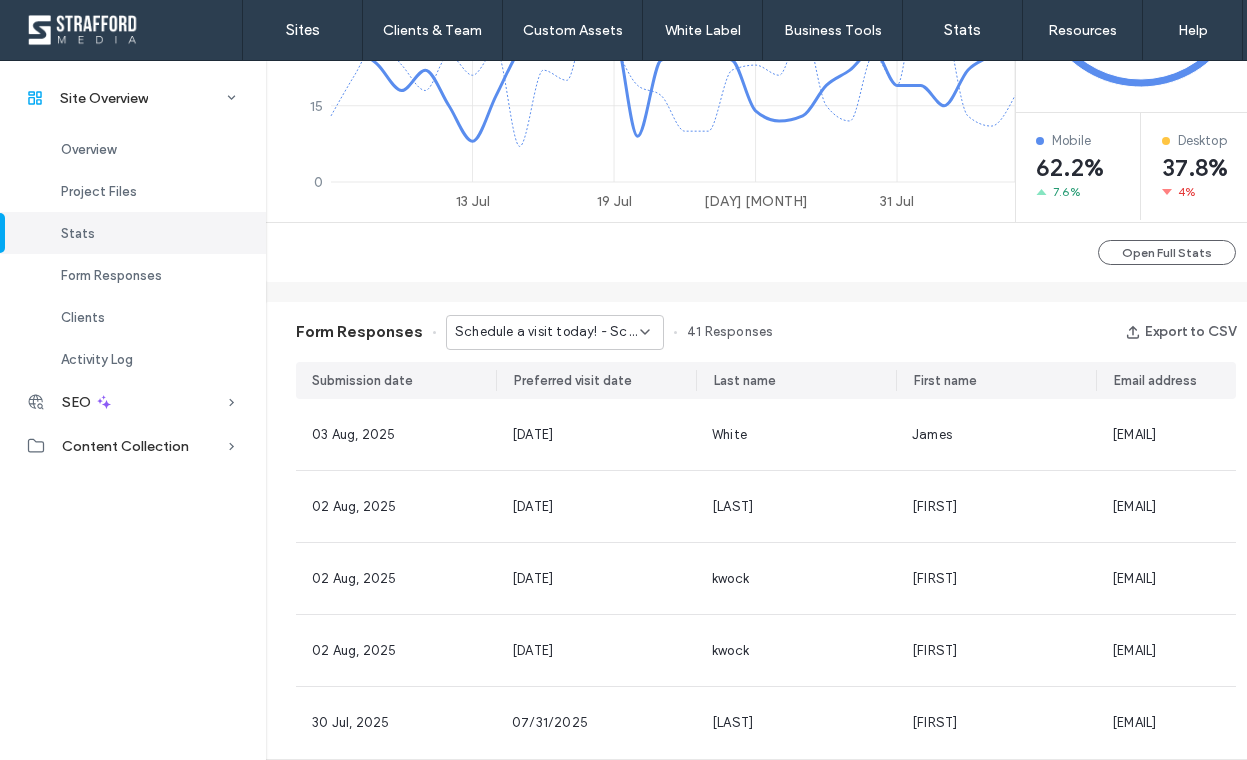 click on "Schedule a visit today! - Schedule A Visit popup" at bounding box center [547, 332] 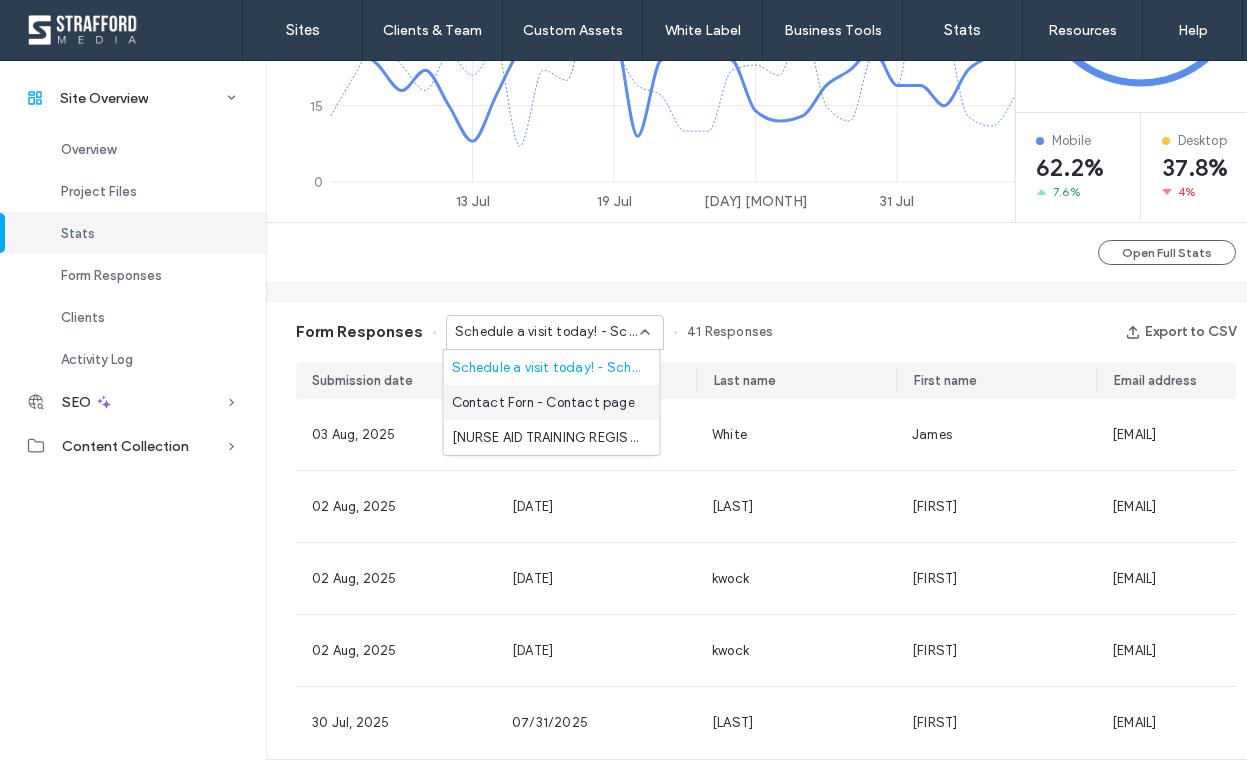 click on "Contact  Forn - Contact page" at bounding box center (543, 403) 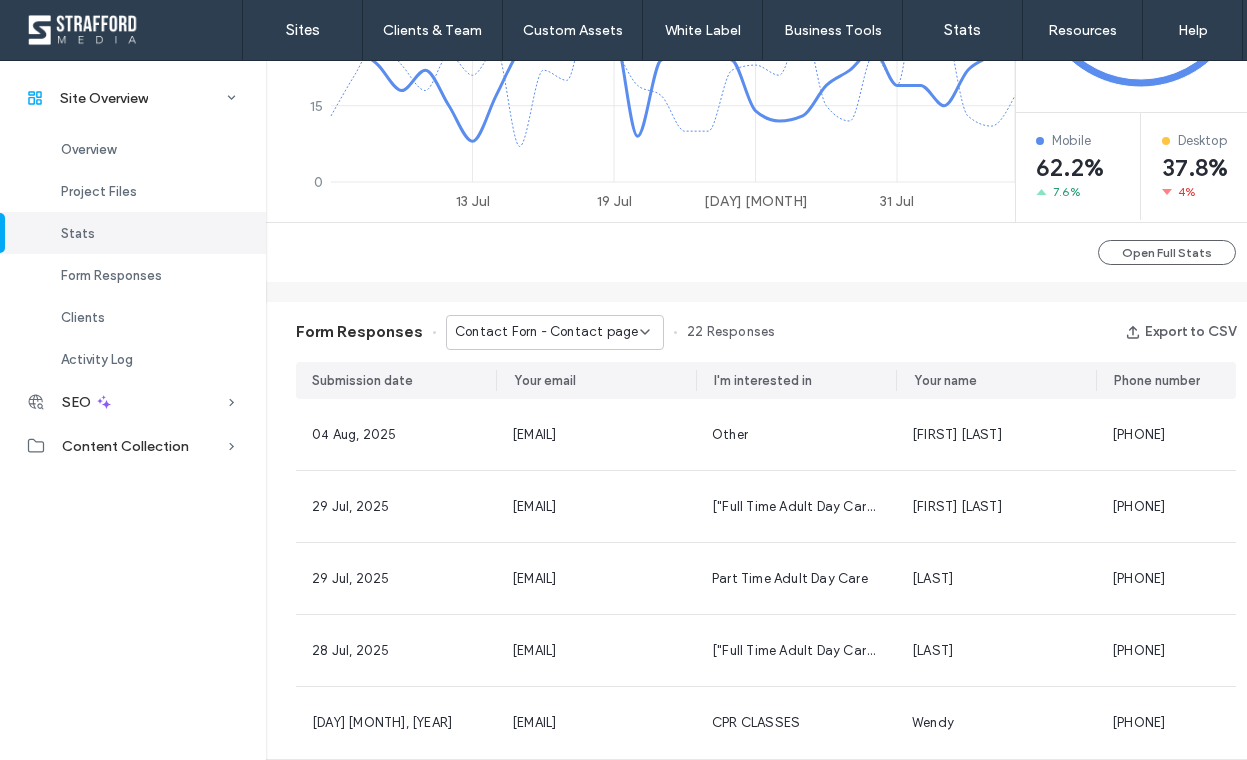 click on "Contact  Forn - Contact page" at bounding box center (546, 332) 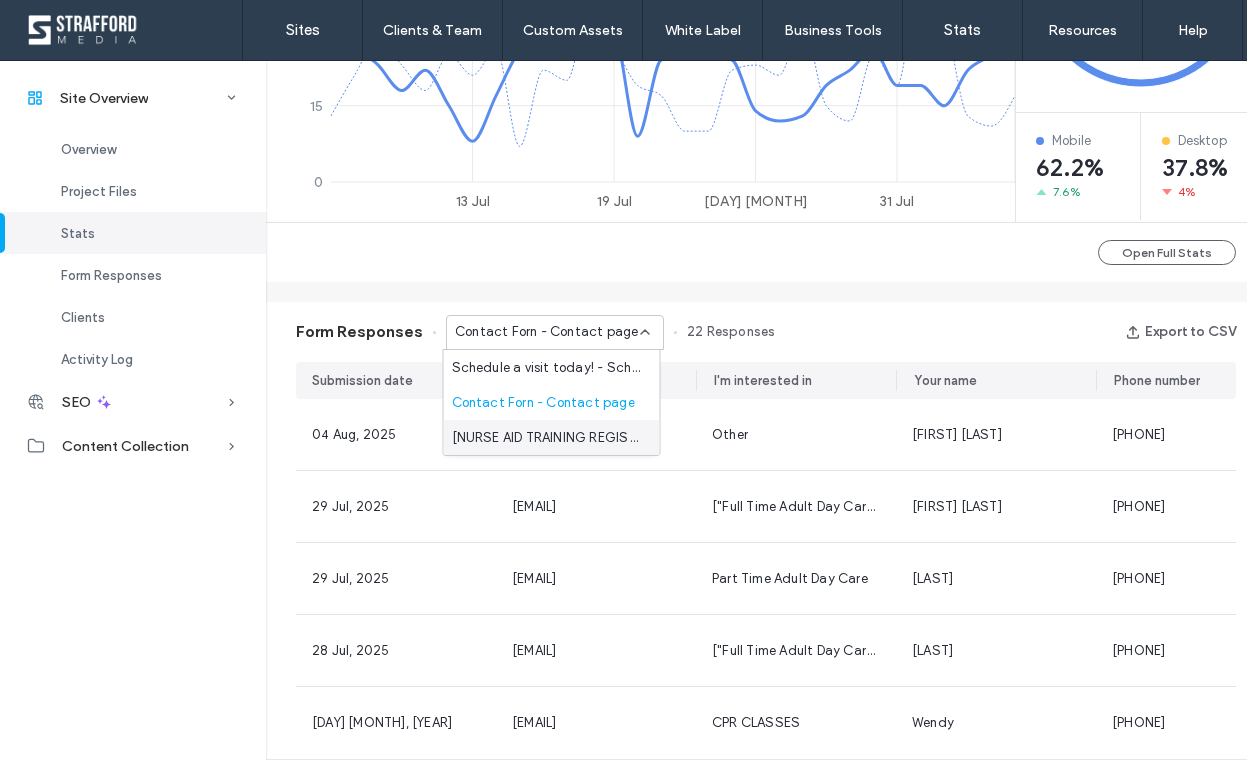 click on "[NURSE AID TRAINING REGISTRATION] - [CNA PAGE]" at bounding box center (548, 438) 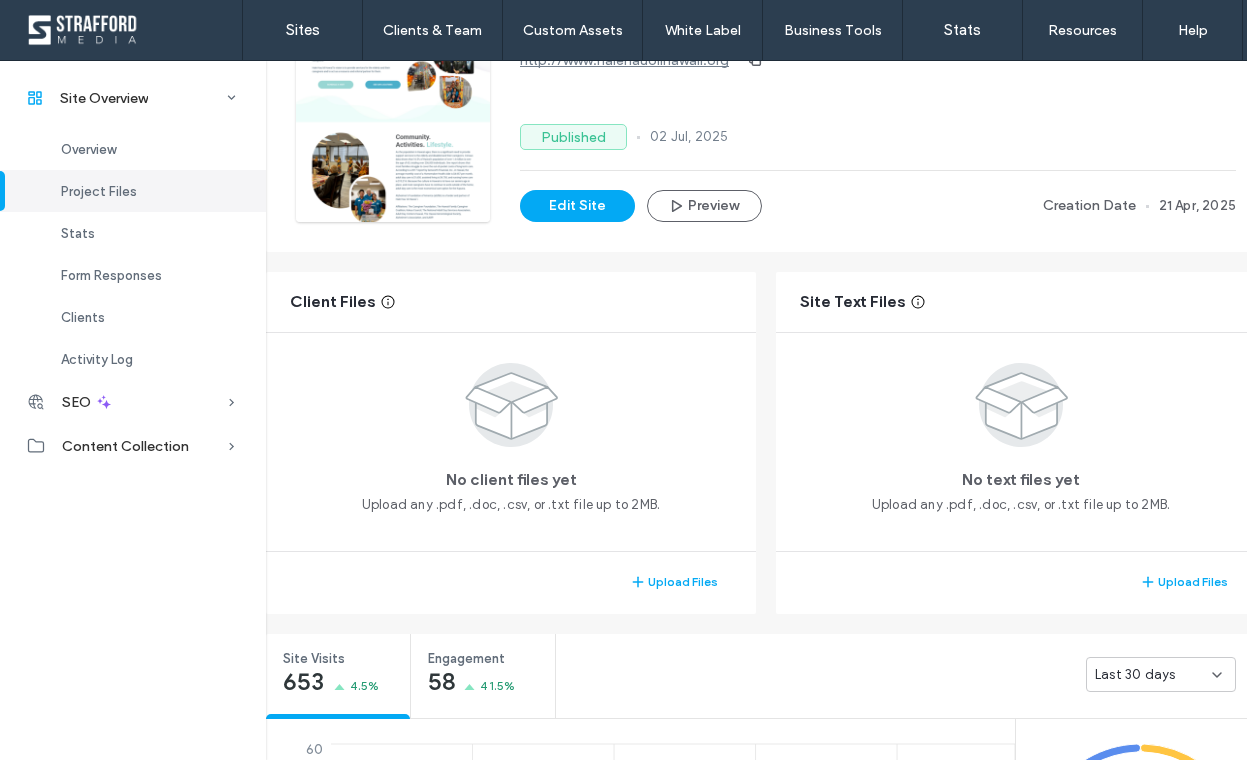 scroll, scrollTop: 175, scrollLeft: 0, axis: vertical 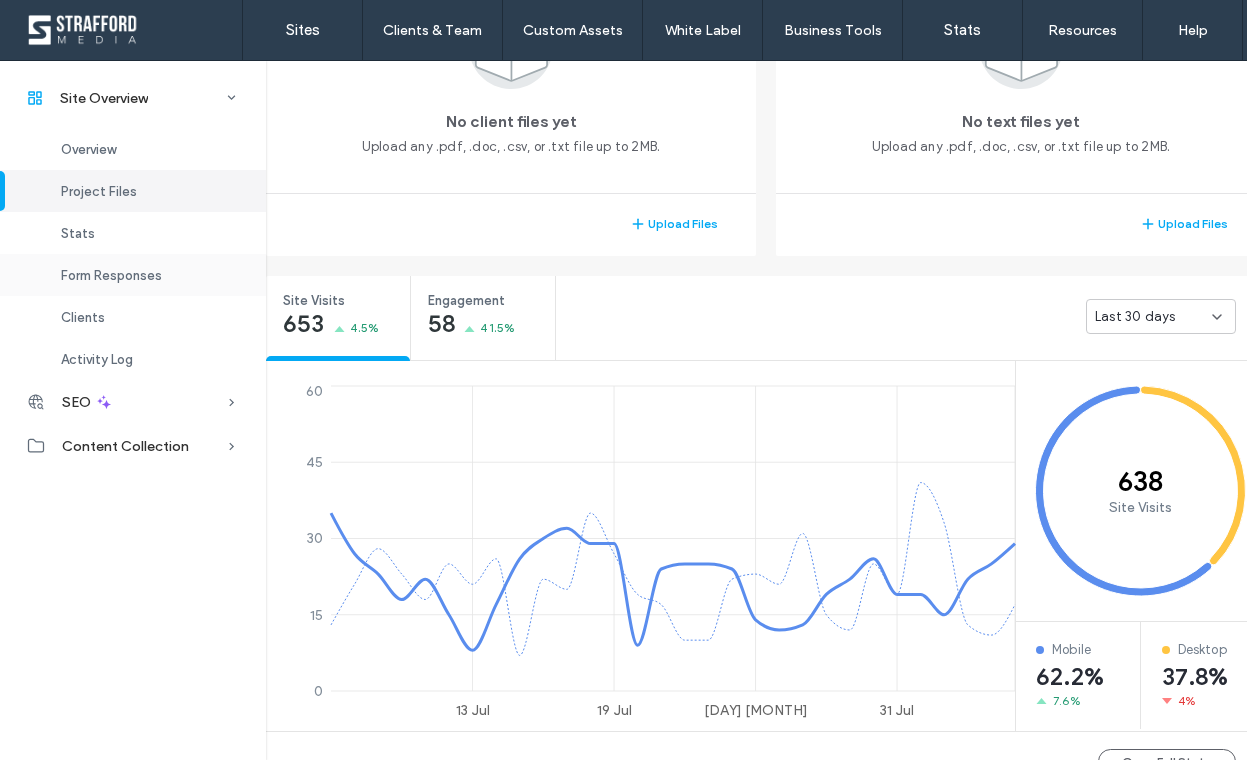 click on "Form Responses" at bounding box center (111, 275) 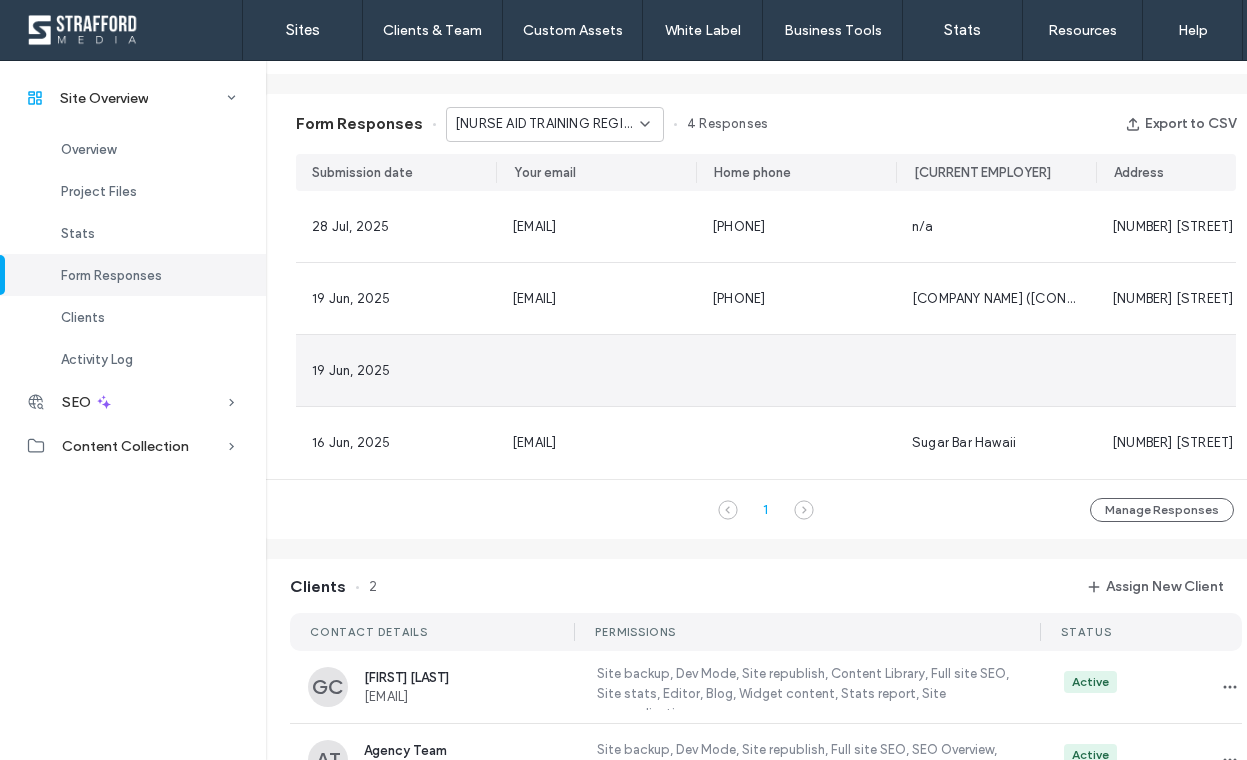 scroll, scrollTop: 1245, scrollLeft: 0, axis: vertical 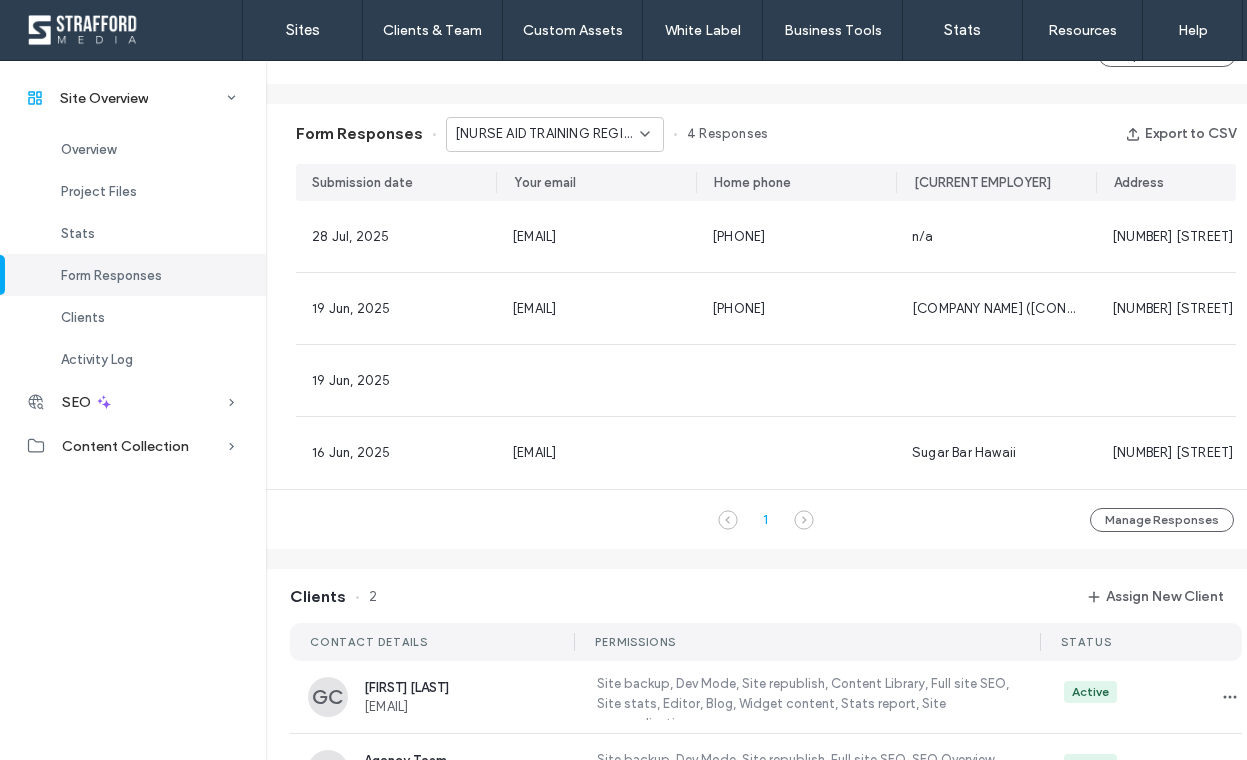 click on "[NURSE AID TRAINING REGISTRATION] - [CNA PAGE]" at bounding box center [547, 134] 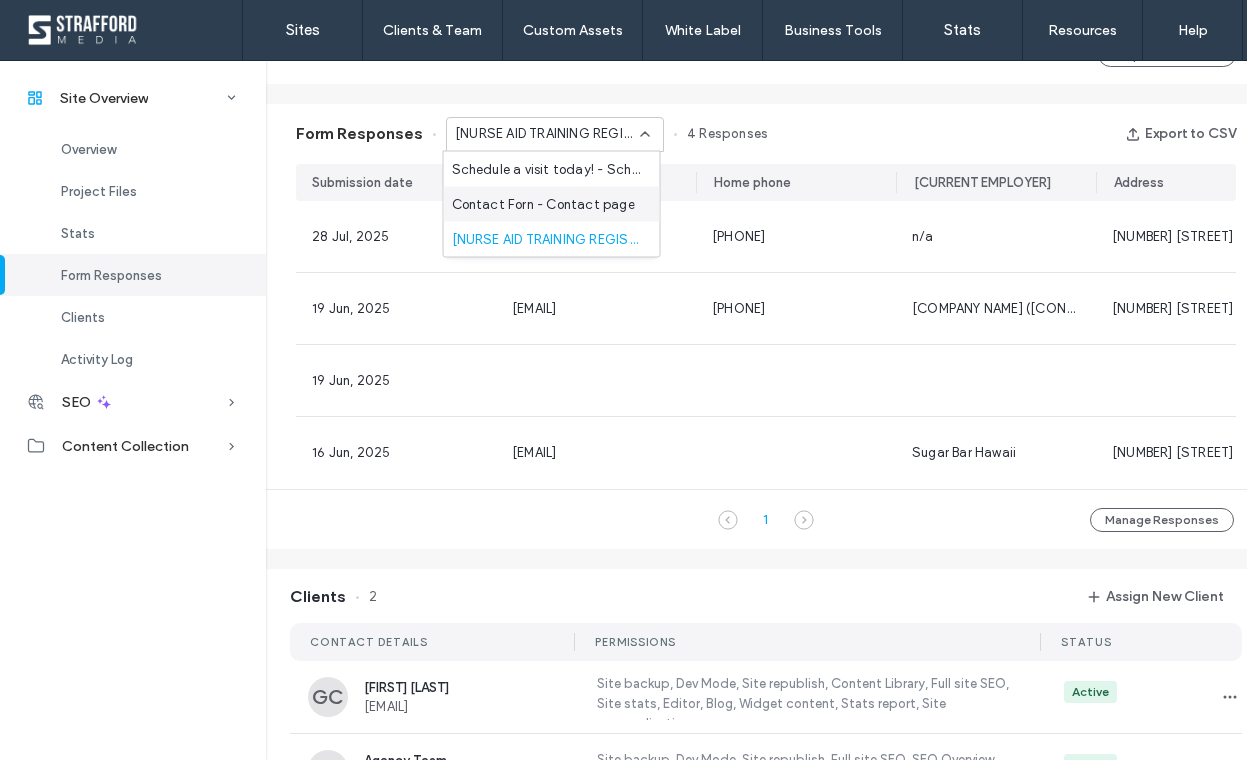 click on "Contact  Forn - Contact page" at bounding box center [543, 204] 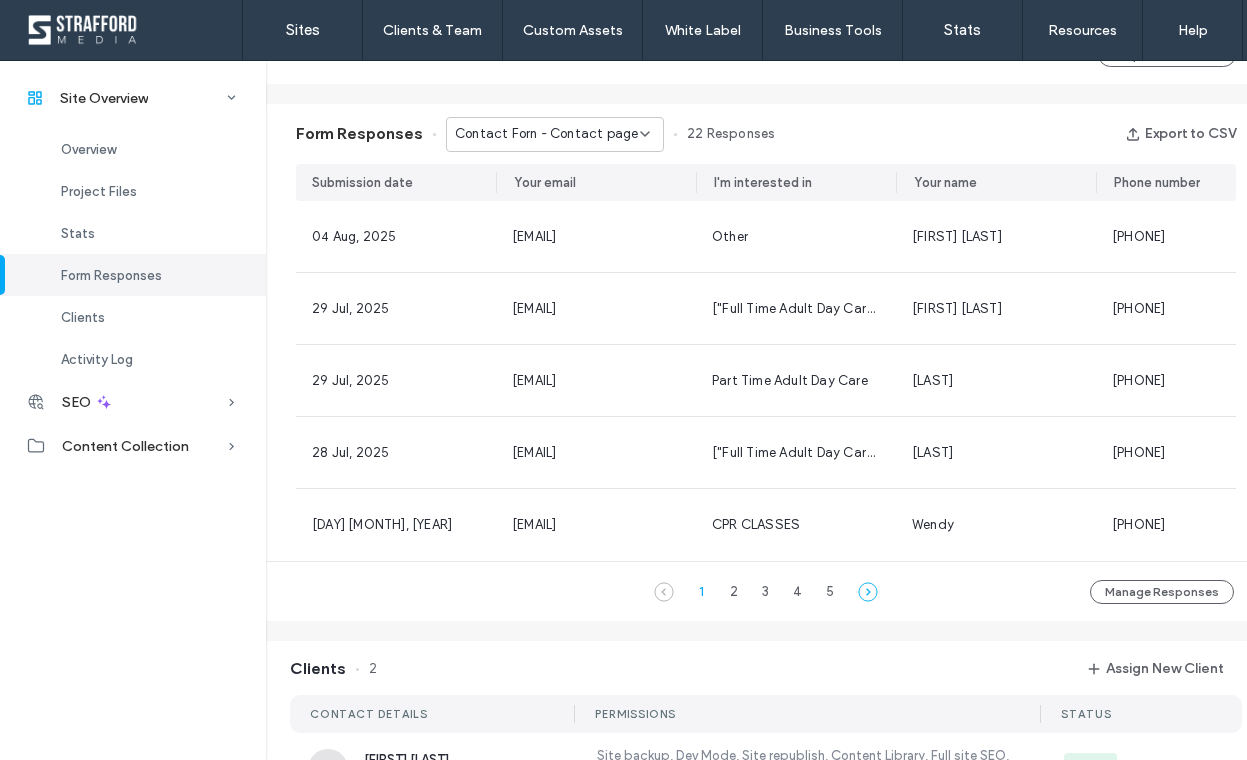 click 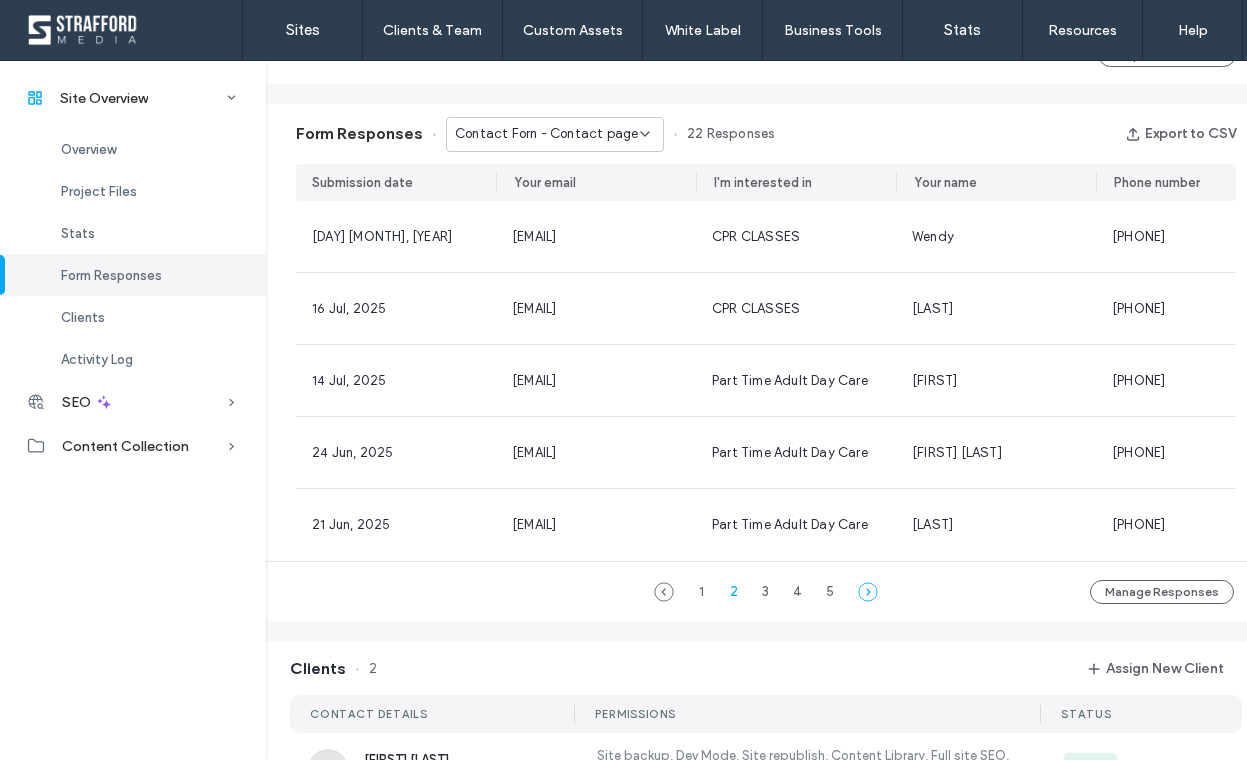 click 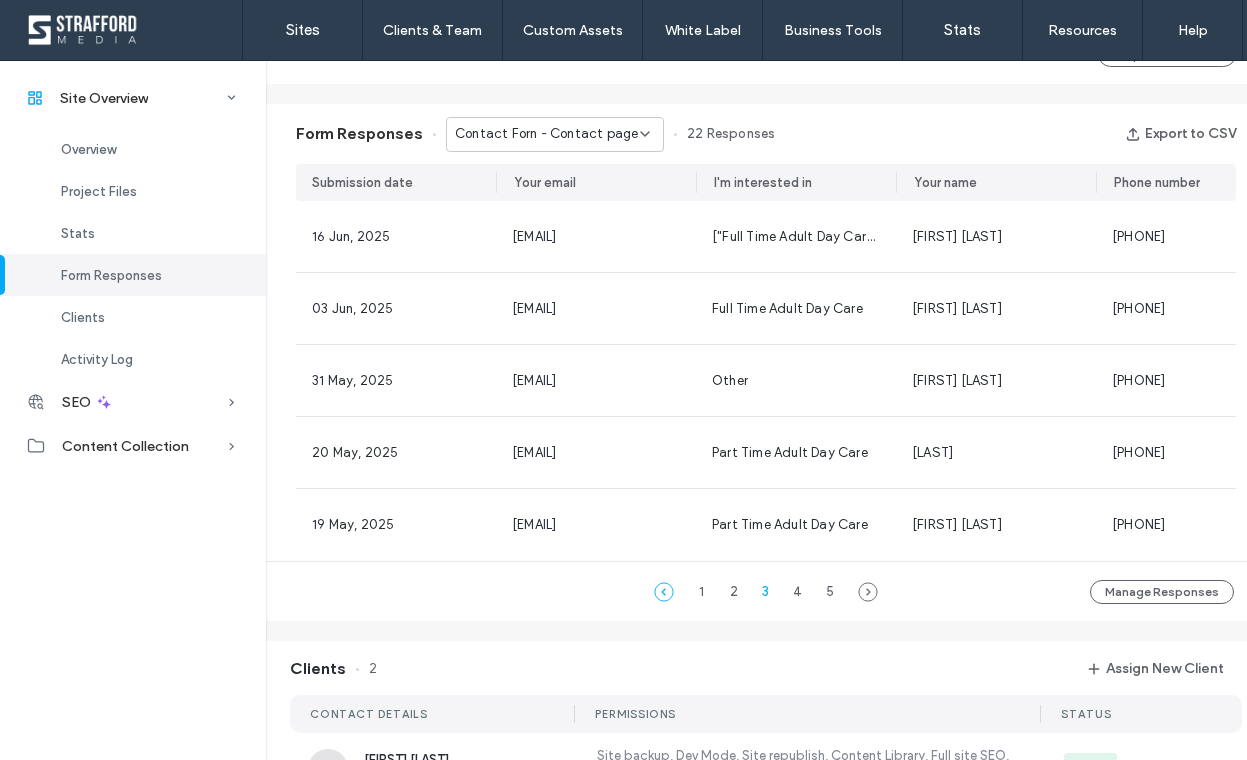 click 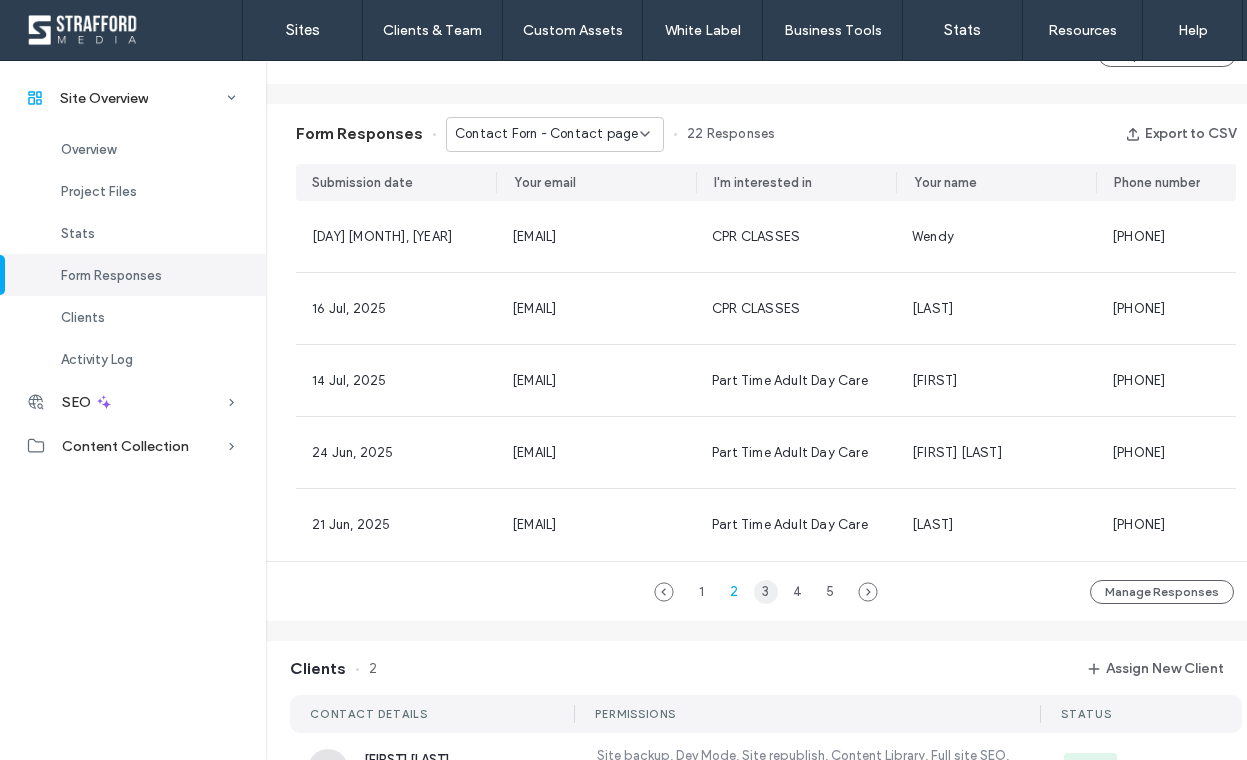 click on "3" at bounding box center (766, 592) 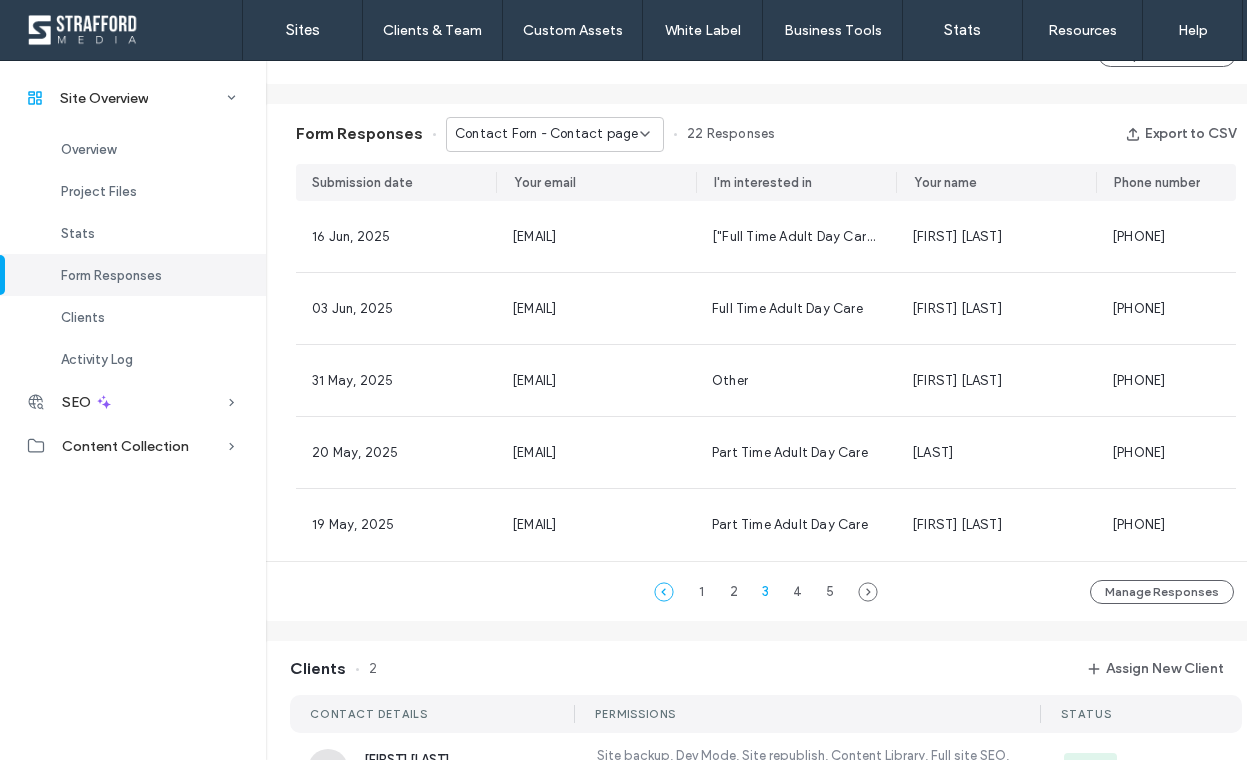 click 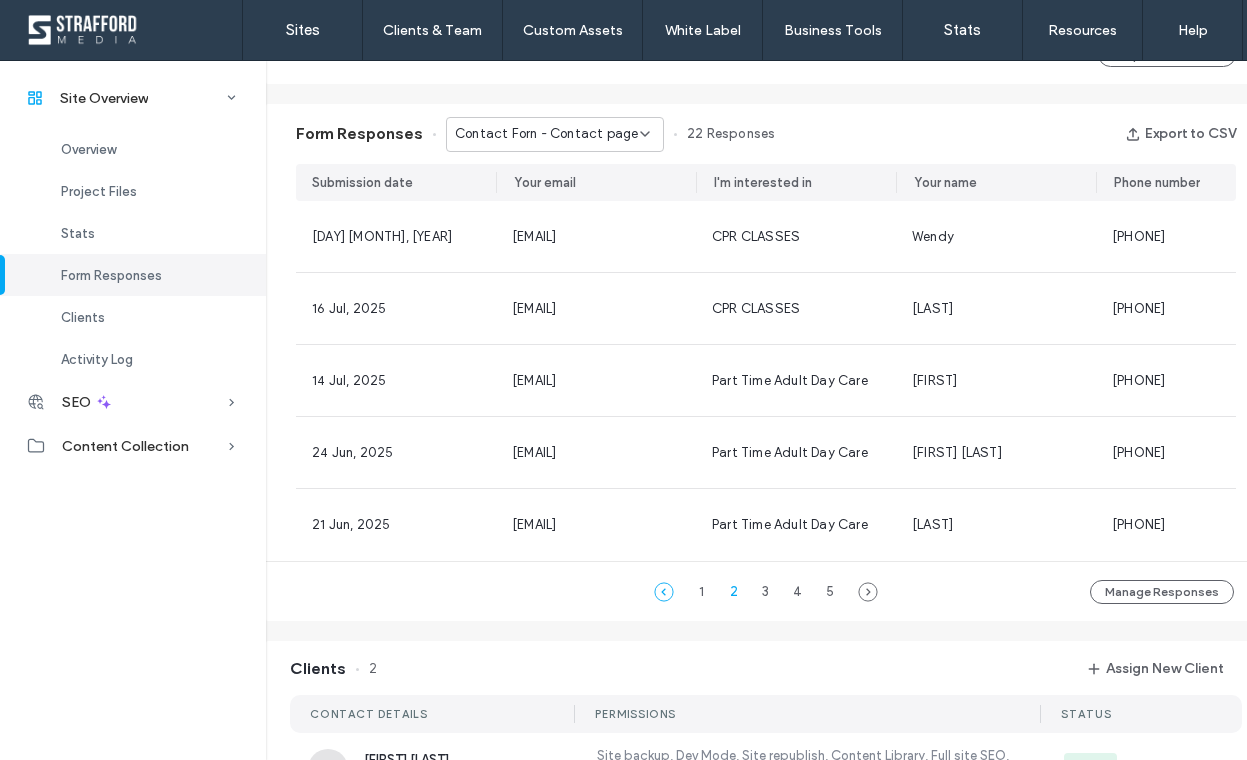 click 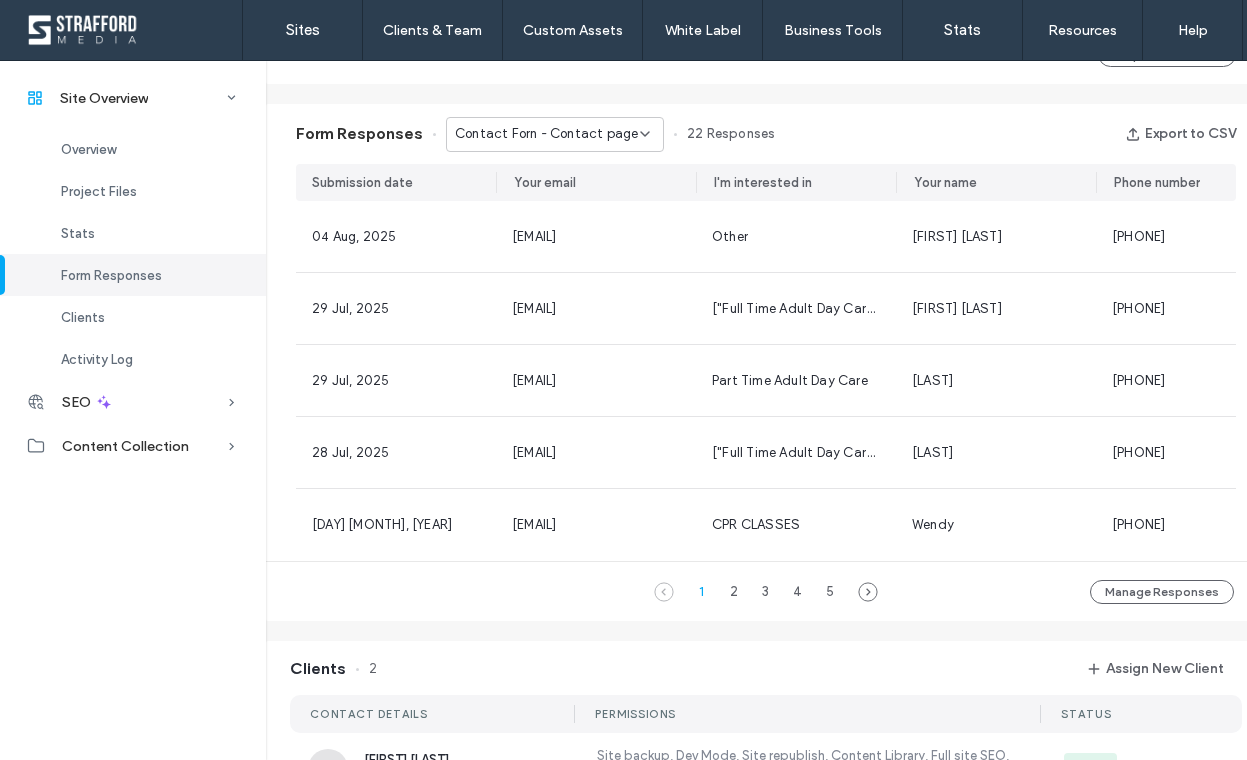 click on "Contact  Forn - Contact page" at bounding box center (546, 134) 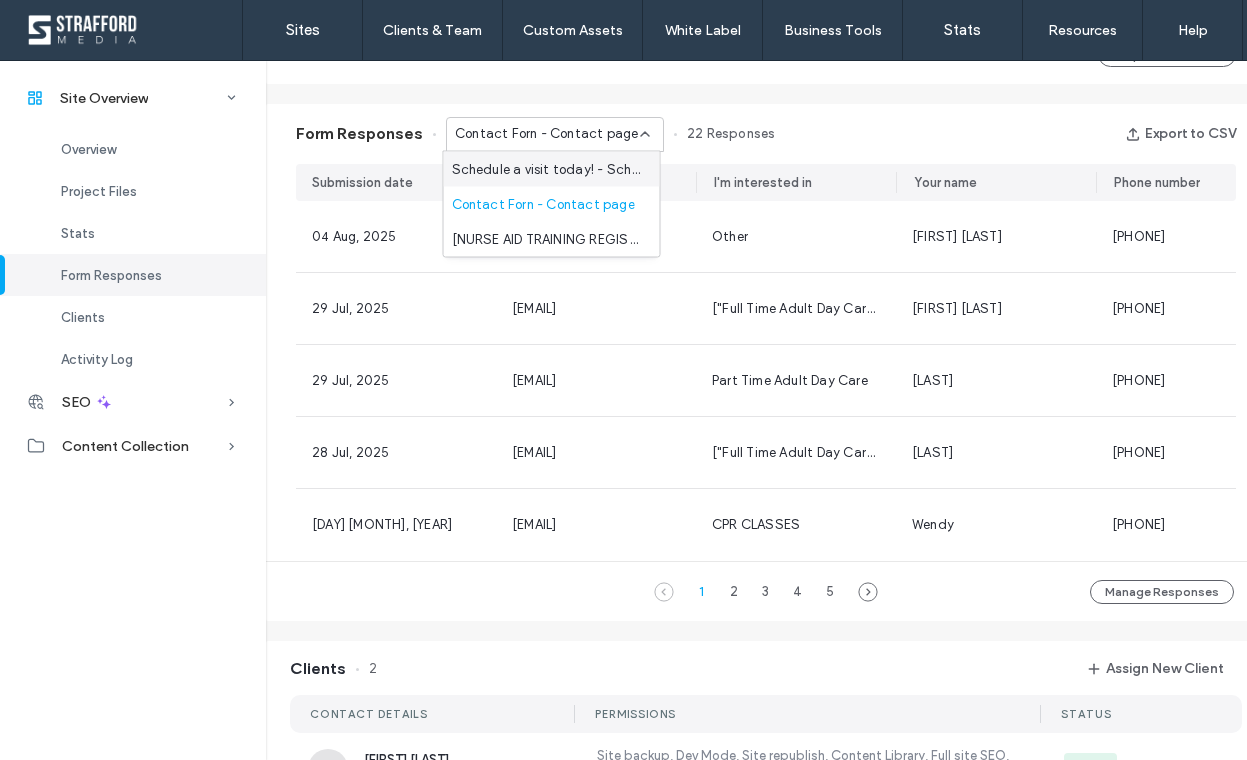 click on "Schedule a visit today! - Schedule A Visit popup" at bounding box center (548, 169) 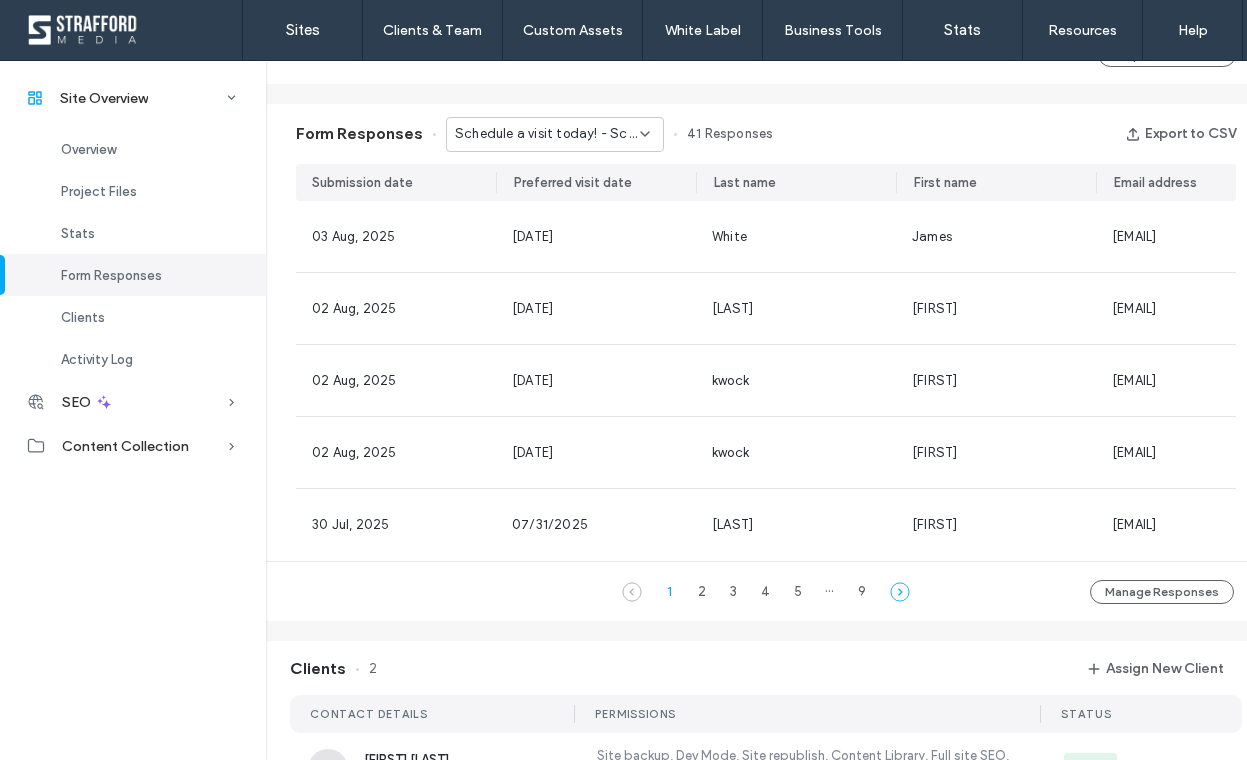 click 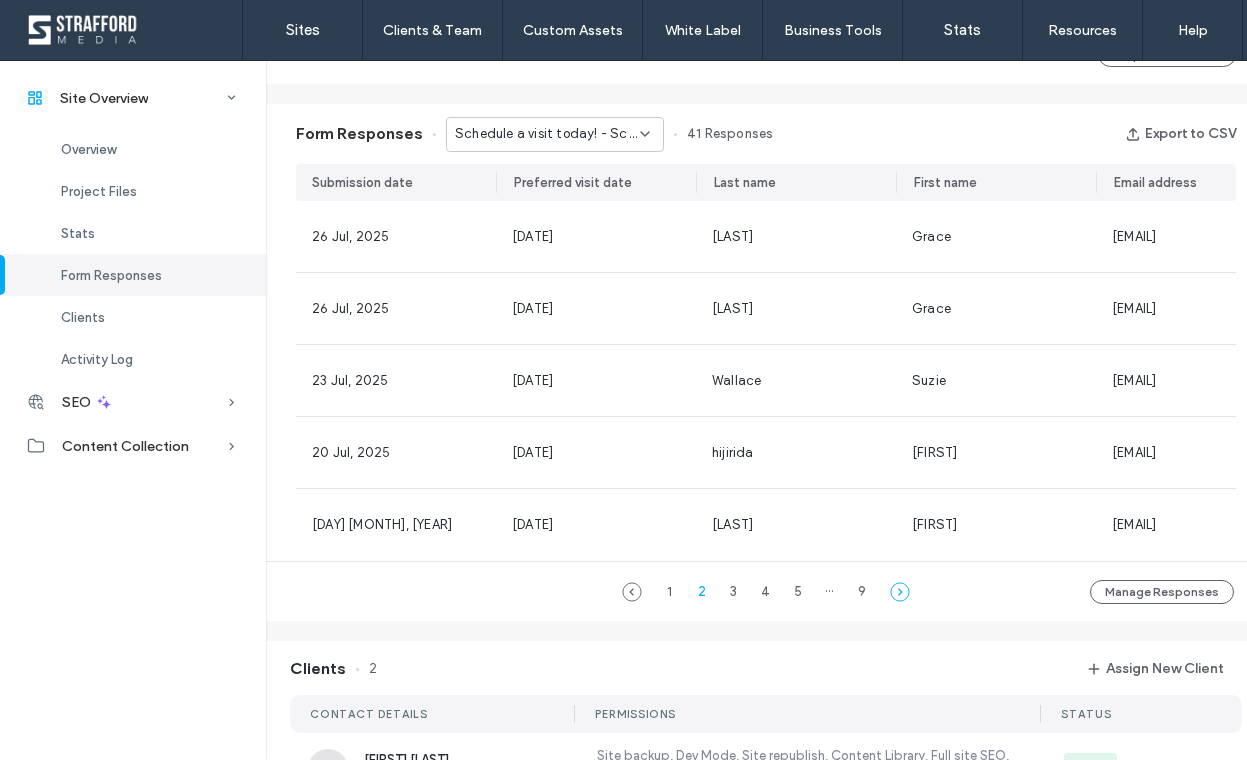 click 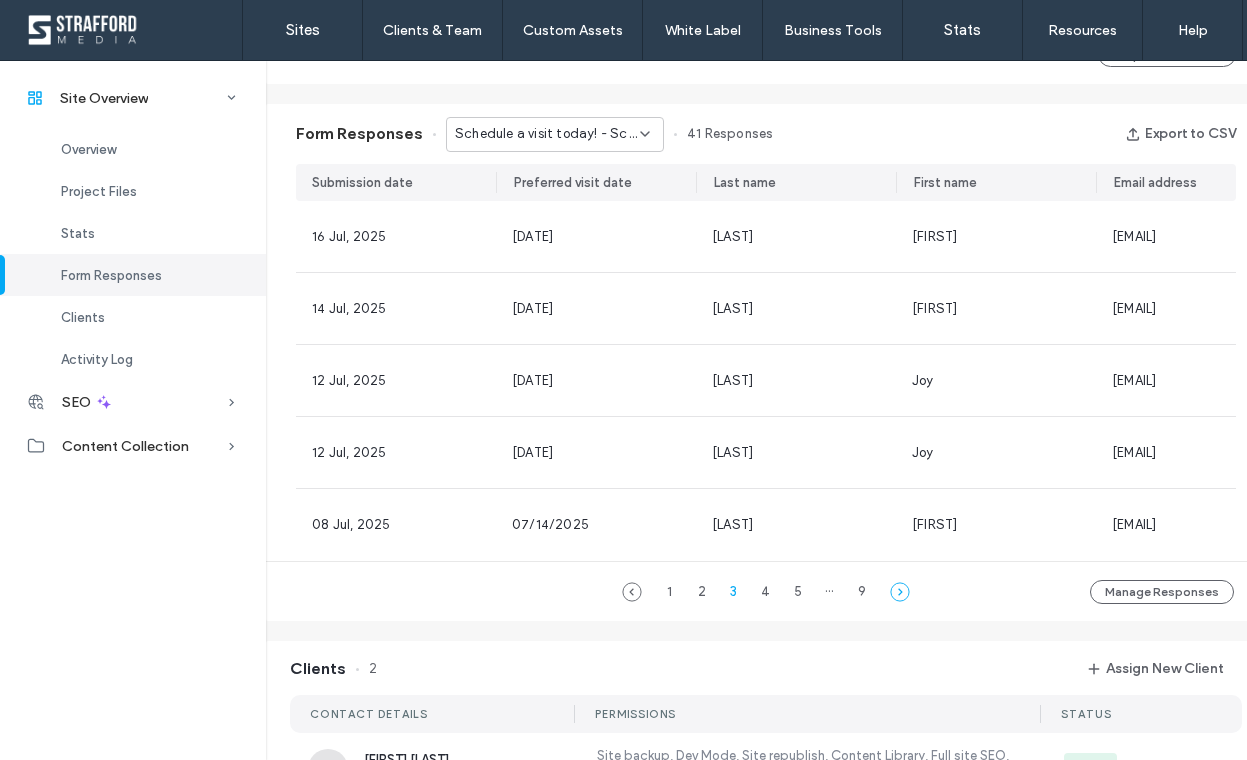 click 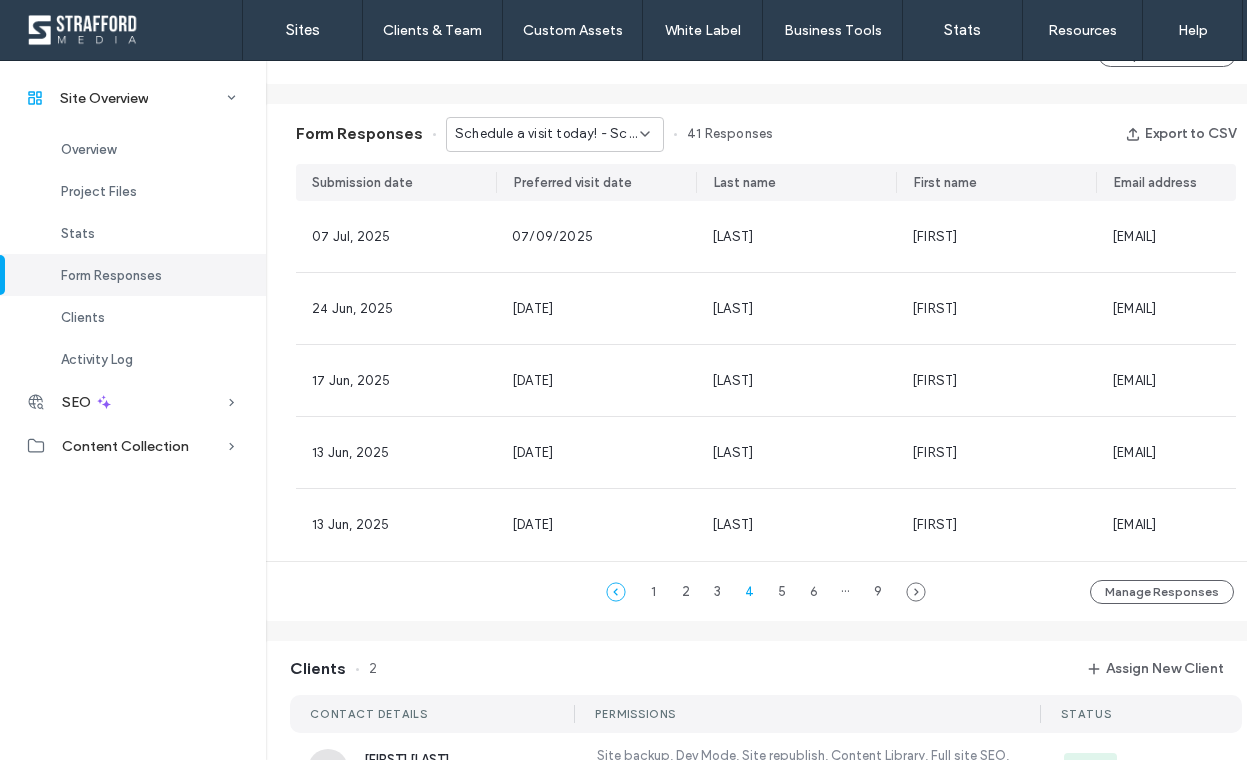 click 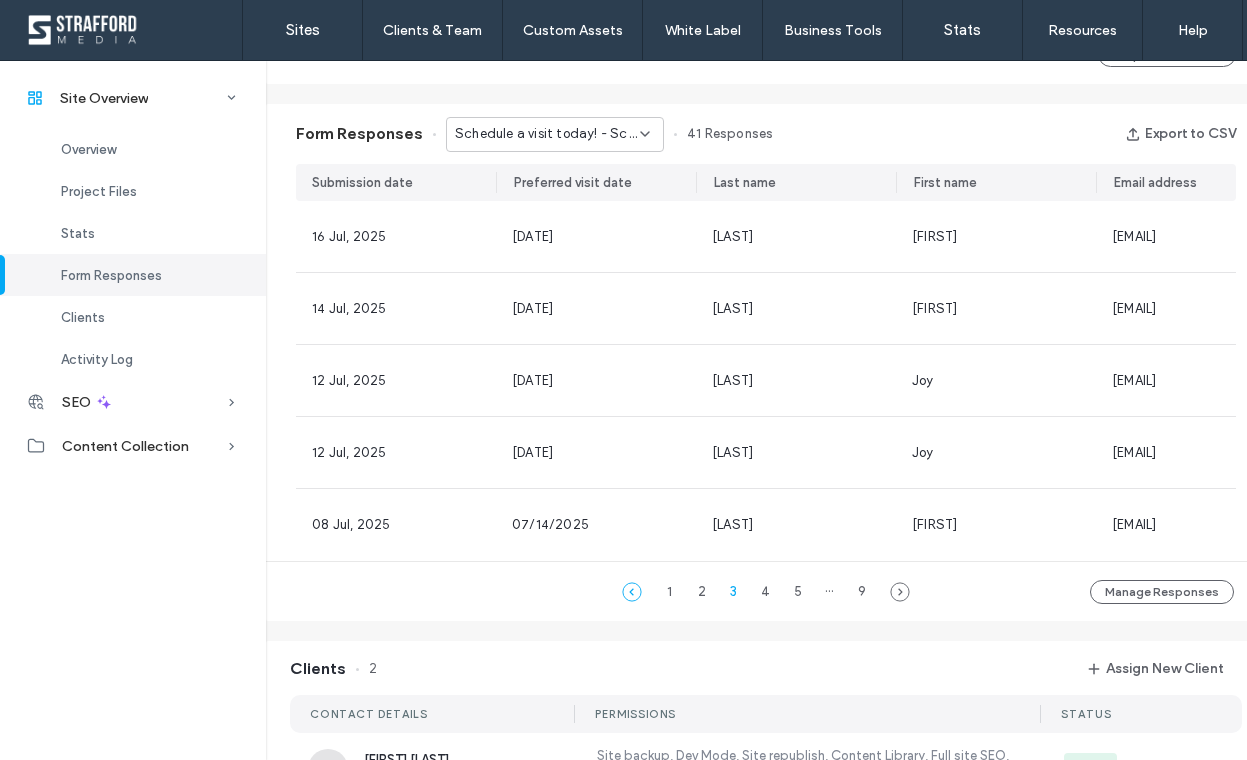 click 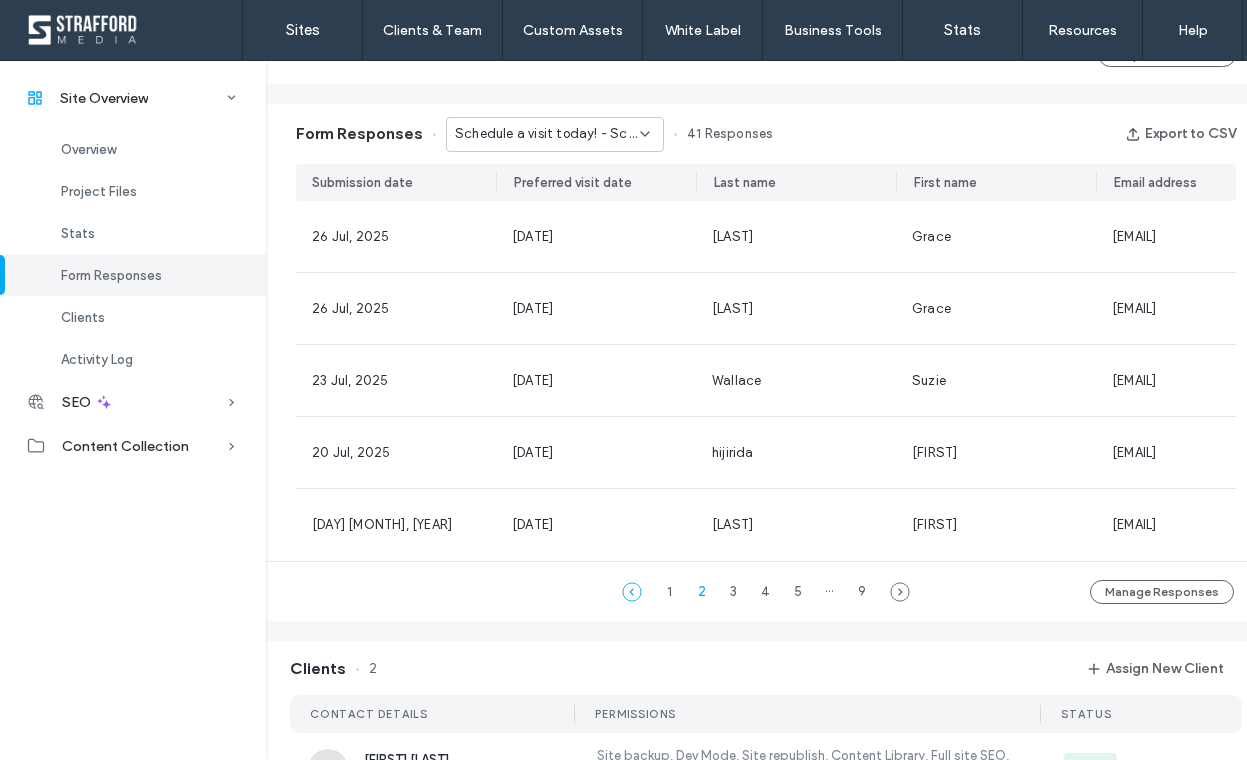 click 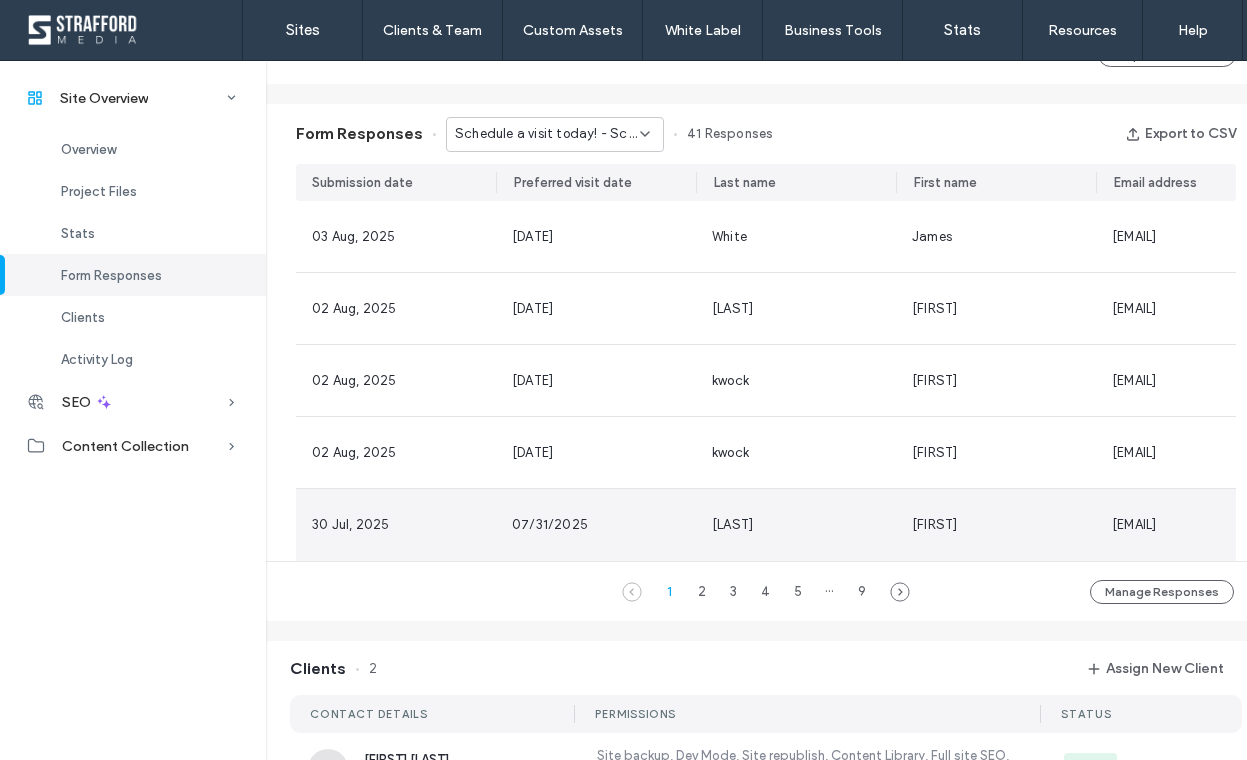 scroll, scrollTop: 0, scrollLeft: 36, axis: horizontal 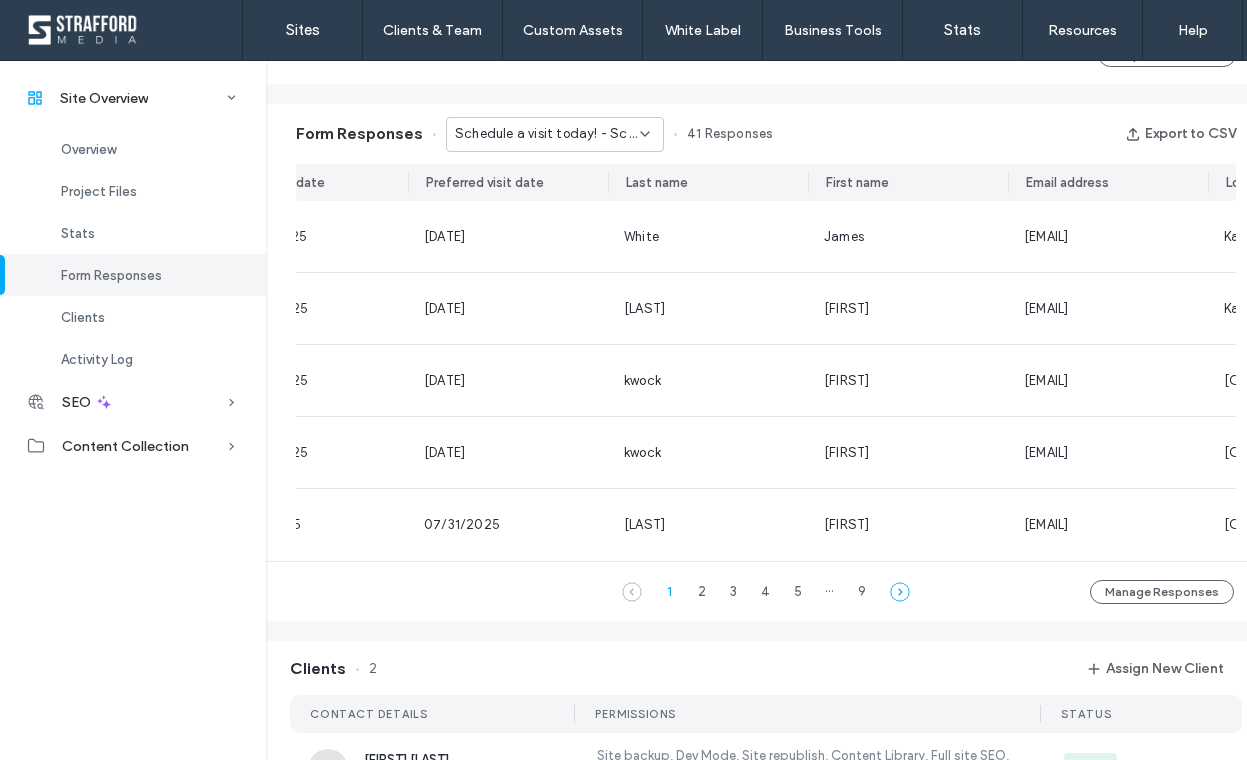 click 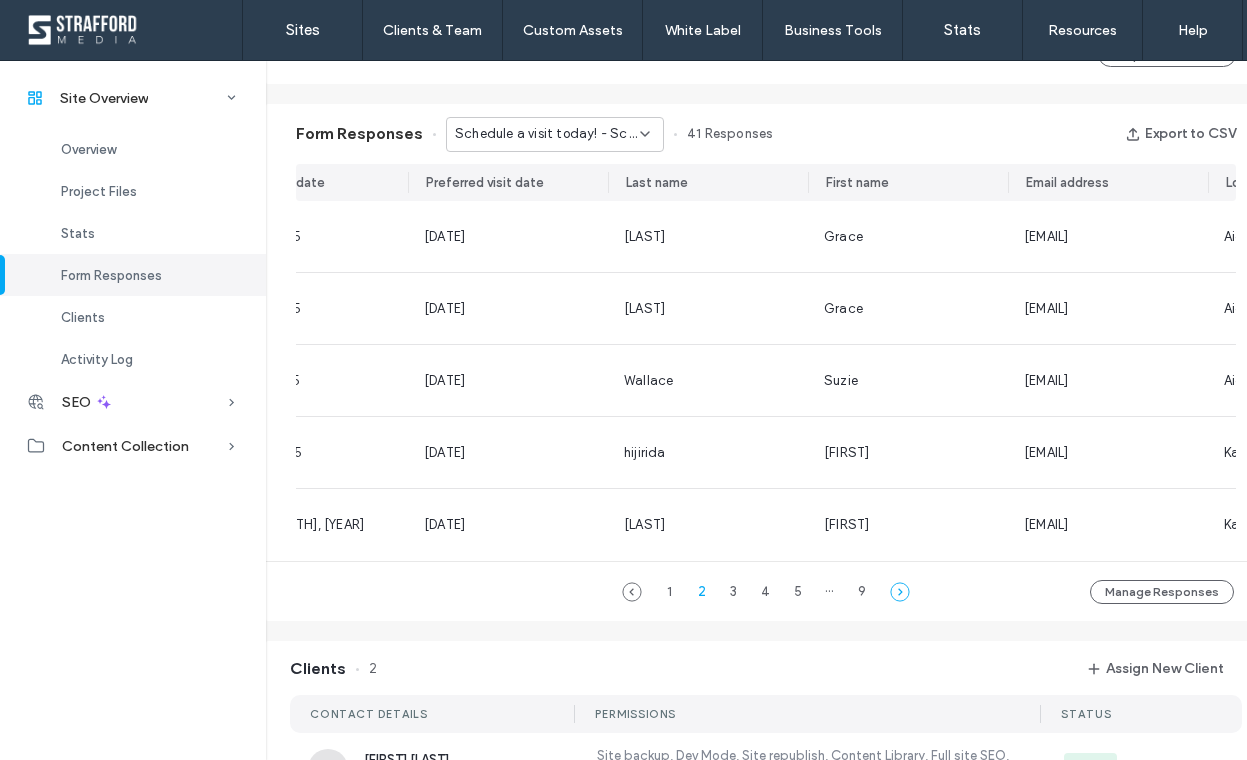 click 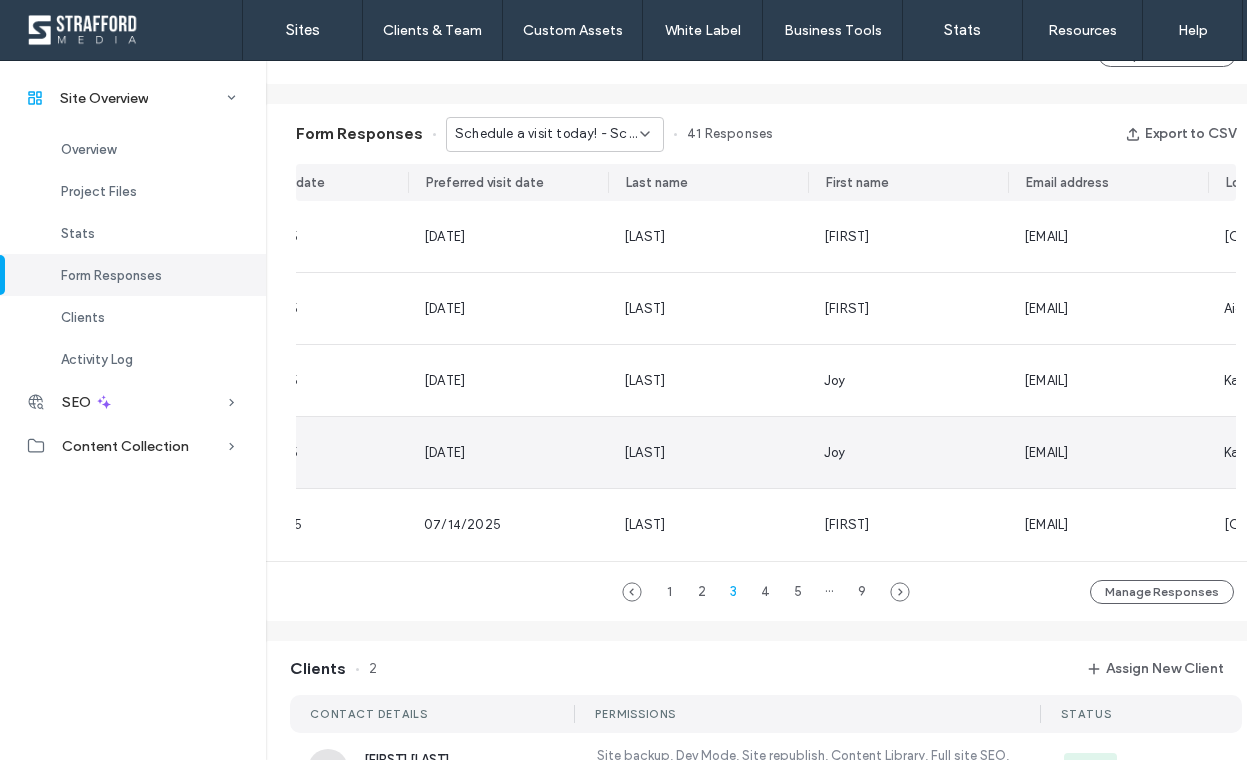 click on "[LAST]" at bounding box center (708, 453) 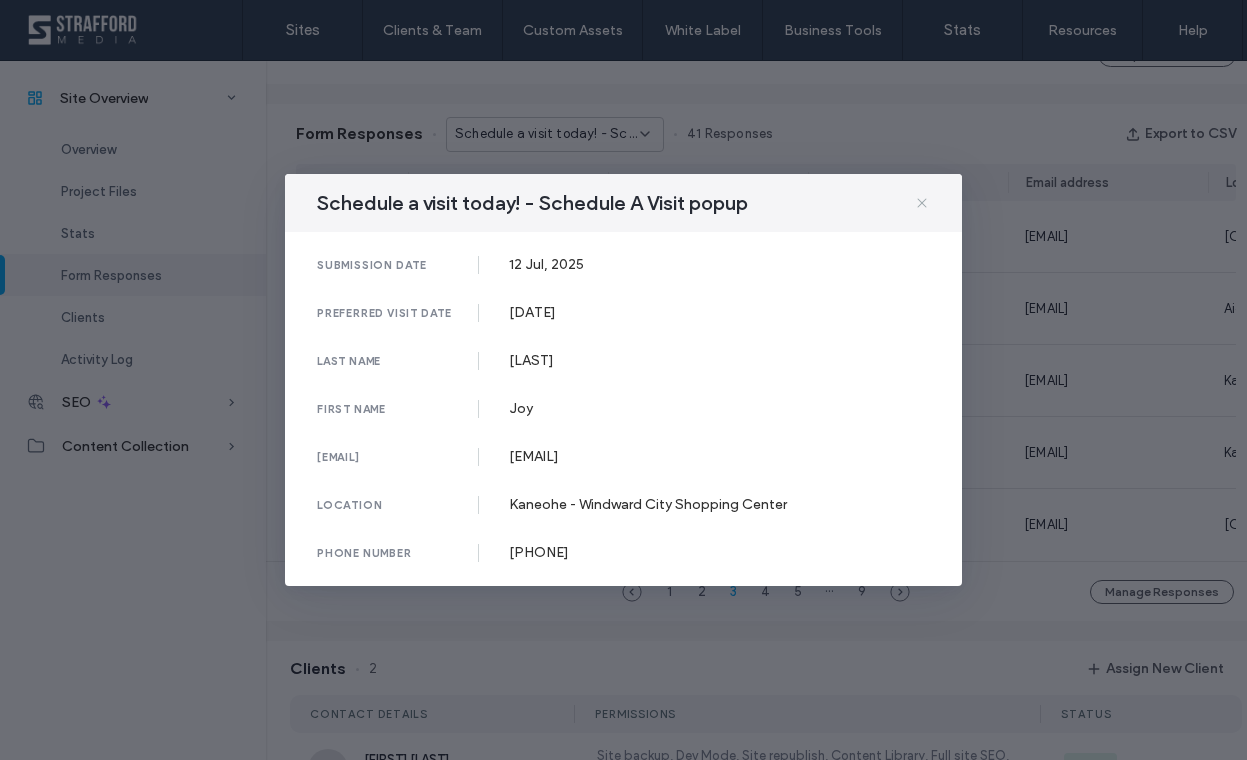 click 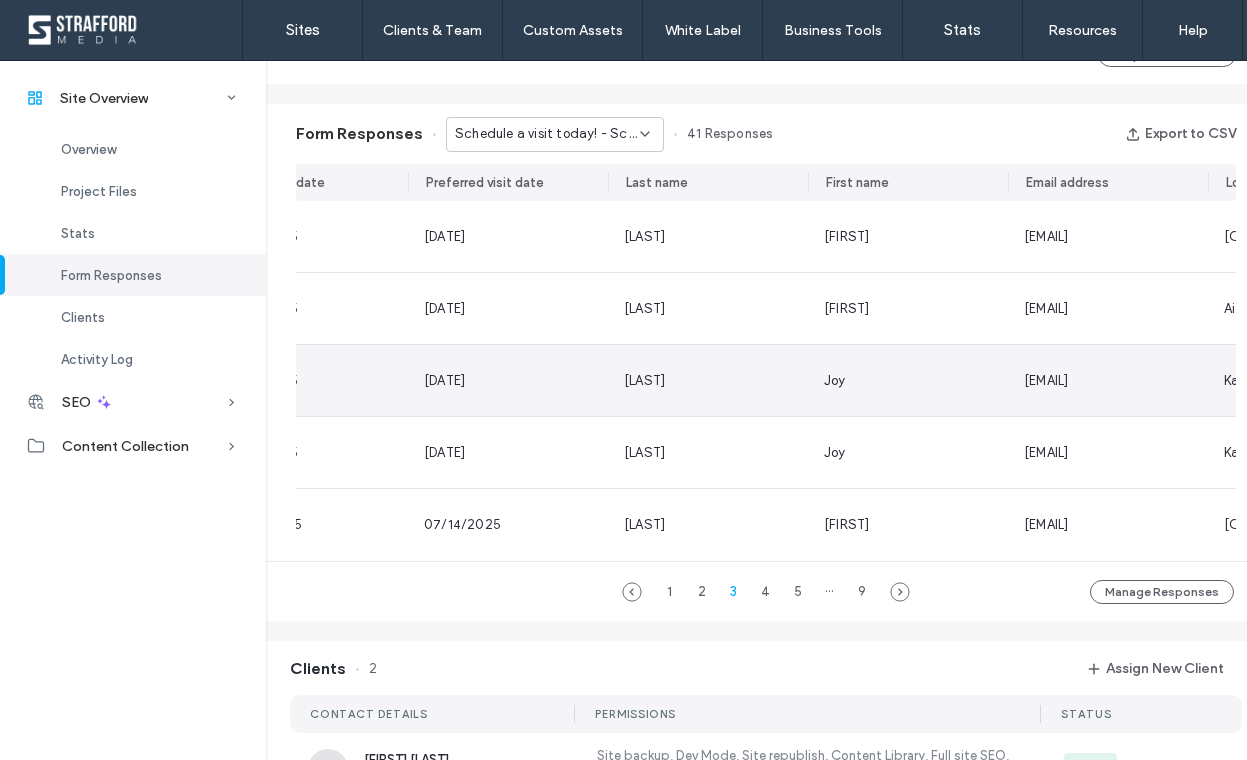 scroll, scrollTop: 661, scrollLeft: 0, axis: vertical 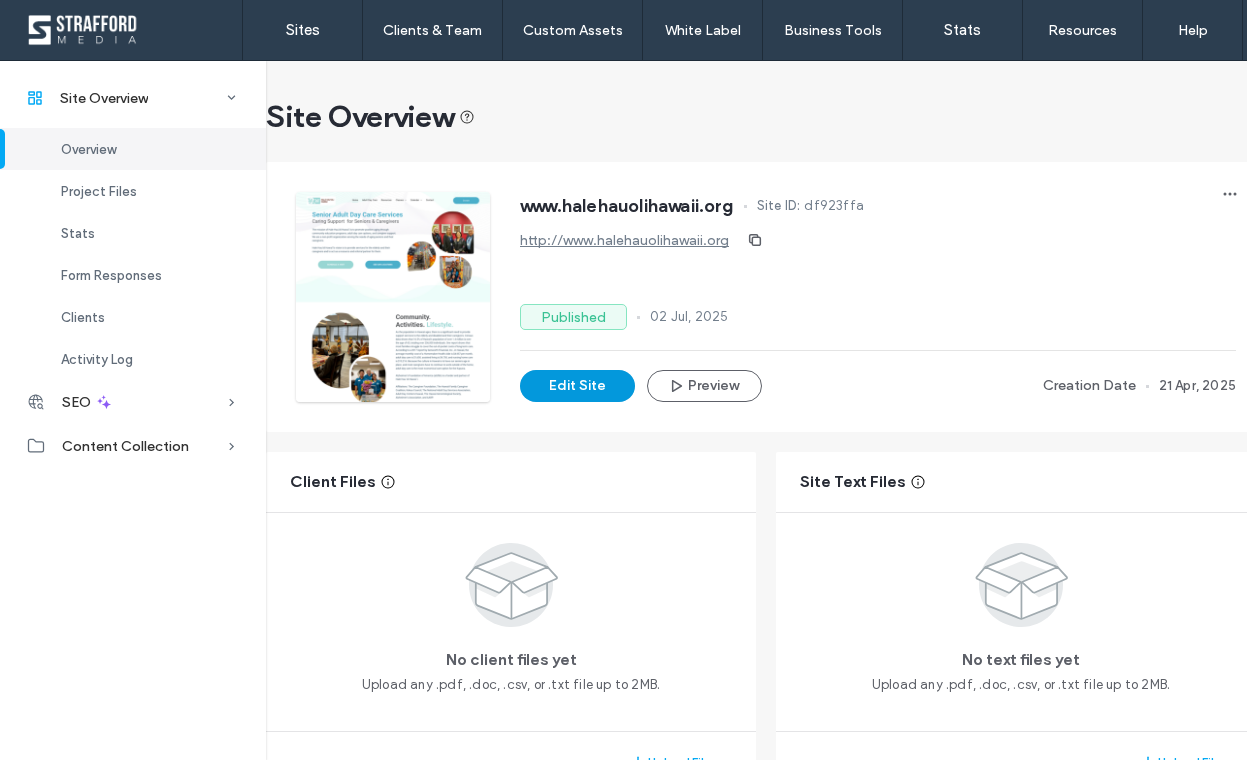 click on "Edit Site" at bounding box center [577, 386] 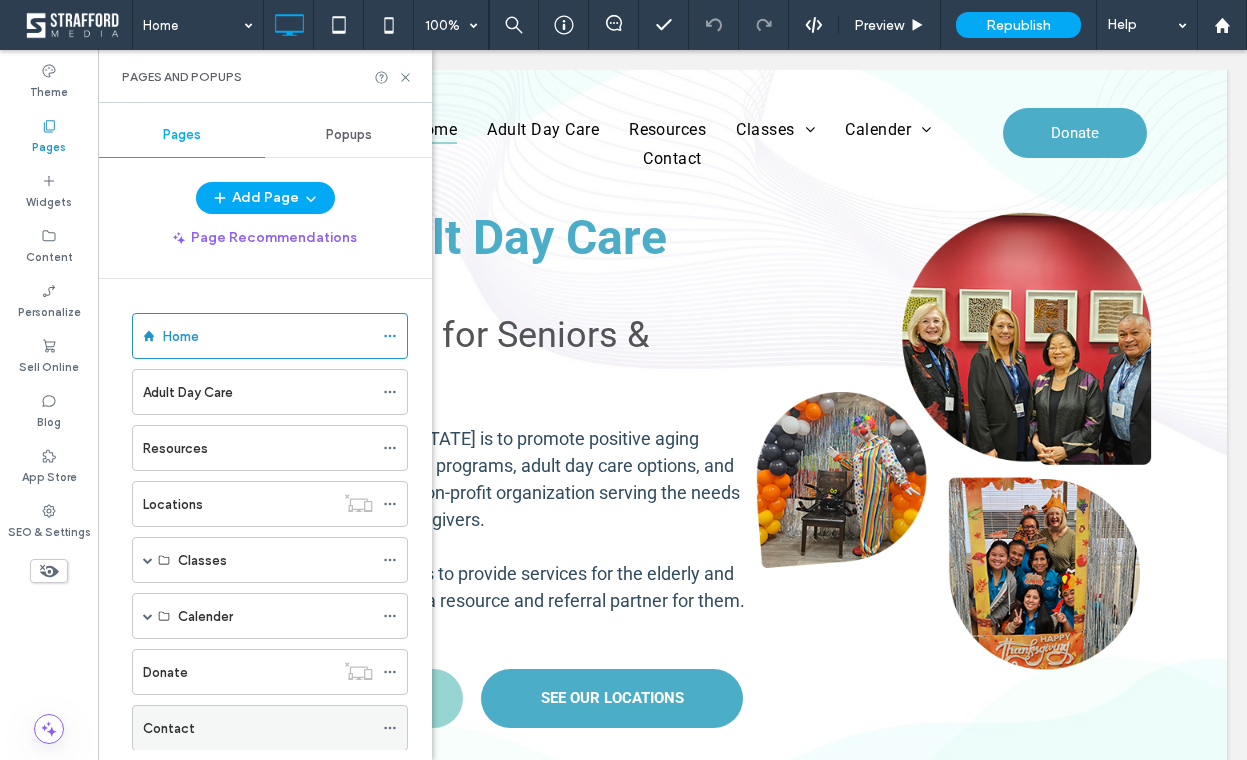 scroll, scrollTop: 0, scrollLeft: 0, axis: both 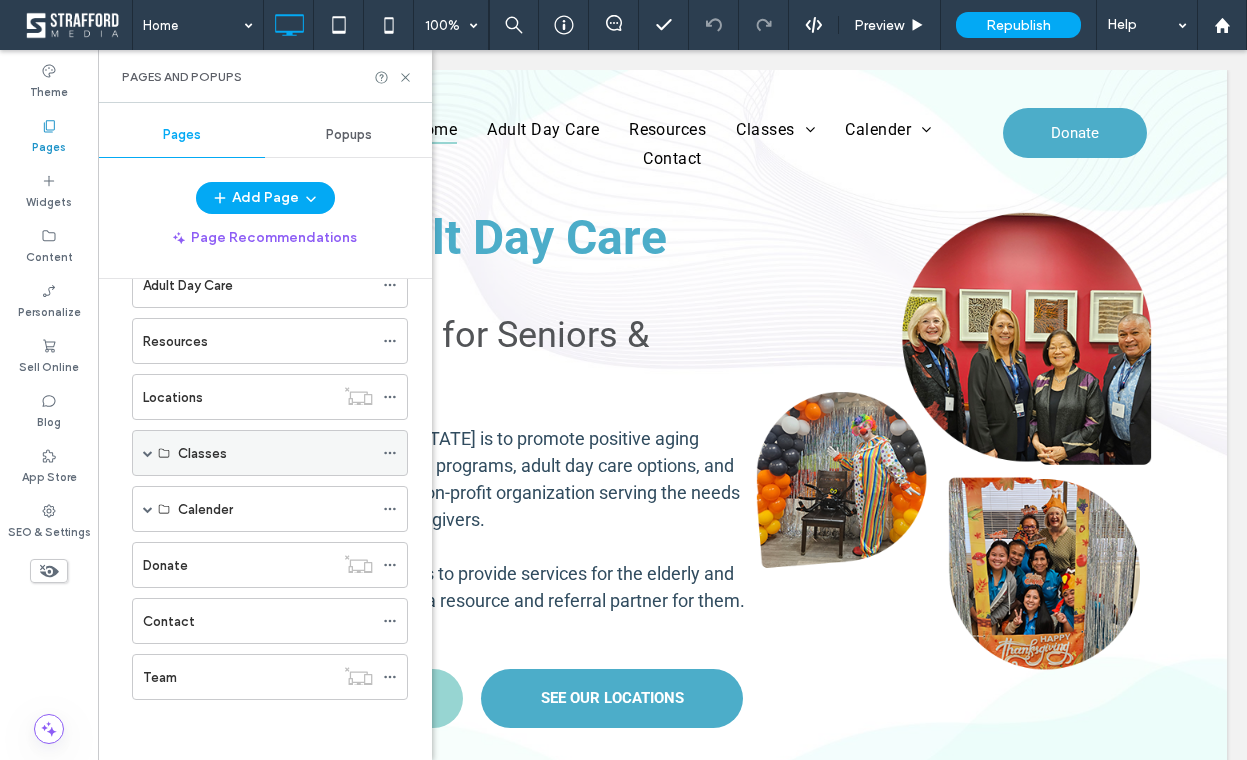 click at bounding box center (148, 453) 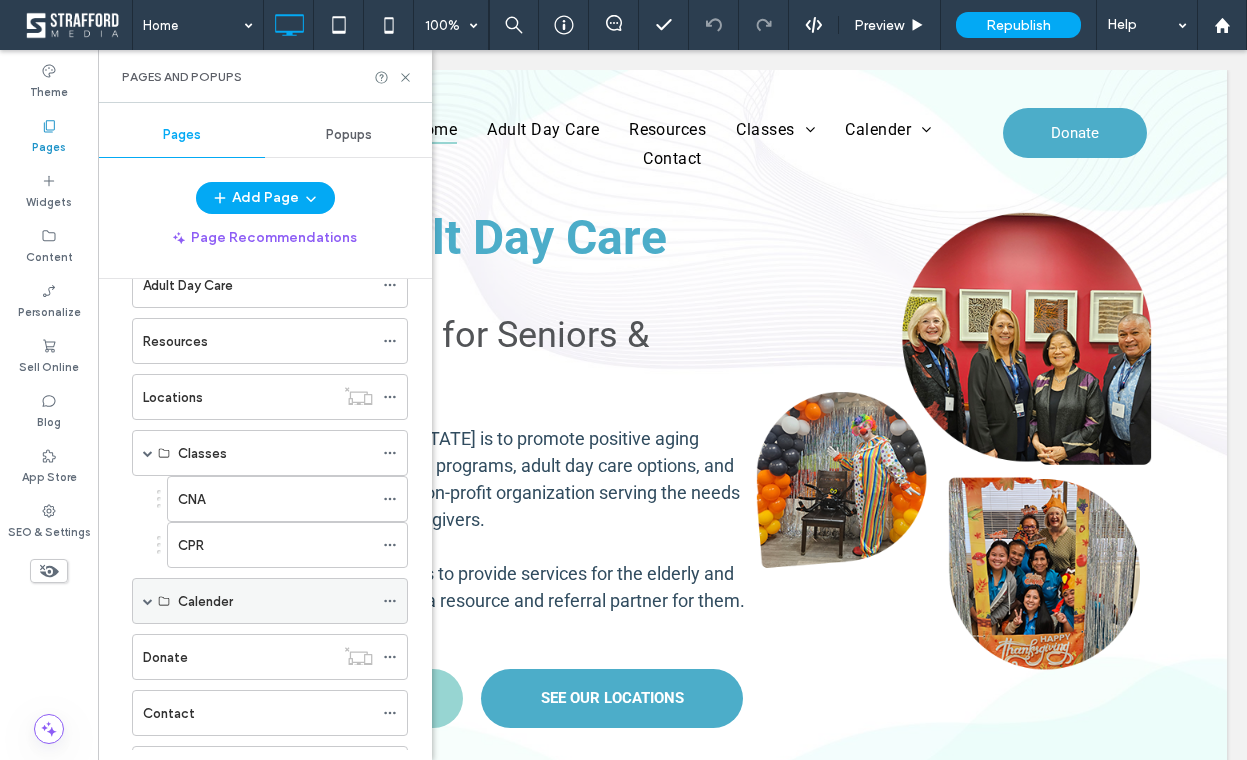 click at bounding box center [148, 601] 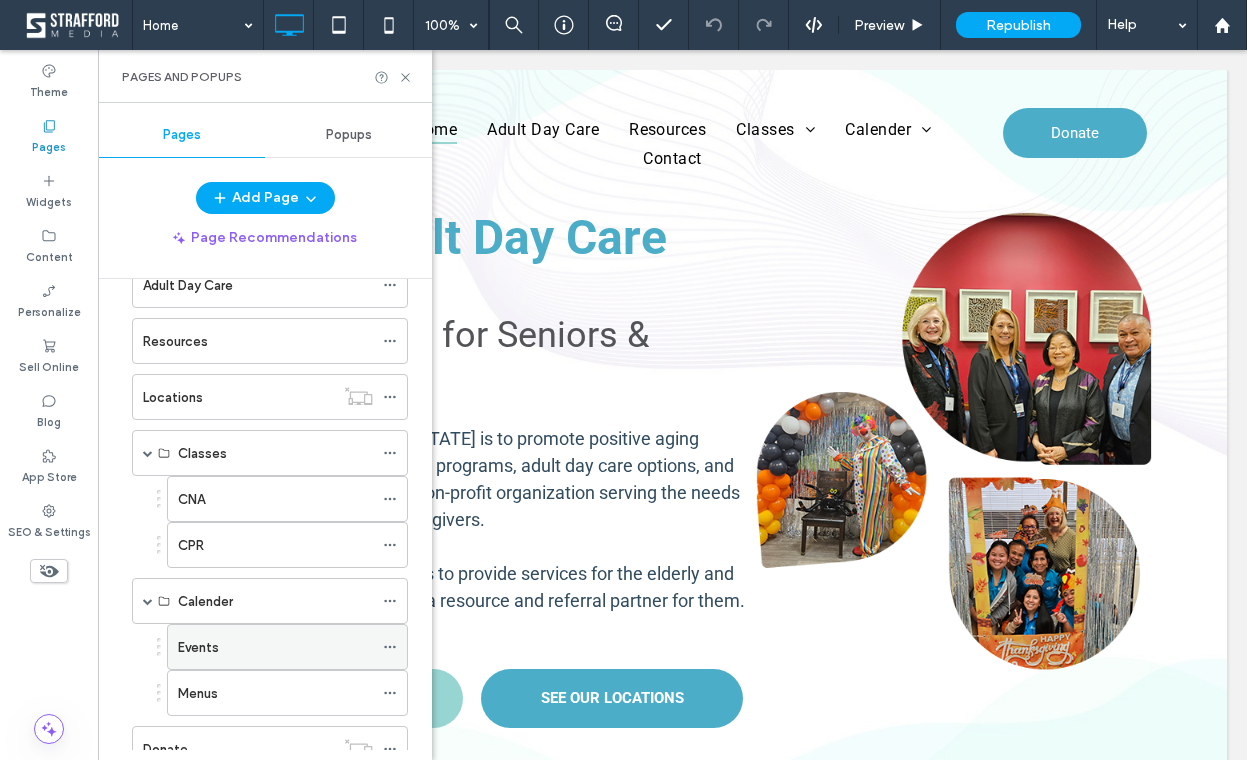 click on "Events" at bounding box center [275, 647] 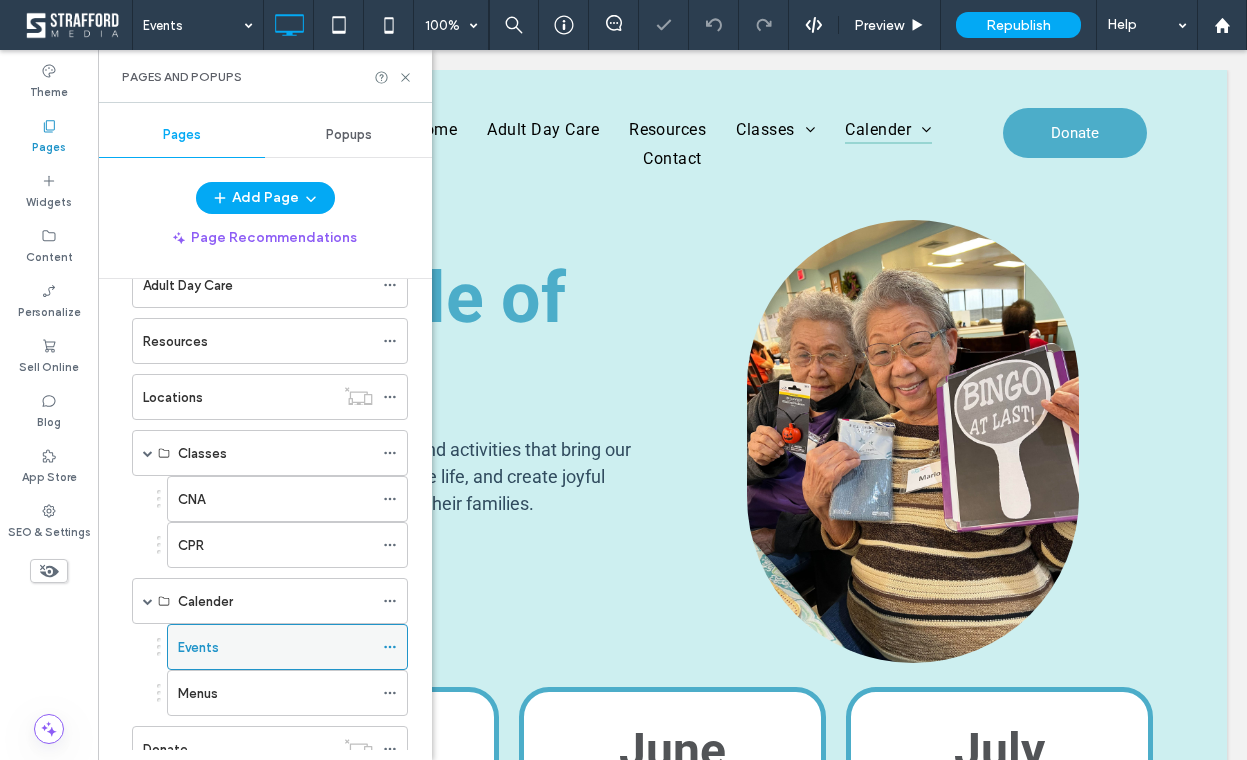 scroll, scrollTop: 0, scrollLeft: 0, axis: both 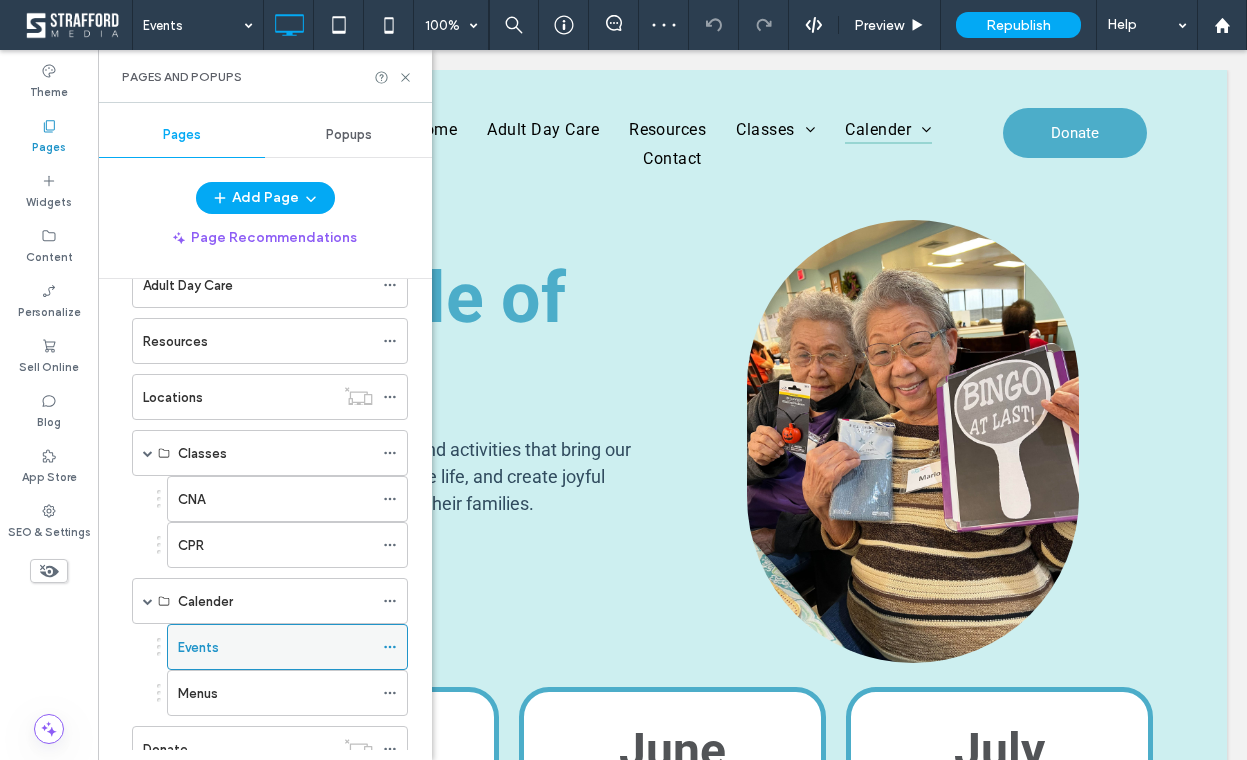 click 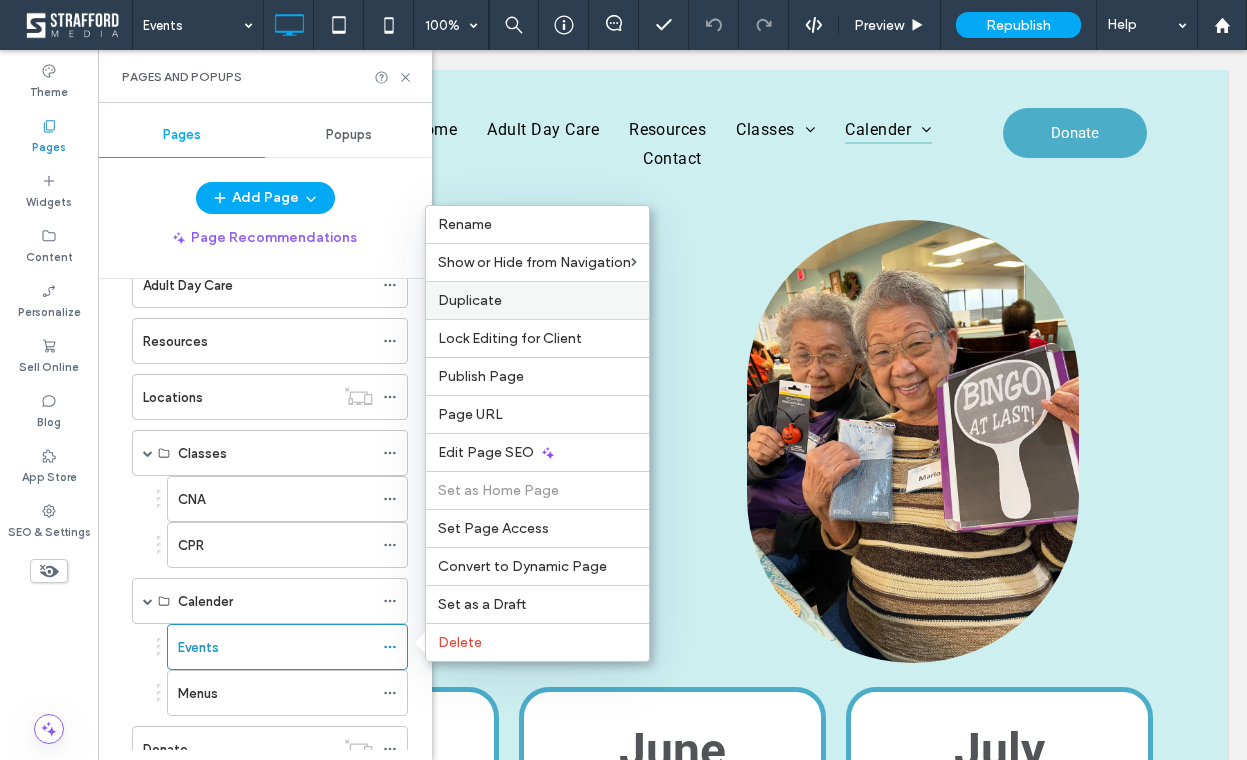 click on "Duplicate" at bounding box center (537, 300) 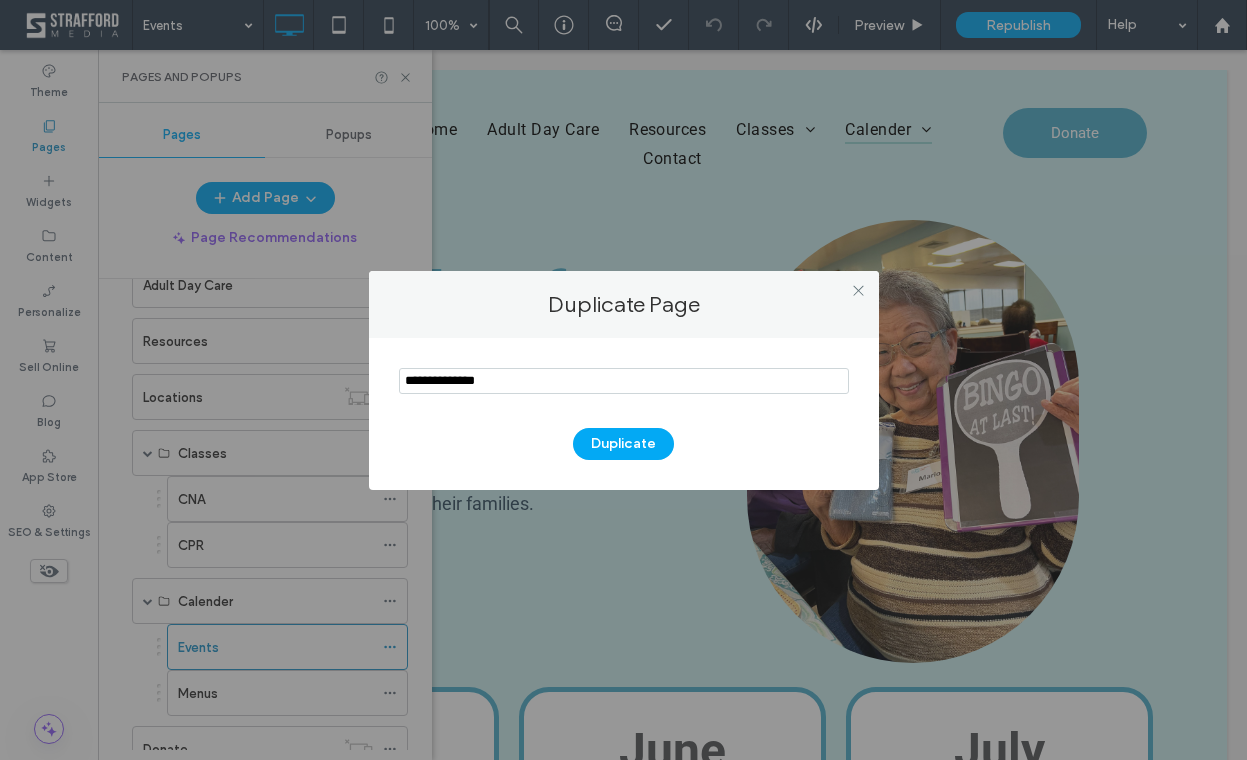 click at bounding box center [624, 381] 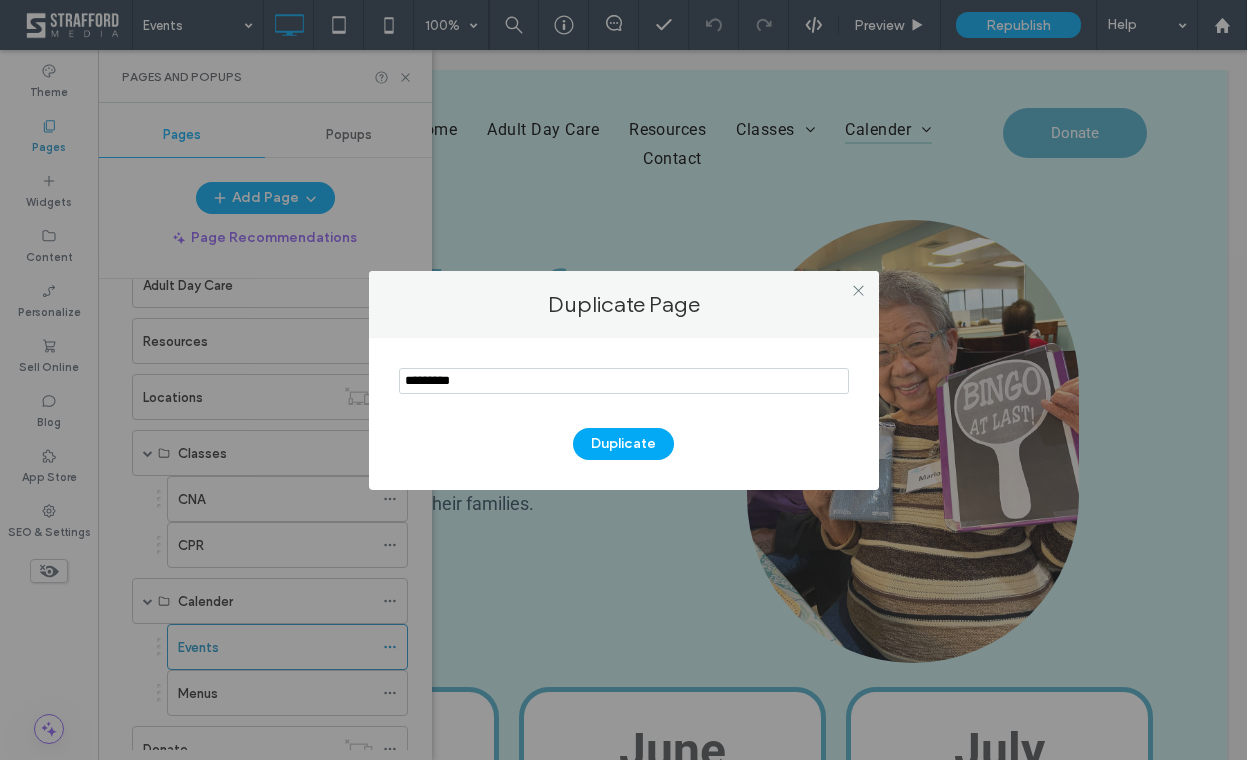 type on "*********" 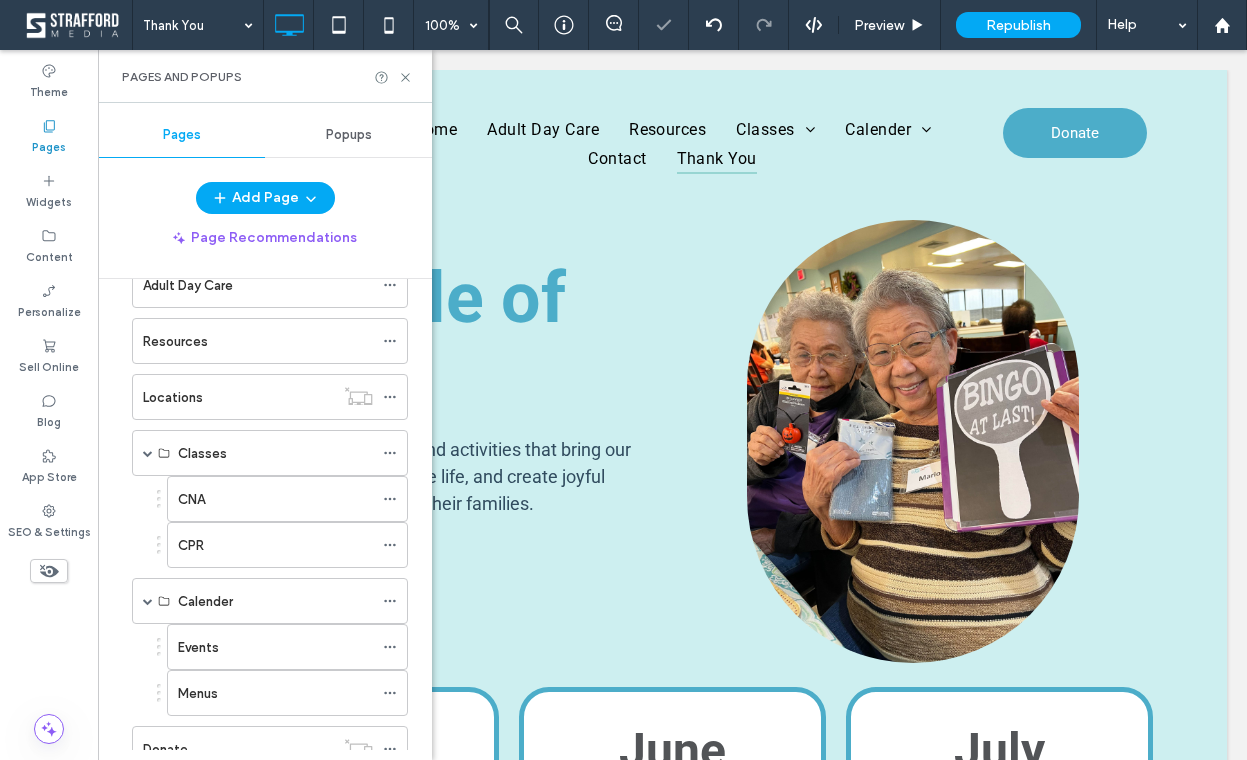 scroll, scrollTop: 0, scrollLeft: 0, axis: both 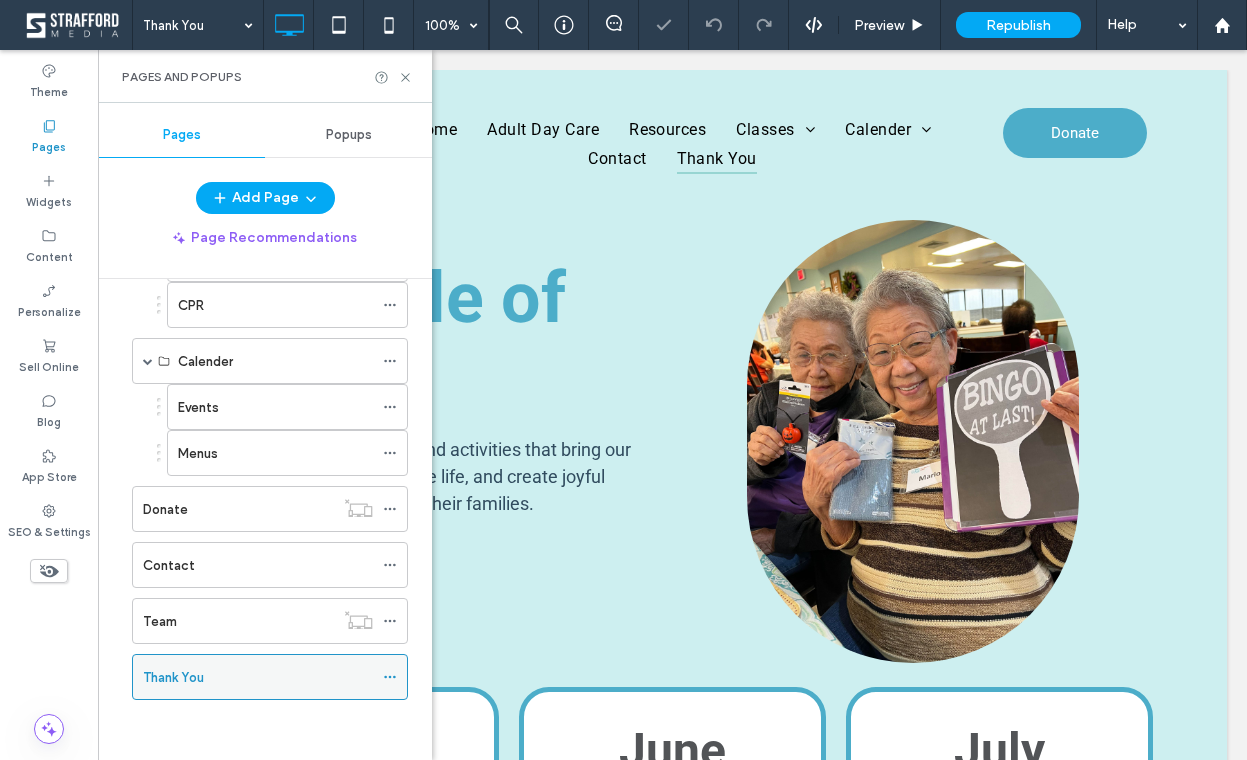 click 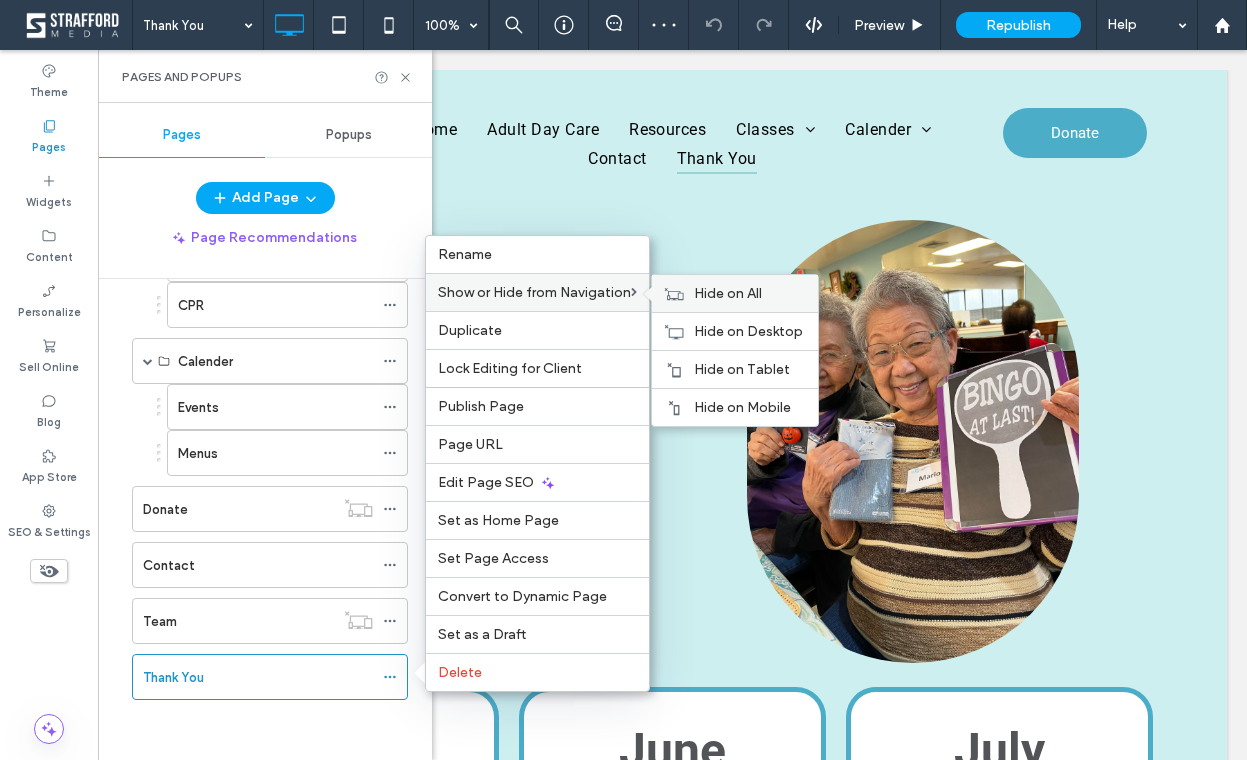 click on "Hide on All" at bounding box center [728, 293] 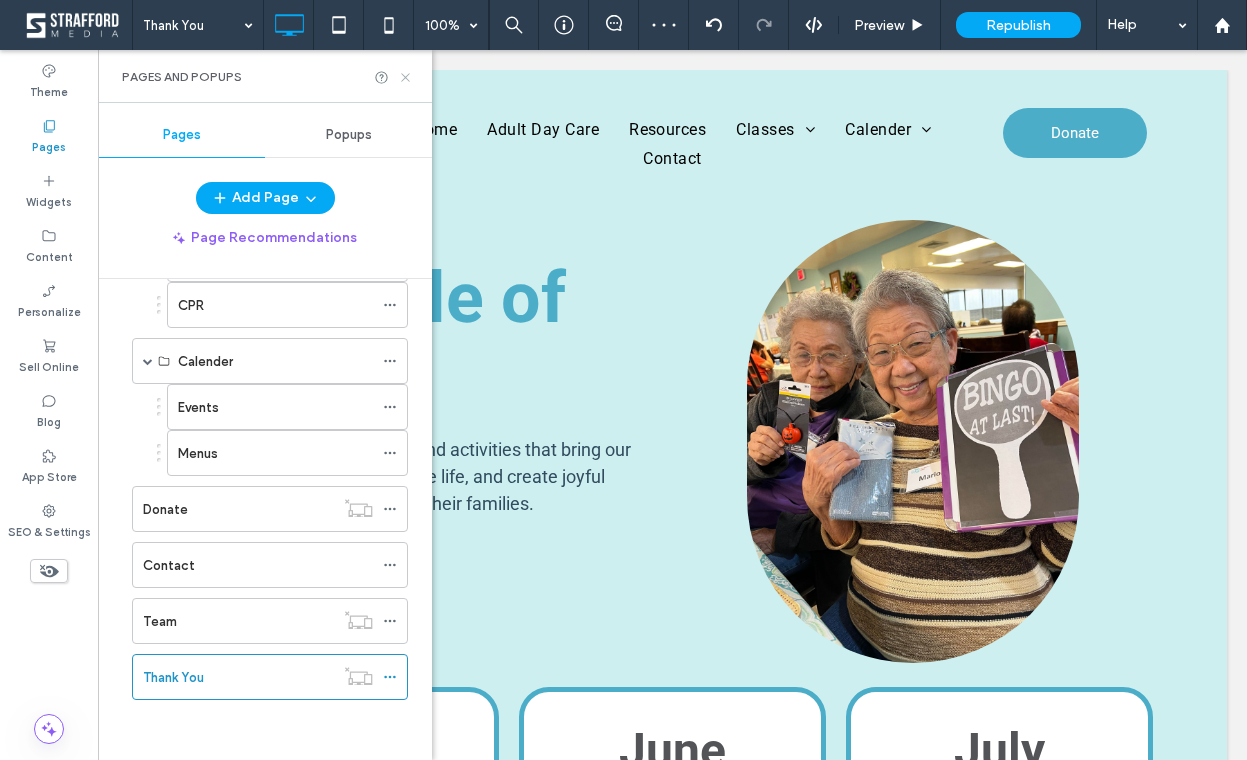 click 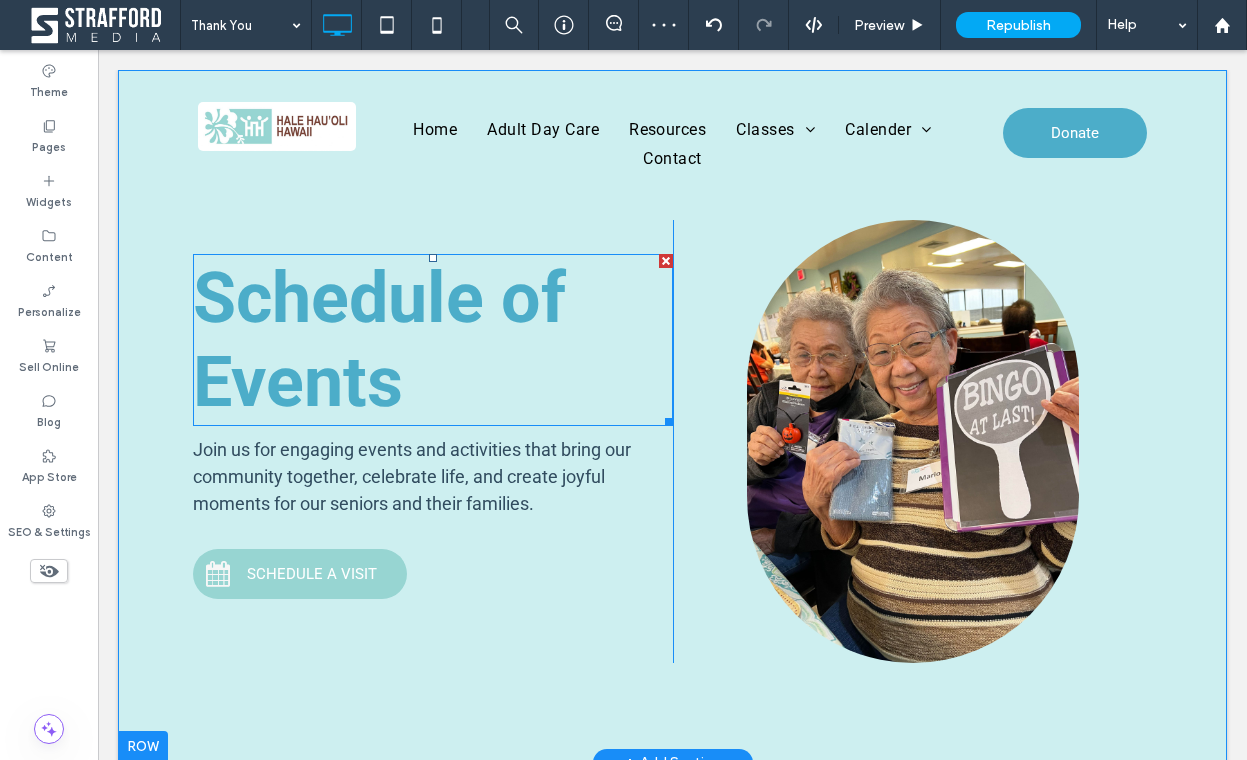 click on "Schedule of Events" at bounding box center (379, 340) 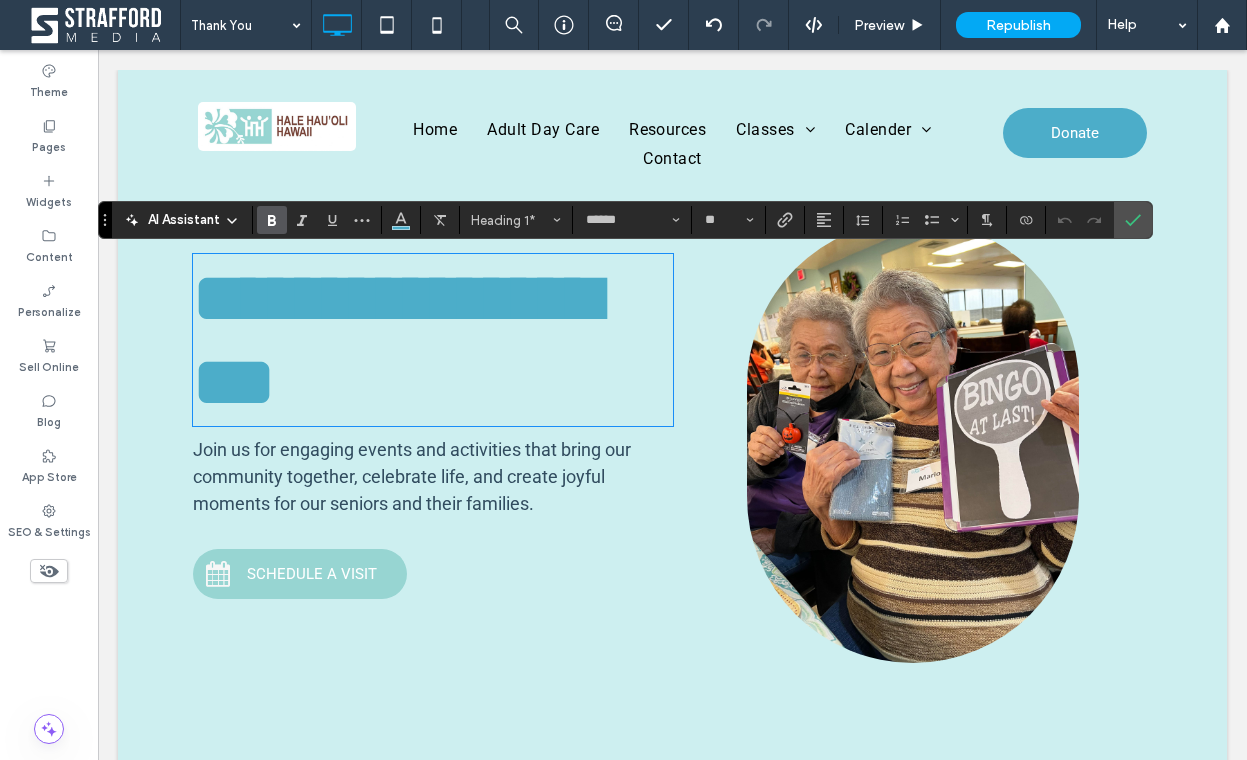type 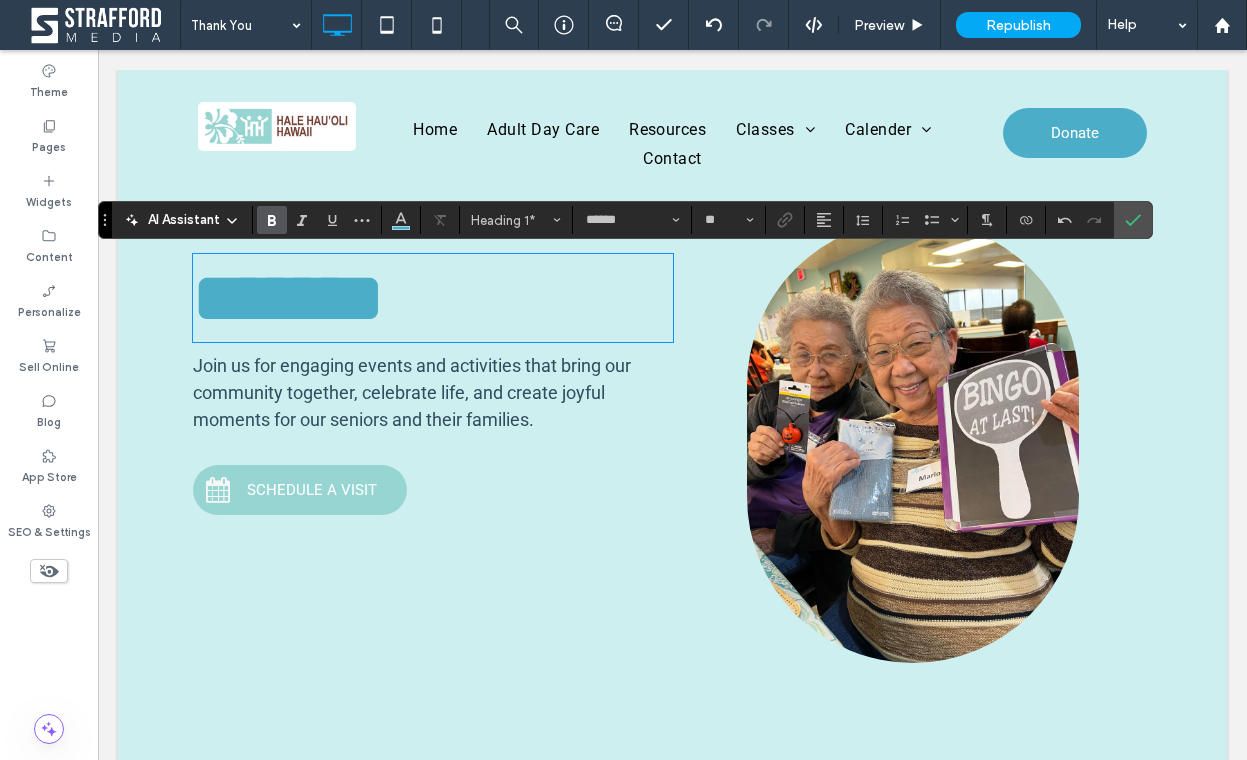 click on "Join us for engaging events and activities that bring our community together, celebrate life, and create joyful moments for our seniors and their families." at bounding box center [412, 392] 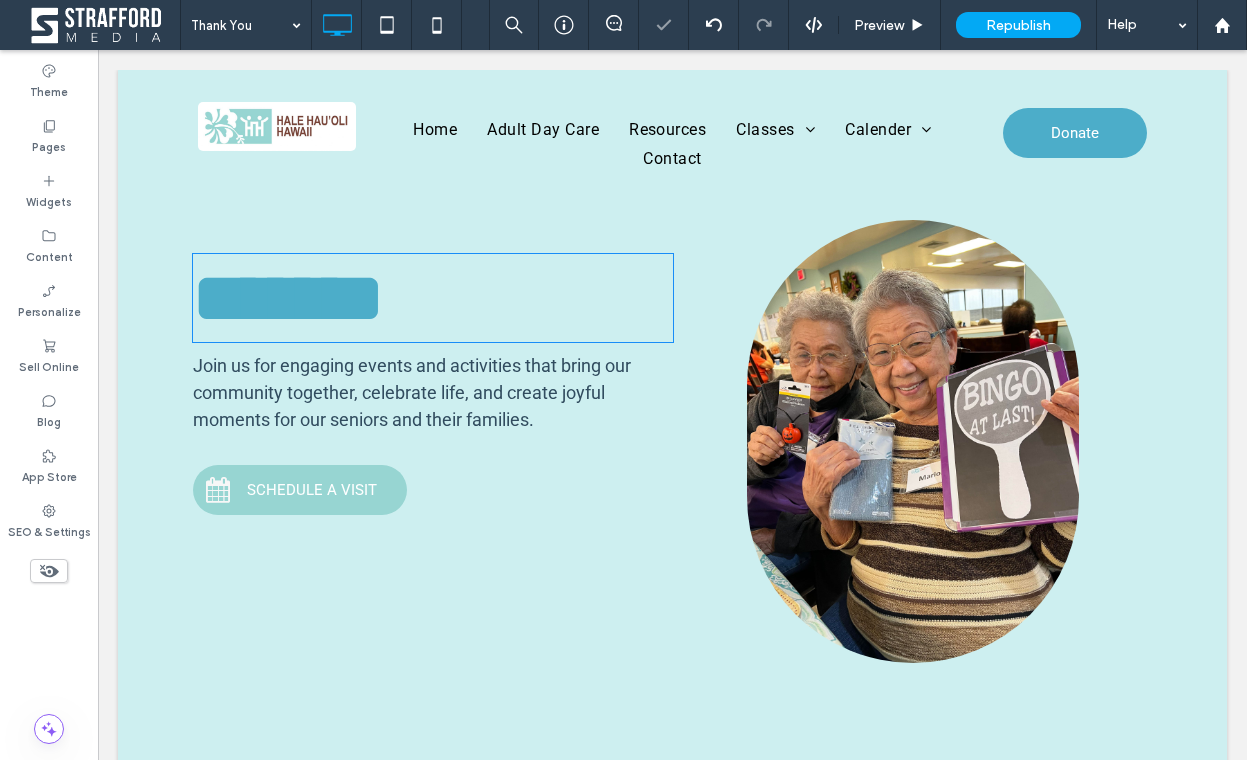 click on "Join us for engaging events and activities that bring our community together, celebrate life, and create joyful moments for our seniors and their families." at bounding box center (412, 392) 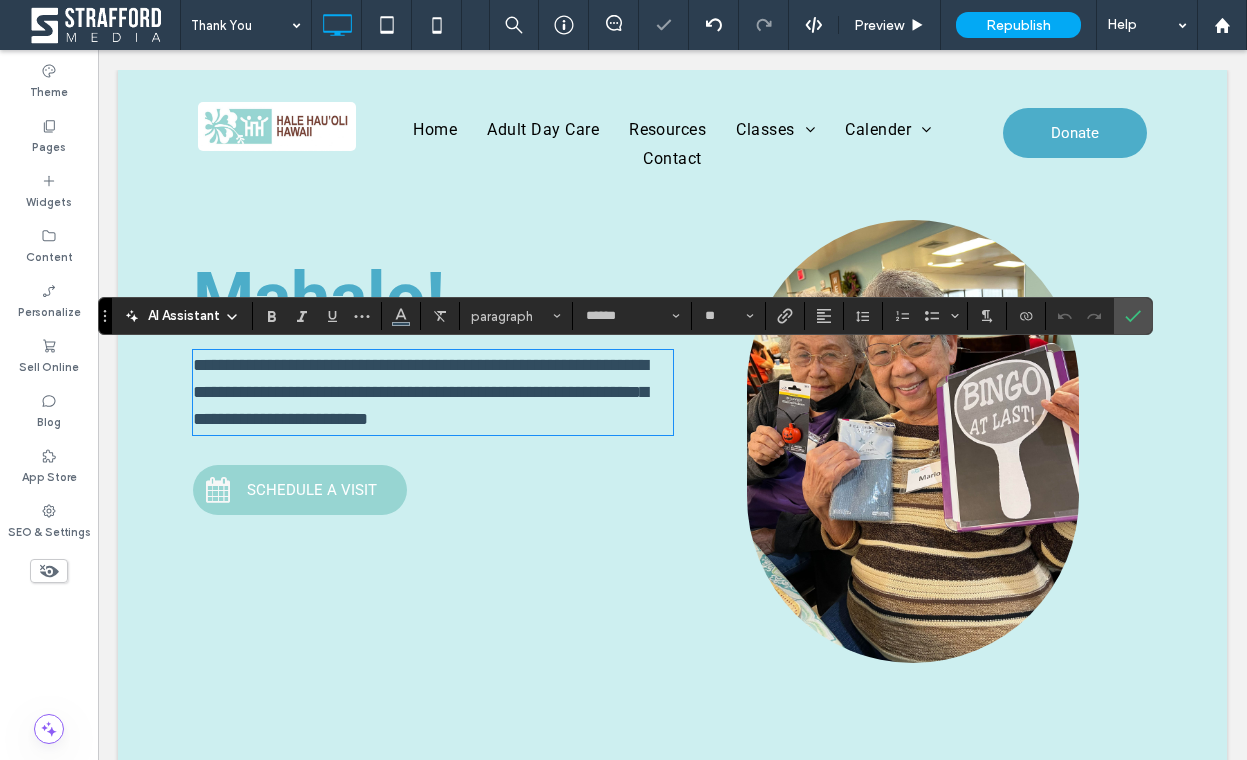 click on "**********" at bounding box center [420, 392] 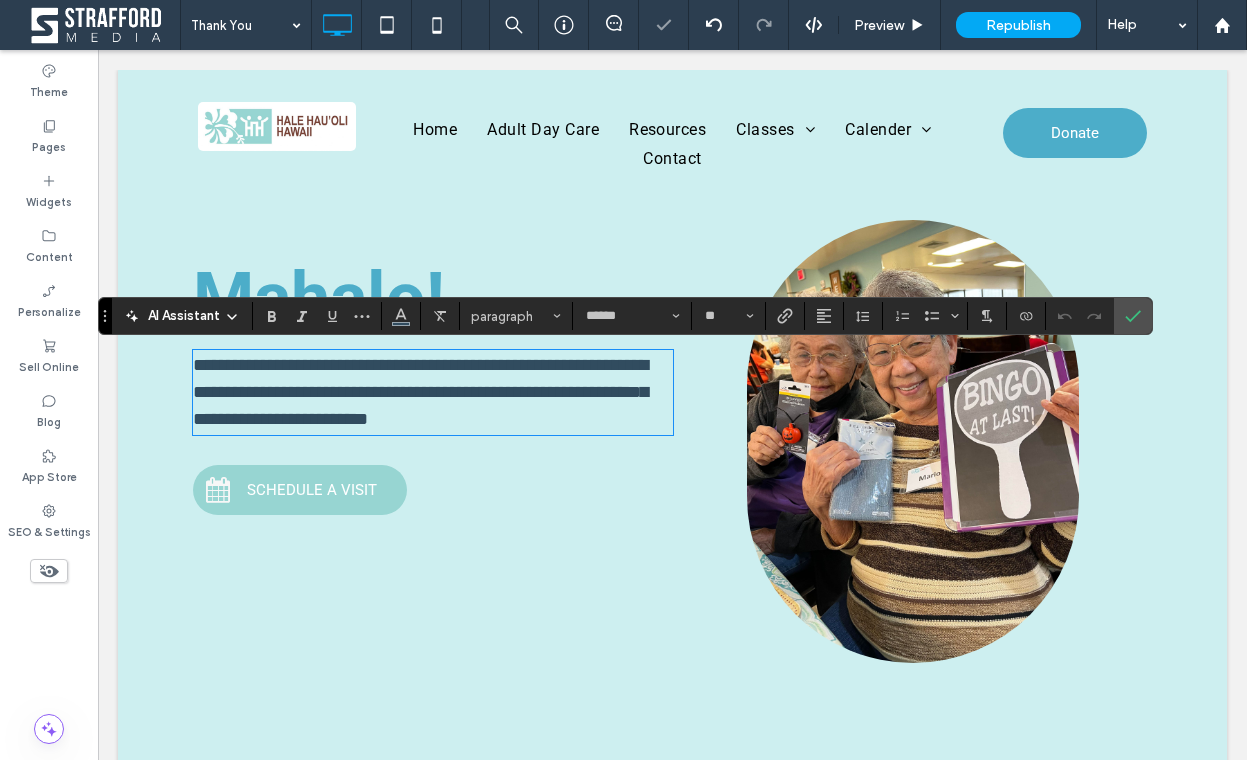 type 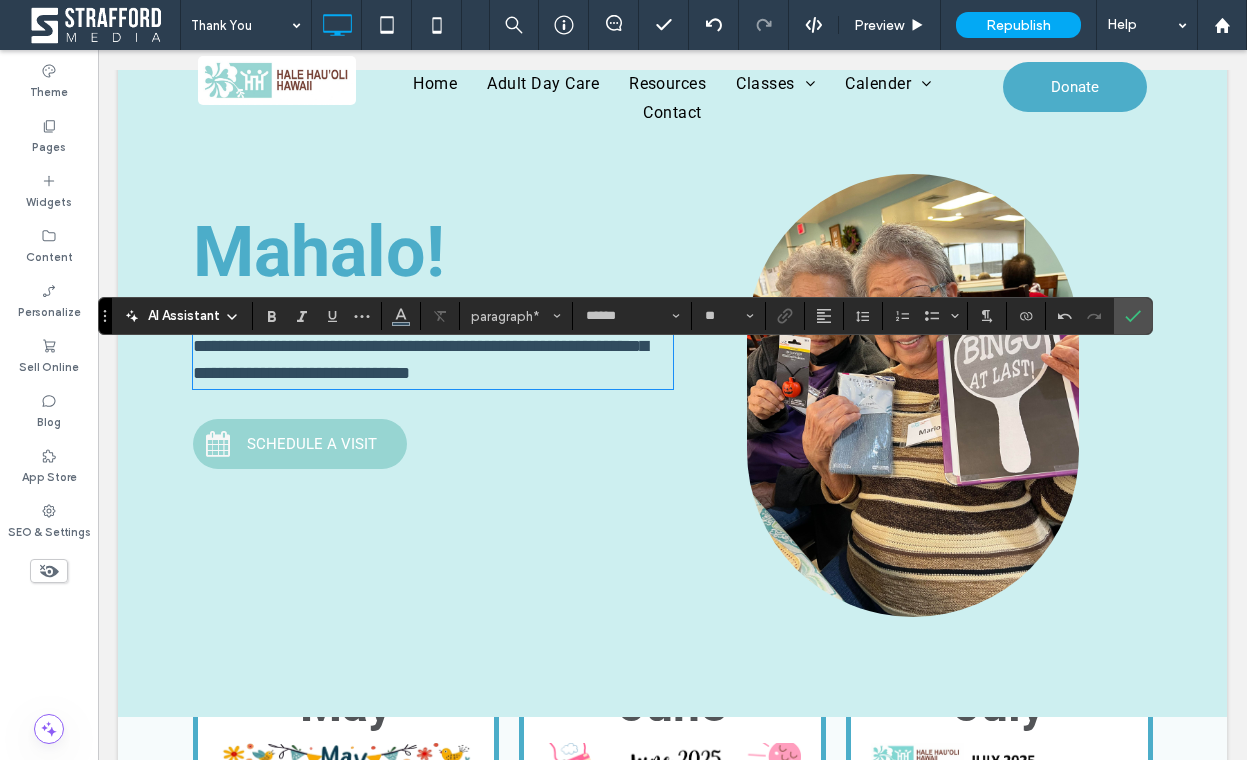 scroll, scrollTop: 0, scrollLeft: 0, axis: both 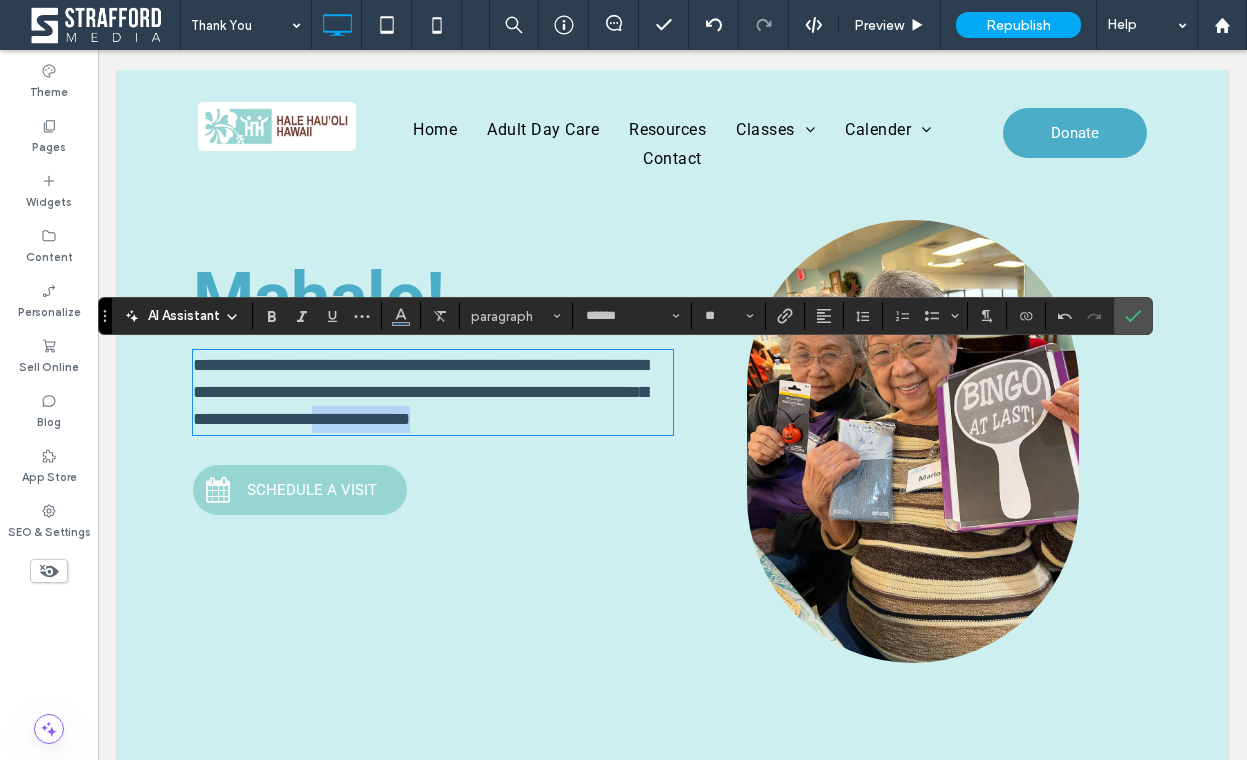 drag, startPoint x: 603, startPoint y: 418, endPoint x: 469, endPoint y: 420, distance: 134.01492 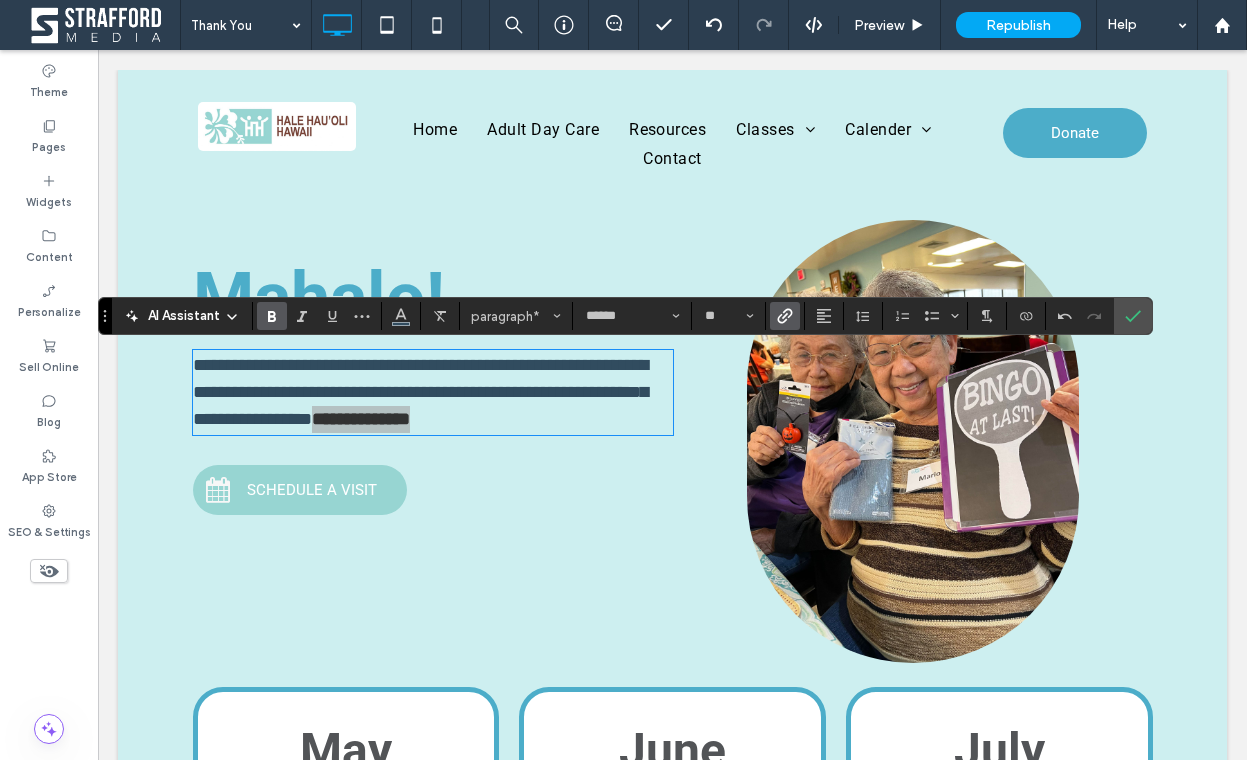 click at bounding box center [781, 316] 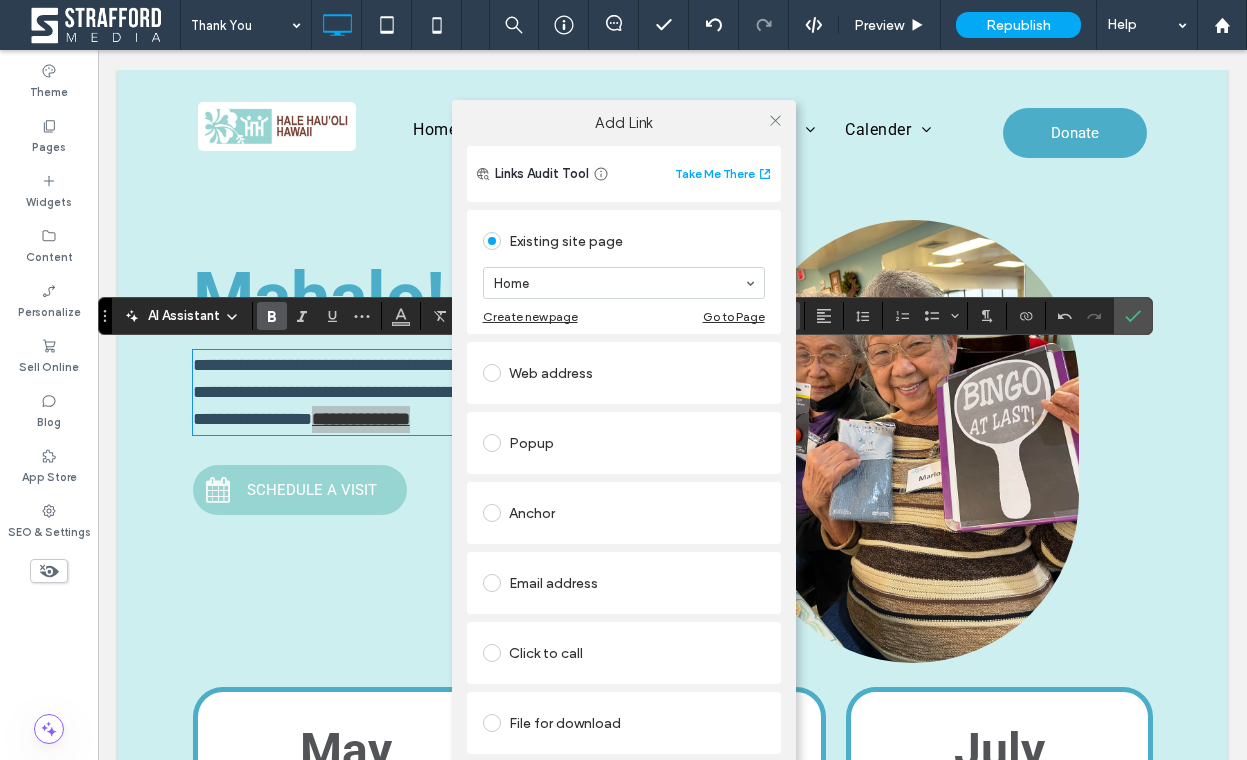 click on "Click to call" at bounding box center (624, 653) 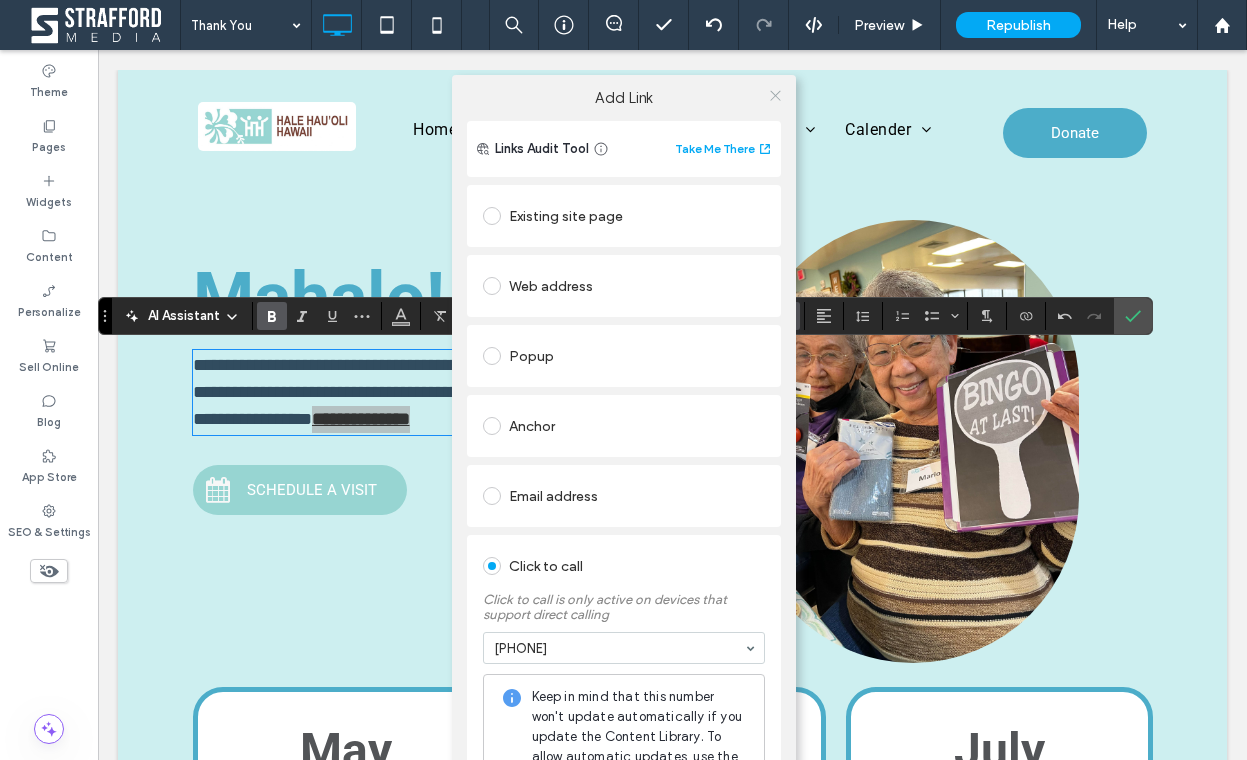 click 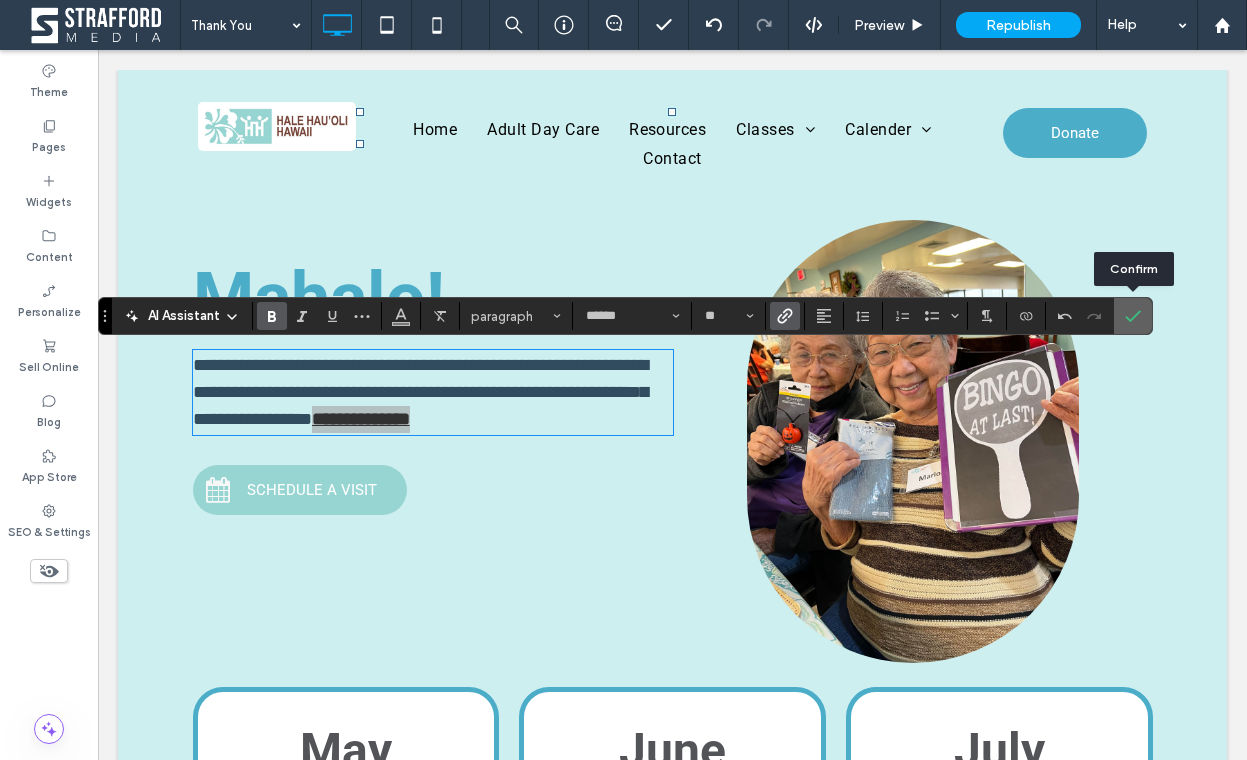 drag, startPoint x: 1127, startPoint y: 320, endPoint x: 1027, endPoint y: 270, distance: 111.8034 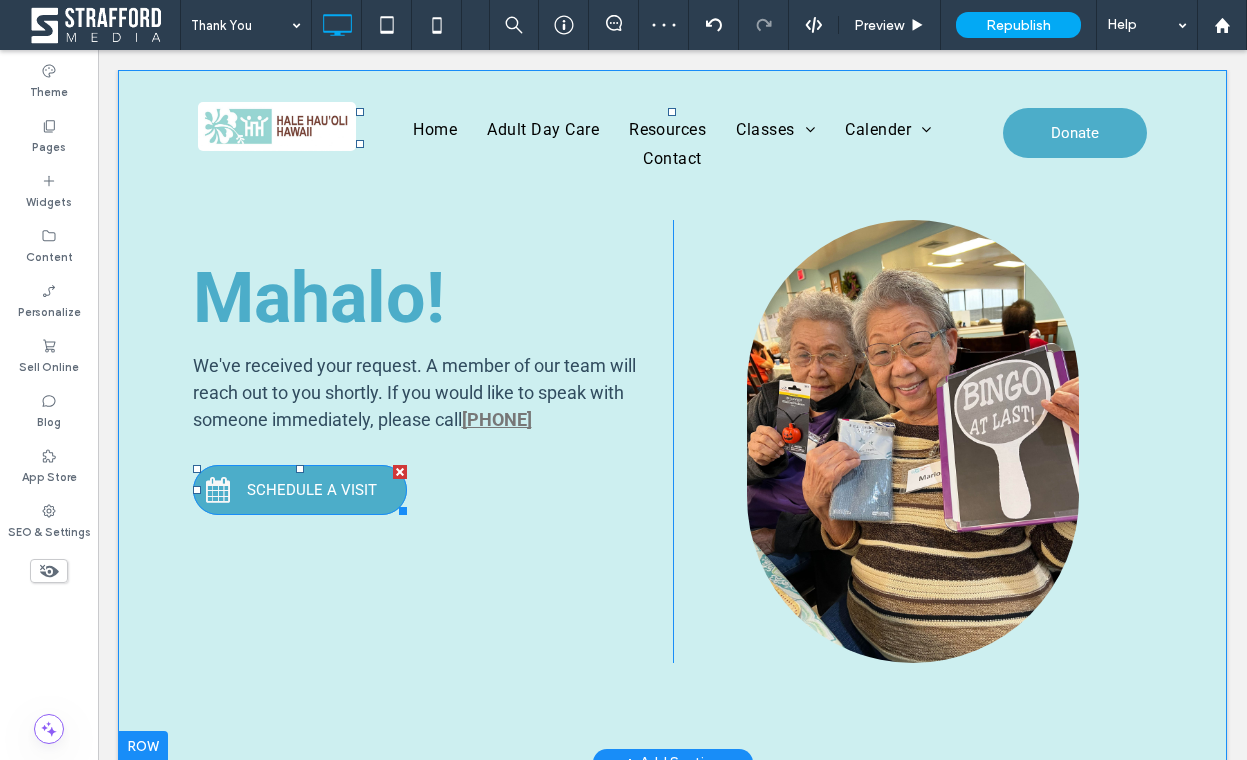 click on "SCHEDULE A VISIT" at bounding box center [300, 490] 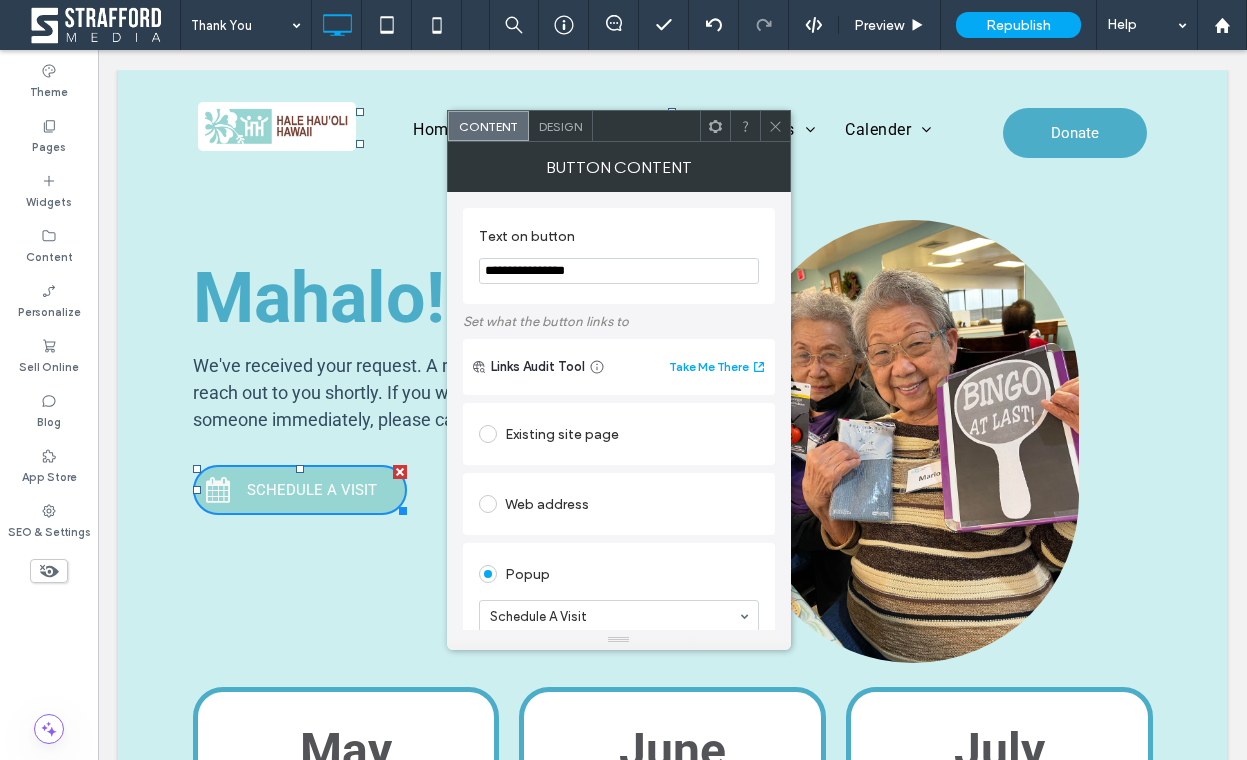 click on "**********" at bounding box center [619, 271] 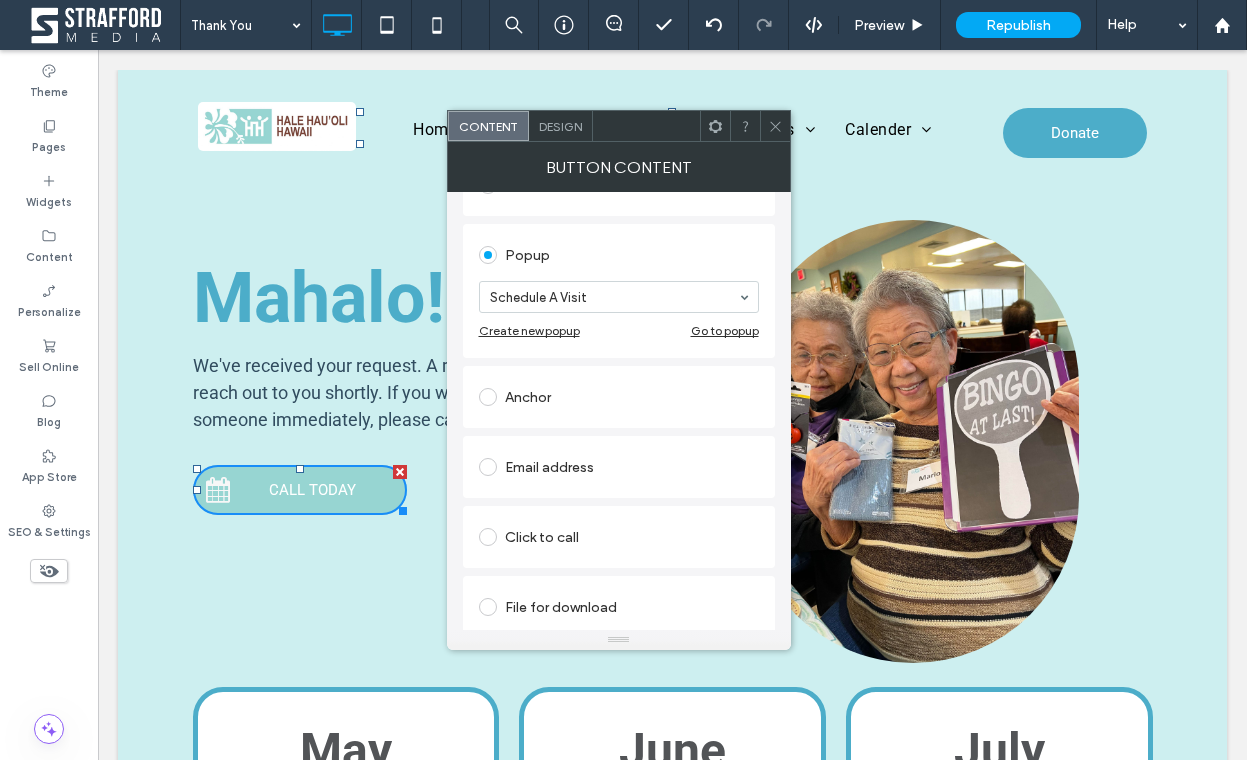 scroll, scrollTop: 329, scrollLeft: 0, axis: vertical 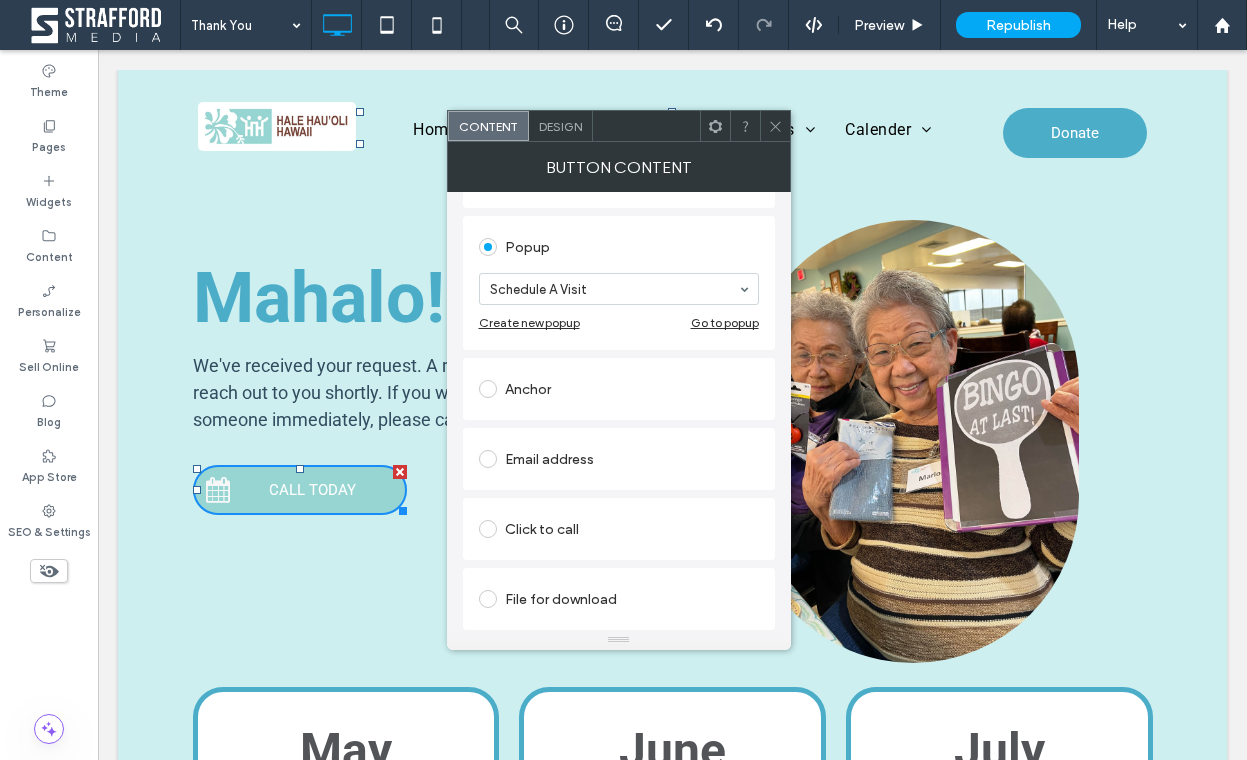type on "**********" 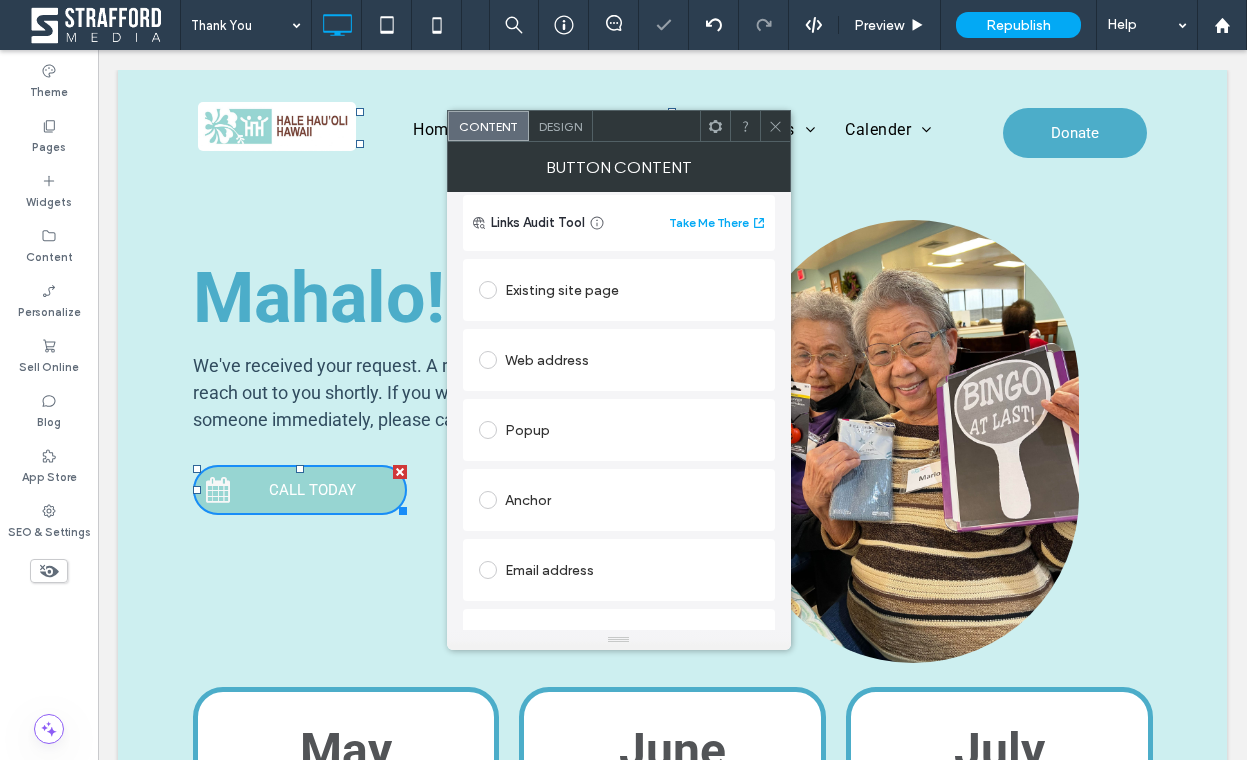 scroll, scrollTop: 0, scrollLeft: 0, axis: both 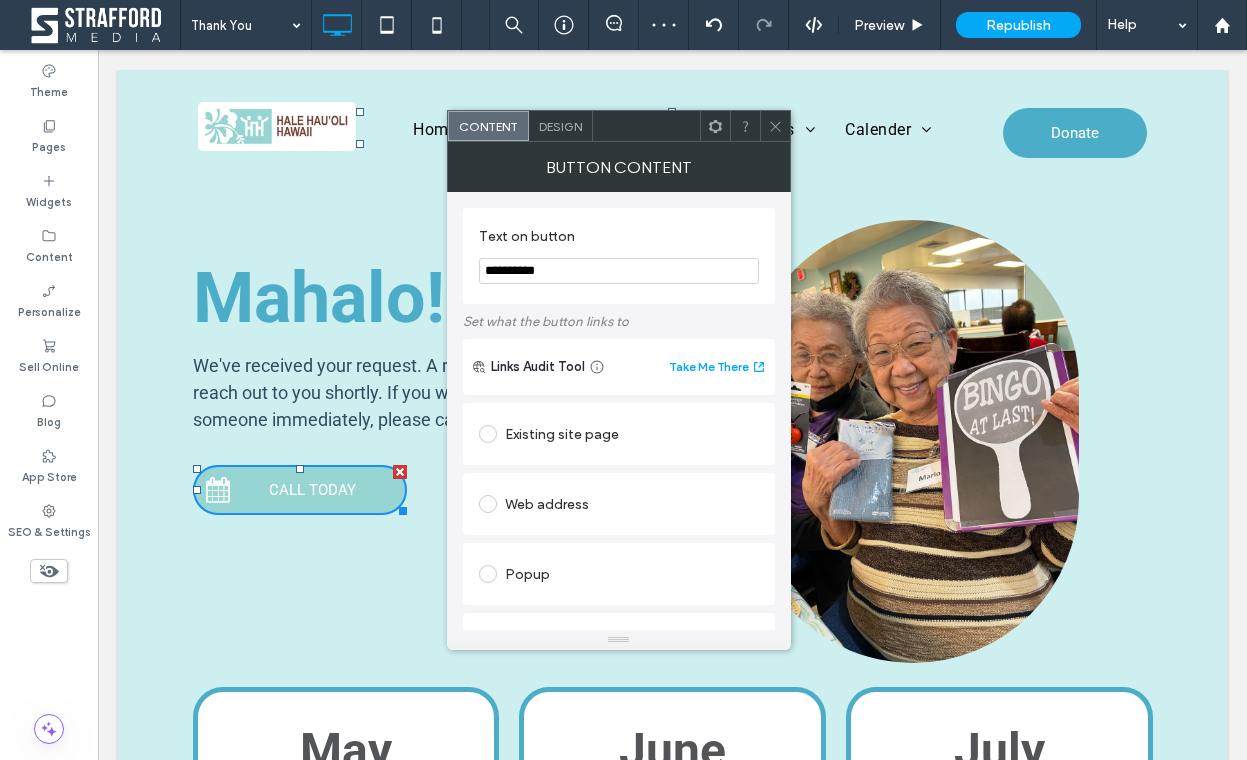click on "Design" at bounding box center [561, 126] 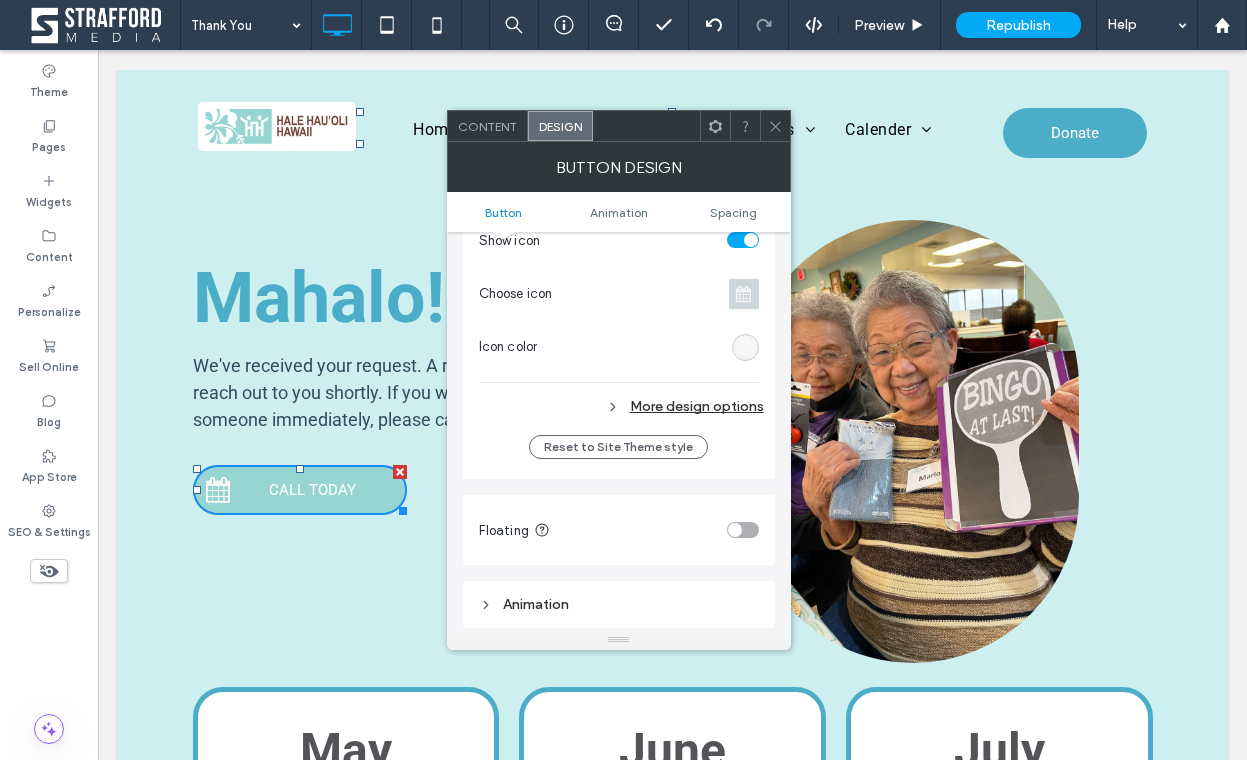 scroll, scrollTop: 727, scrollLeft: 0, axis: vertical 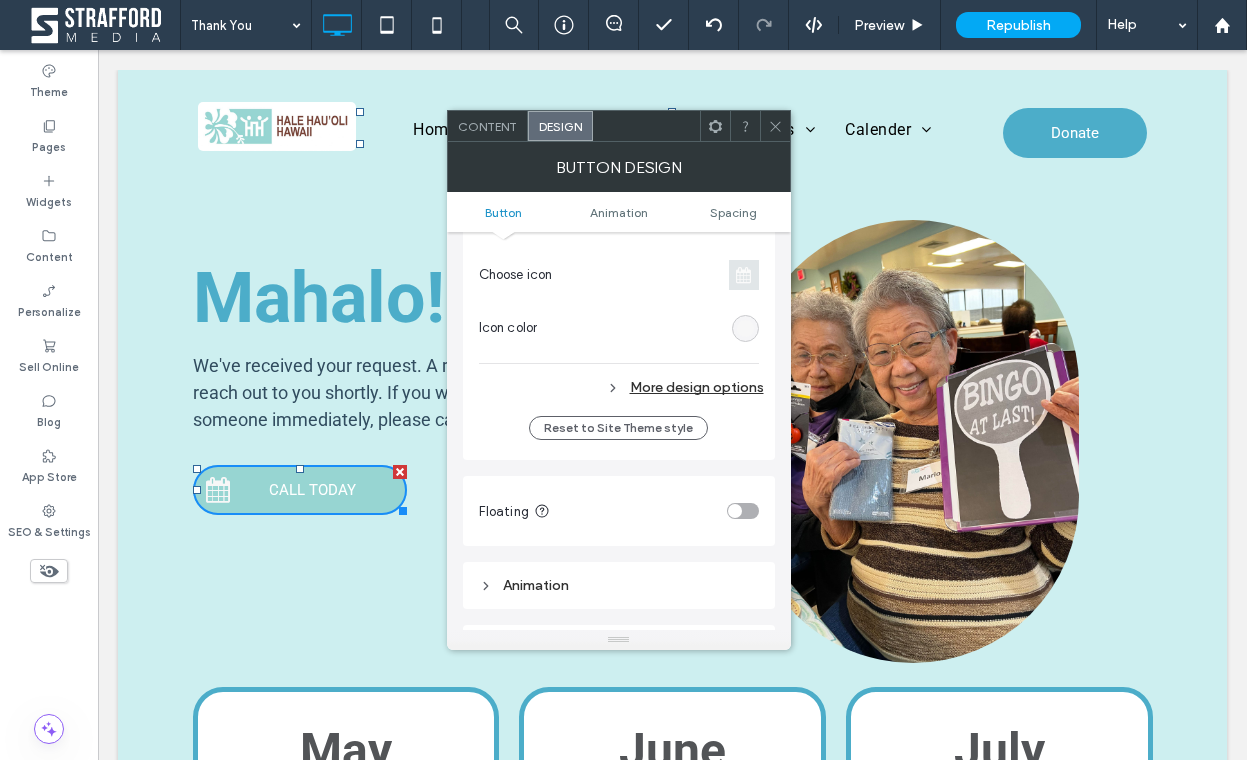 click at bounding box center (743, 275) 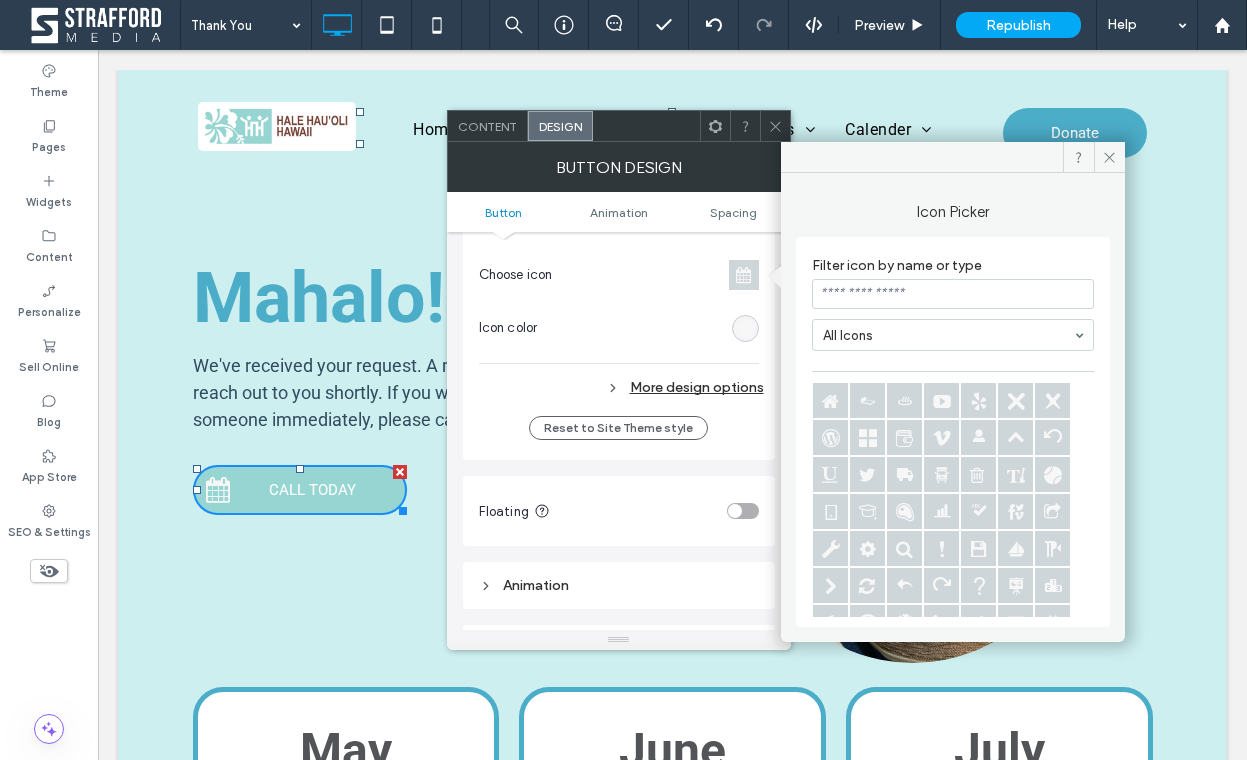 click at bounding box center (953, 294) 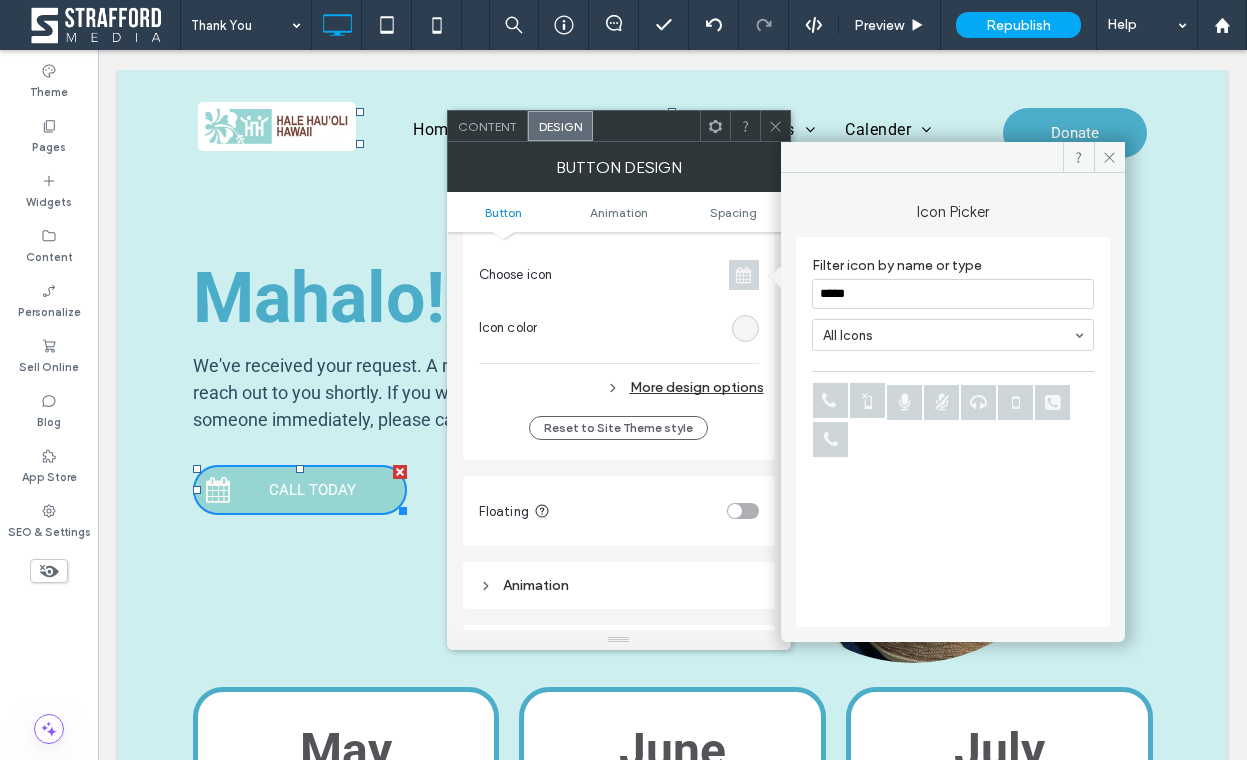 type on "*****" 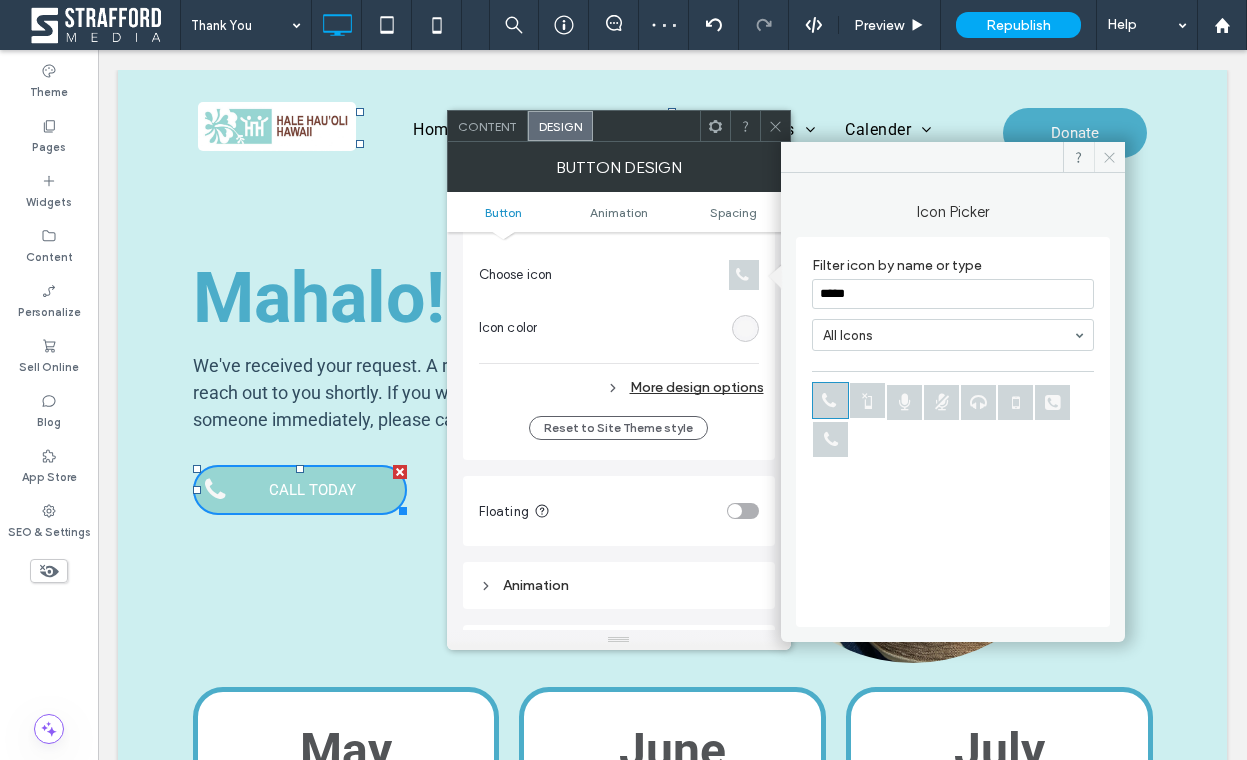 click at bounding box center [1109, 157] 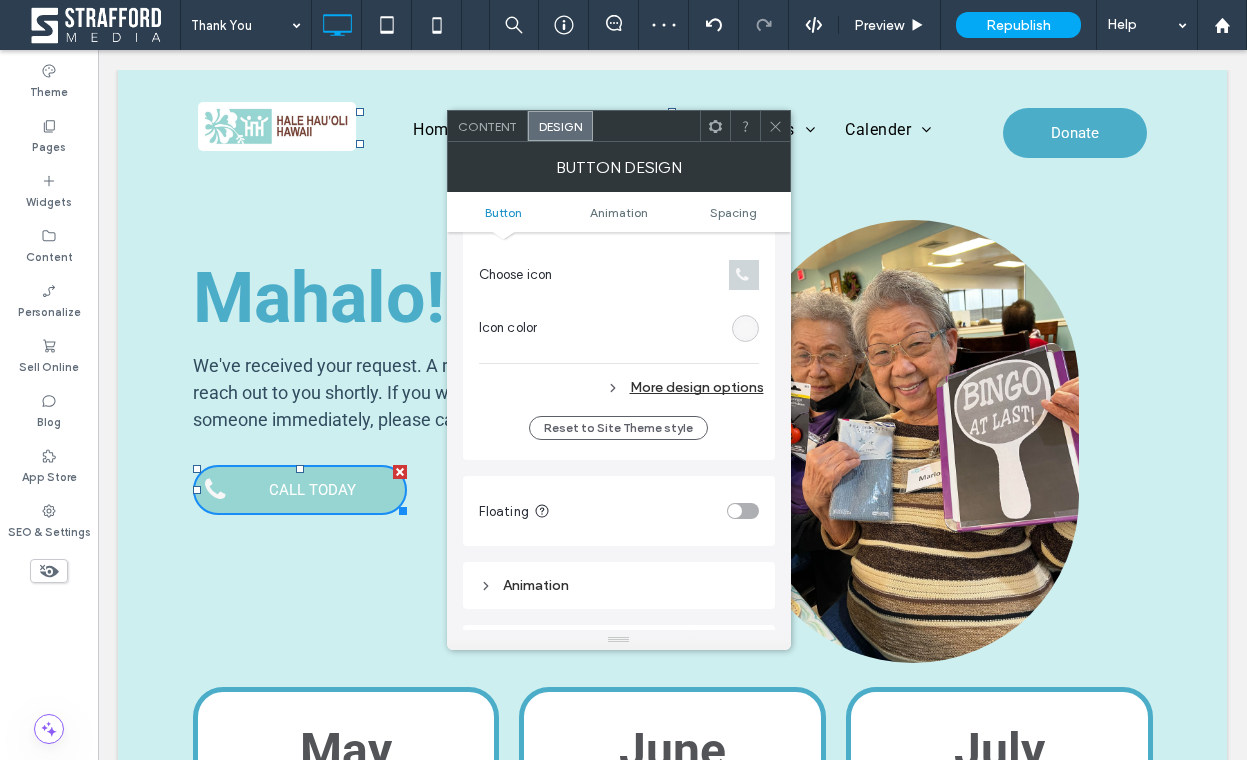 click at bounding box center [775, 126] 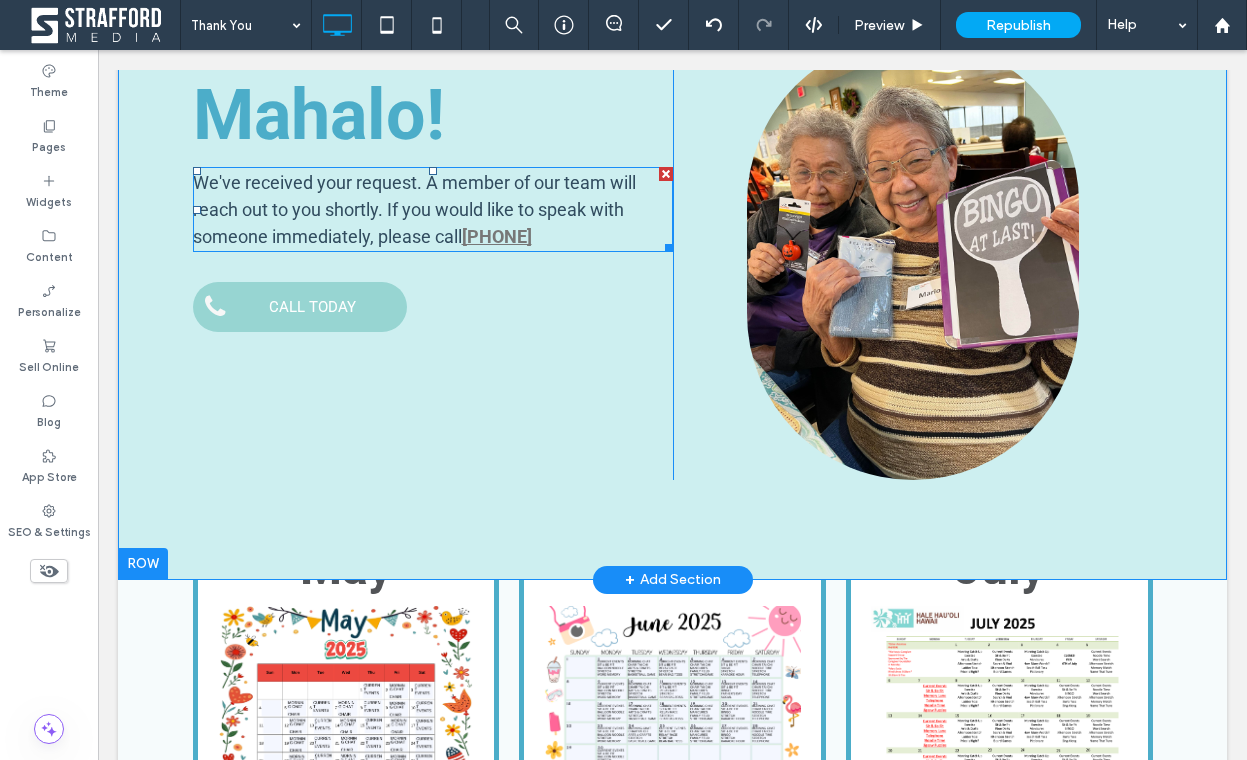 scroll, scrollTop: 271, scrollLeft: 0, axis: vertical 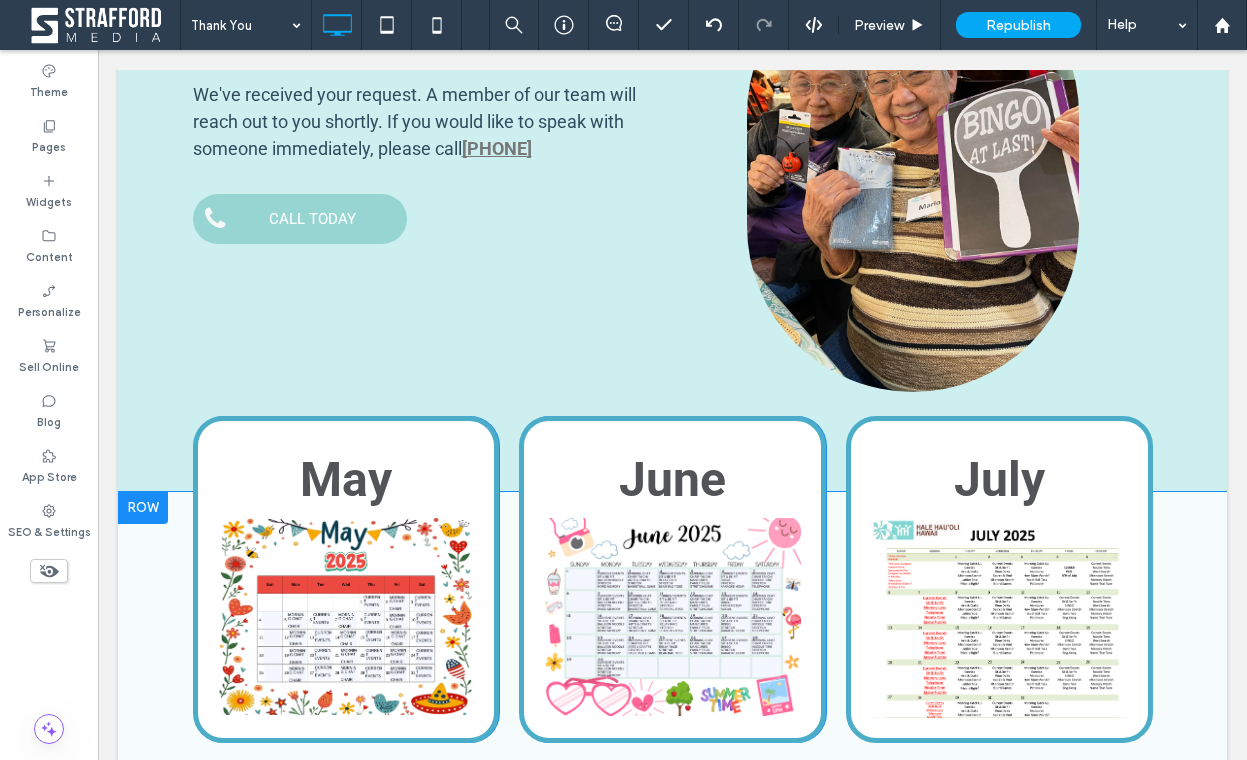 click at bounding box center [143, 508] 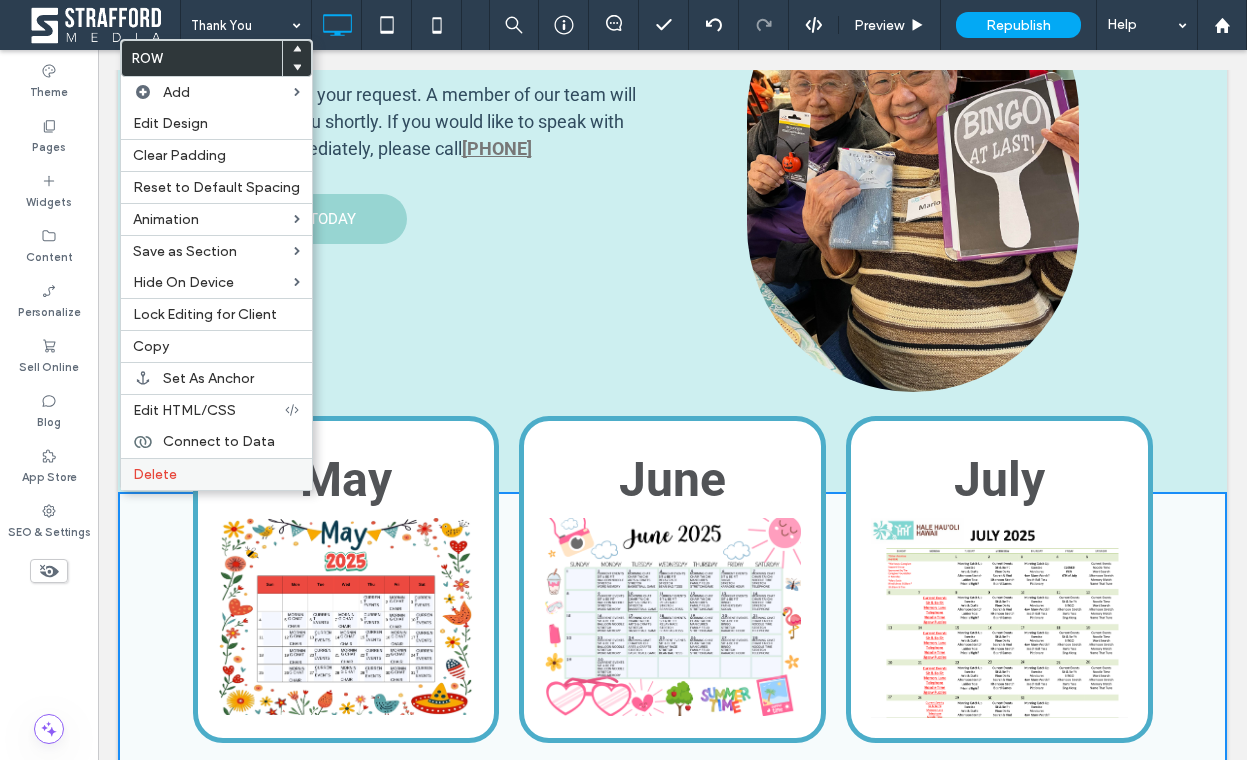 click on "Delete" at bounding box center (155, 474) 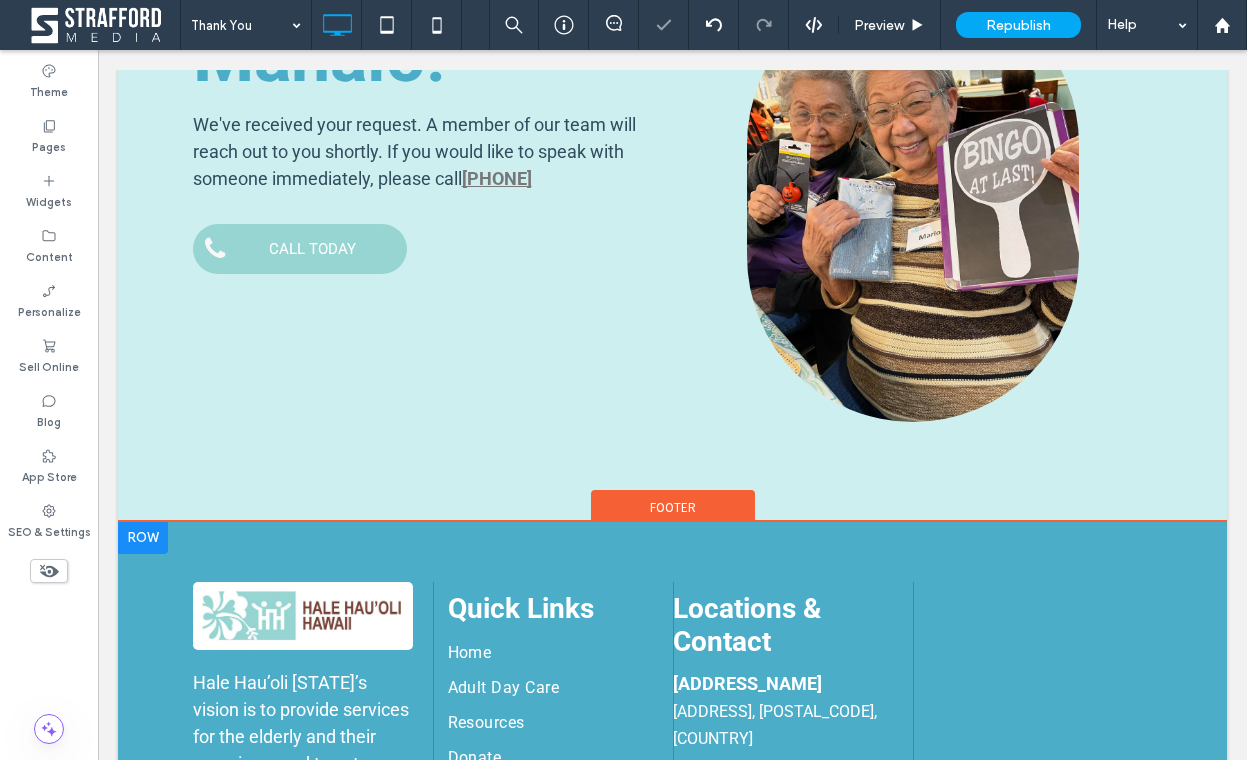 scroll, scrollTop: 0, scrollLeft: 0, axis: both 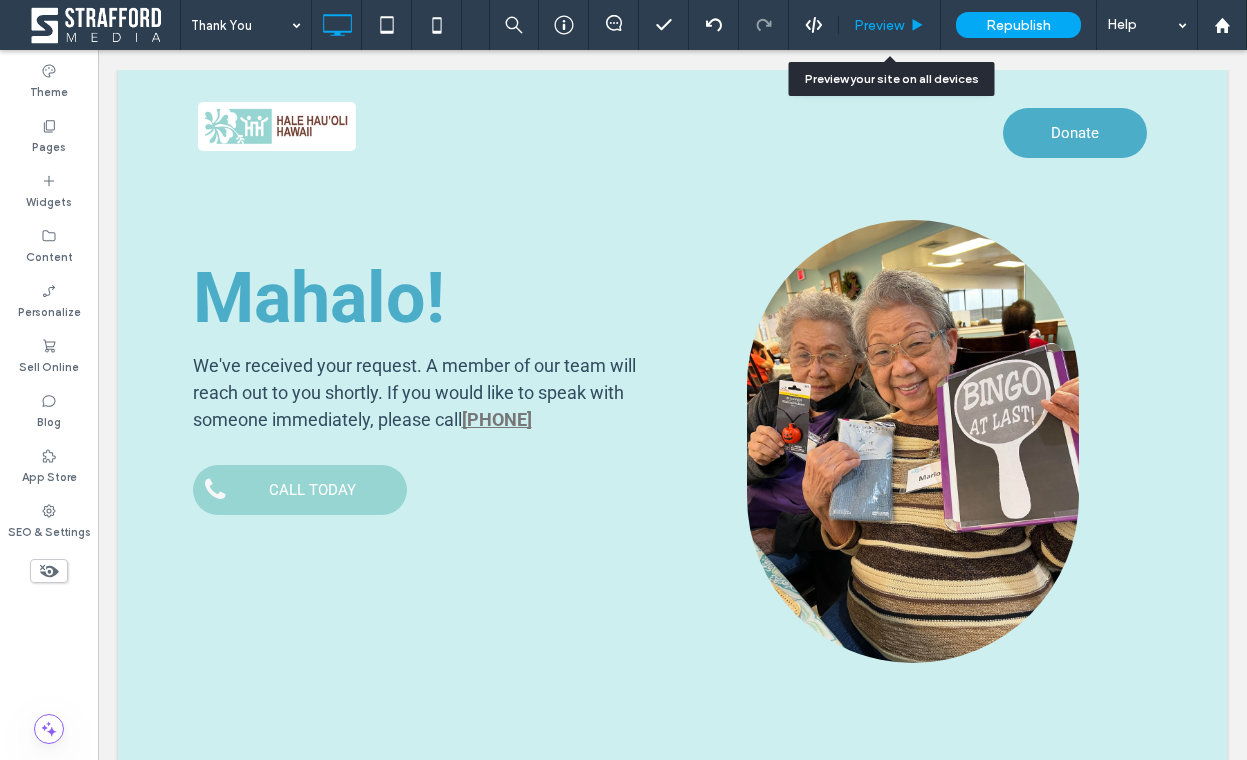 click on "Preview" at bounding box center (889, 25) 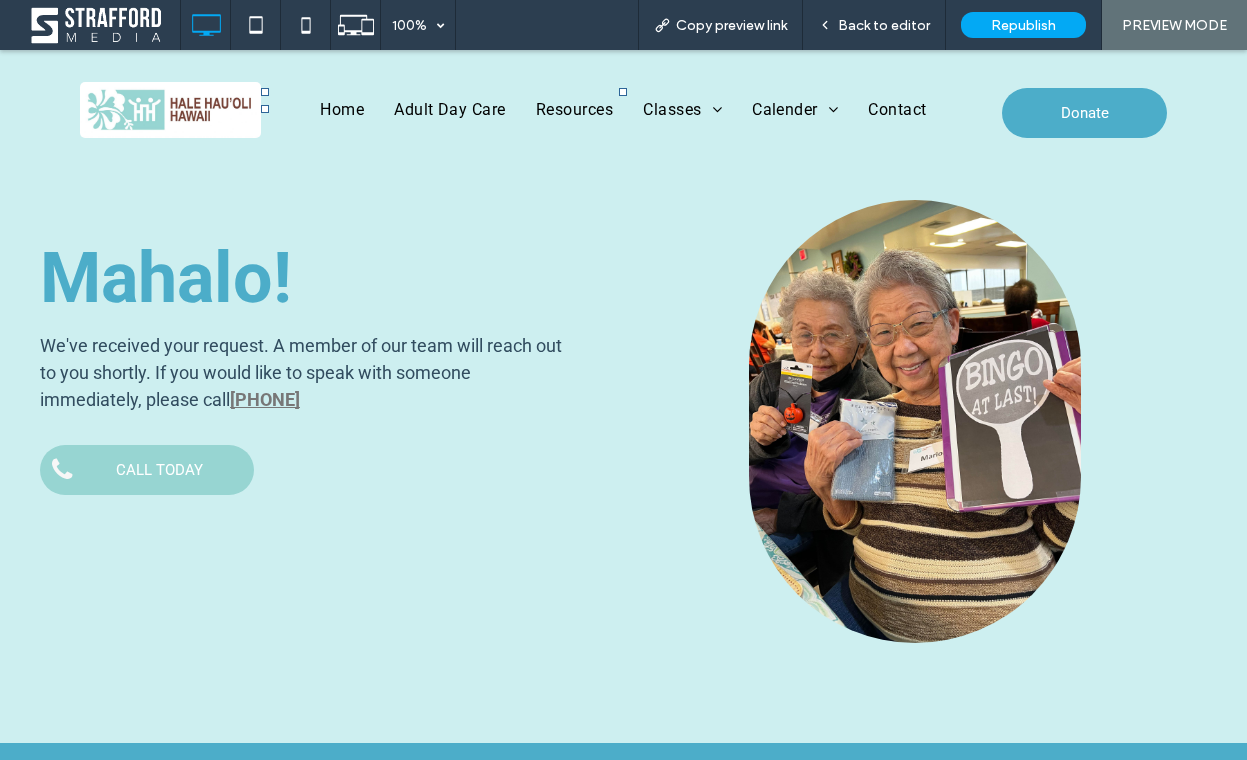 click on "Back to editor" at bounding box center [884, 25] 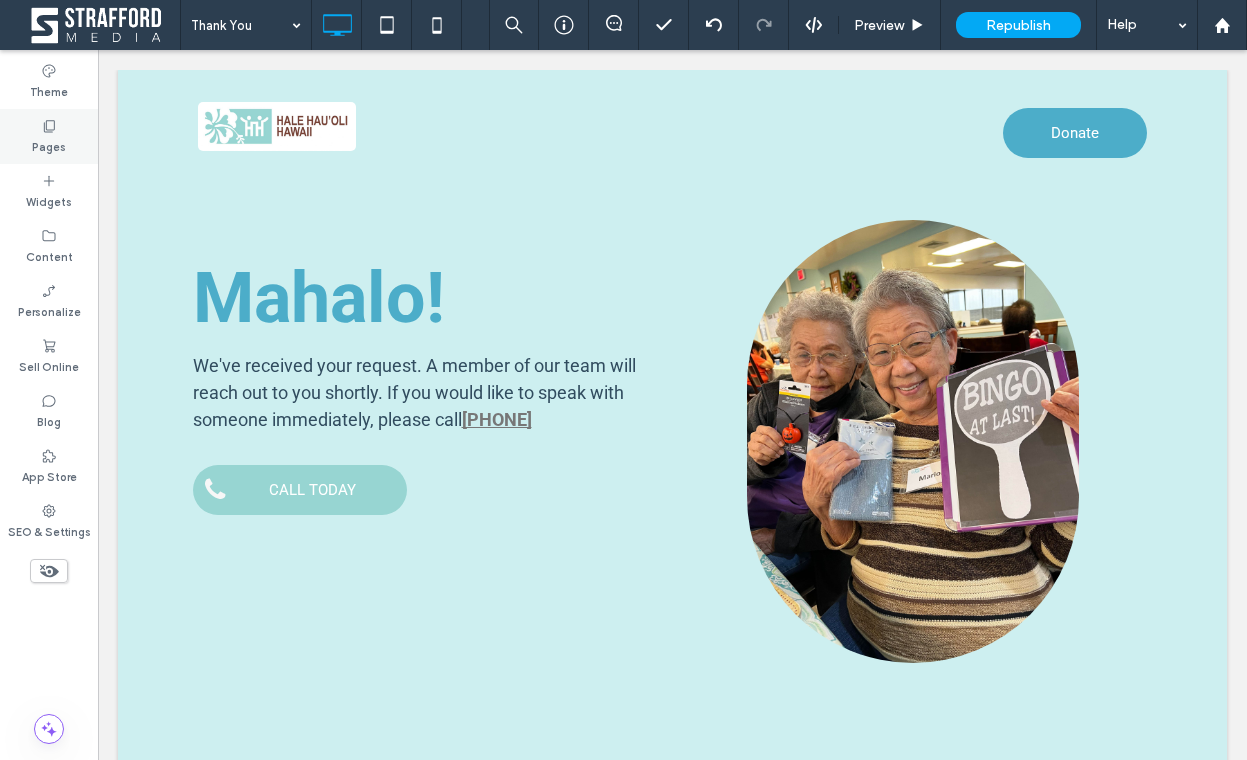 click on "Pages" at bounding box center [49, 145] 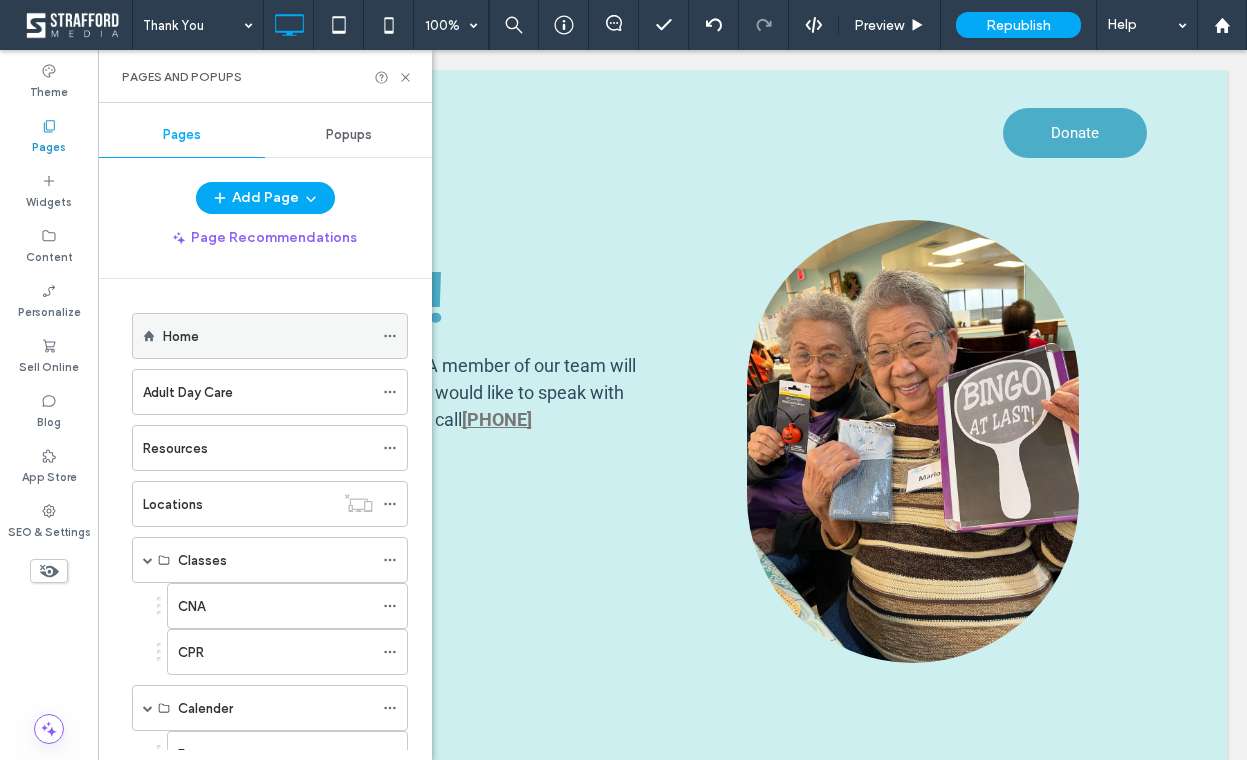 click on "Home" at bounding box center (268, 336) 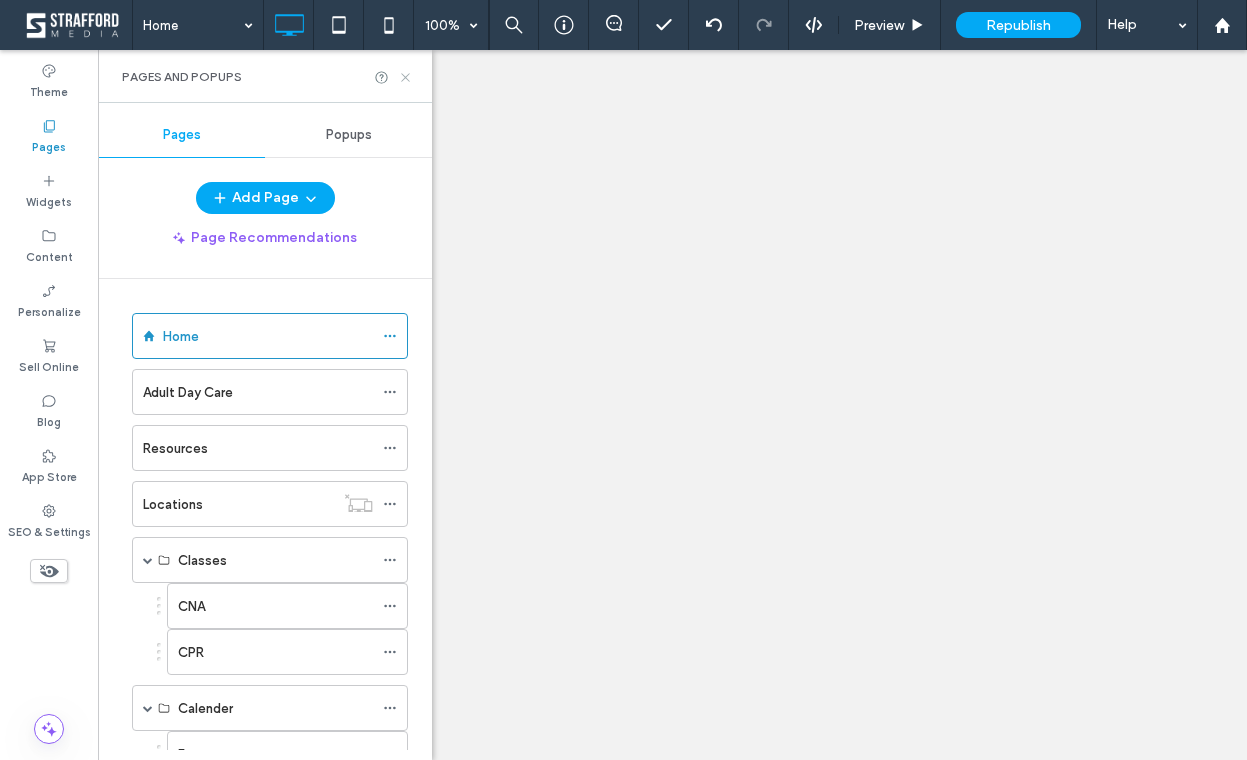 click 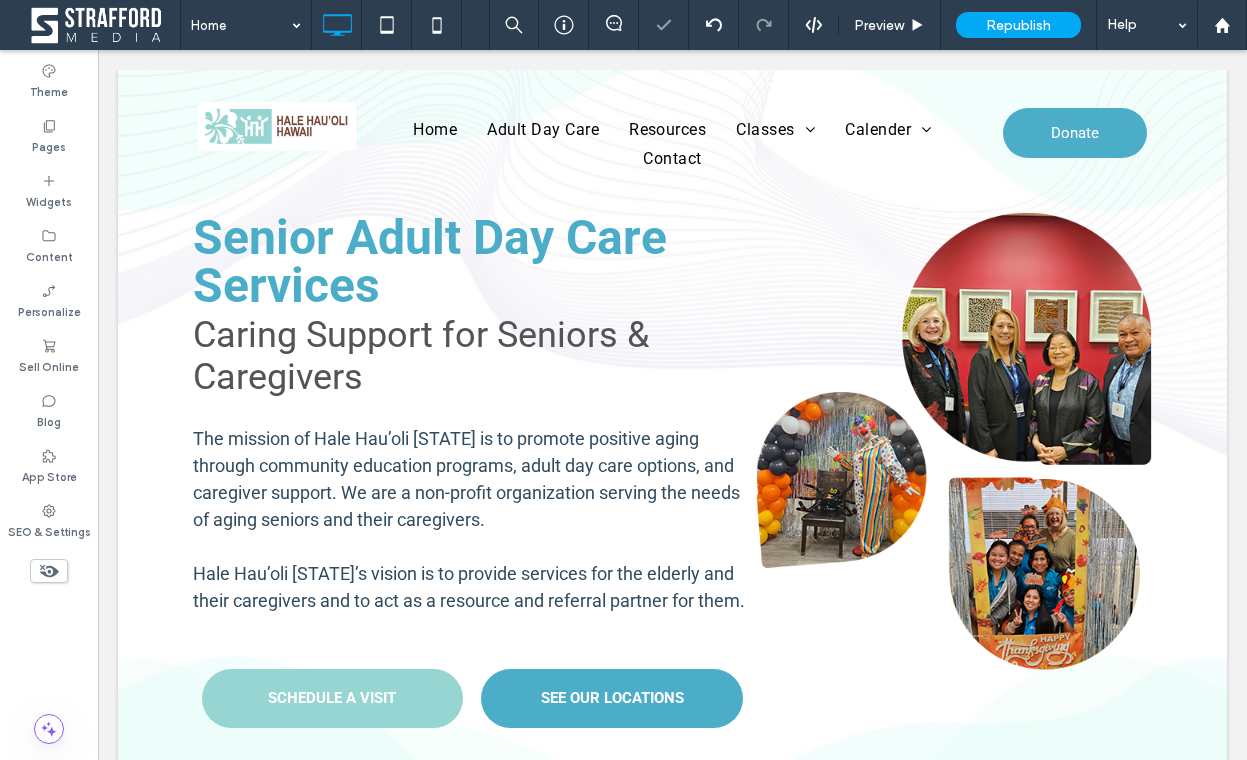 scroll, scrollTop: 0, scrollLeft: 0, axis: both 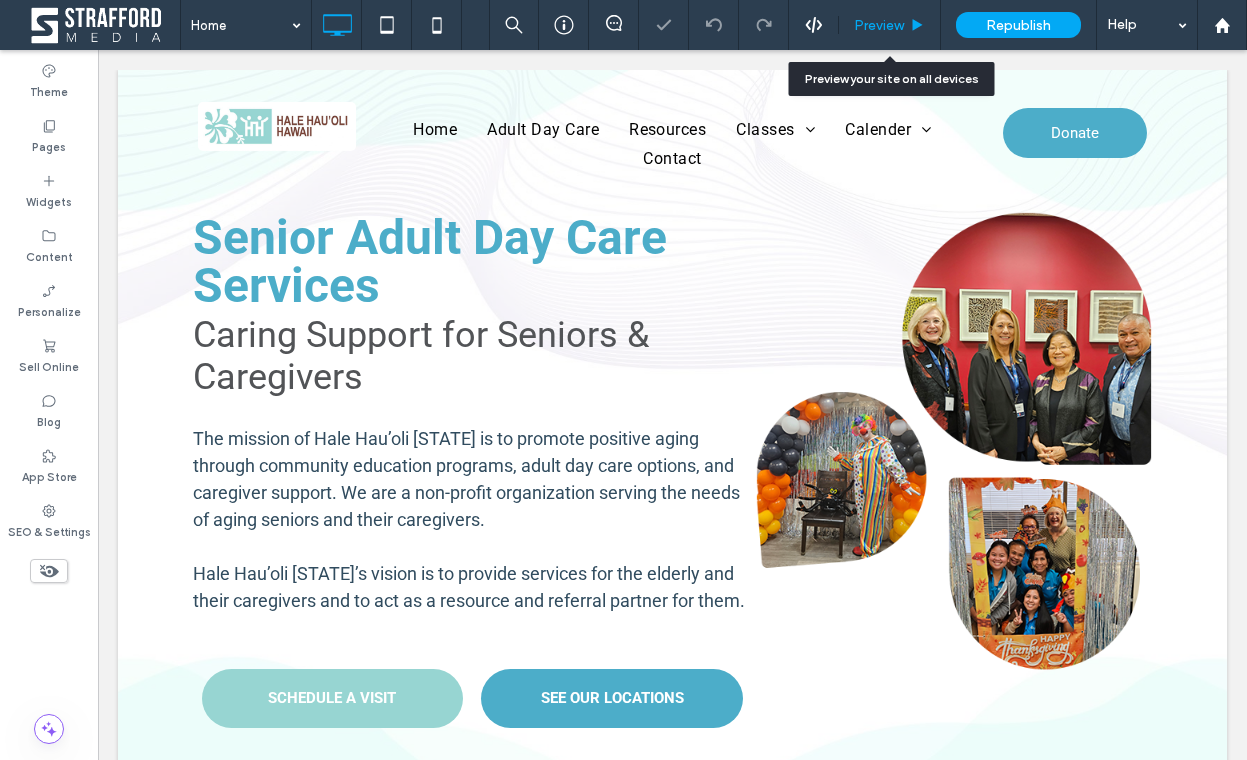 click on "Preview" at bounding box center (879, 25) 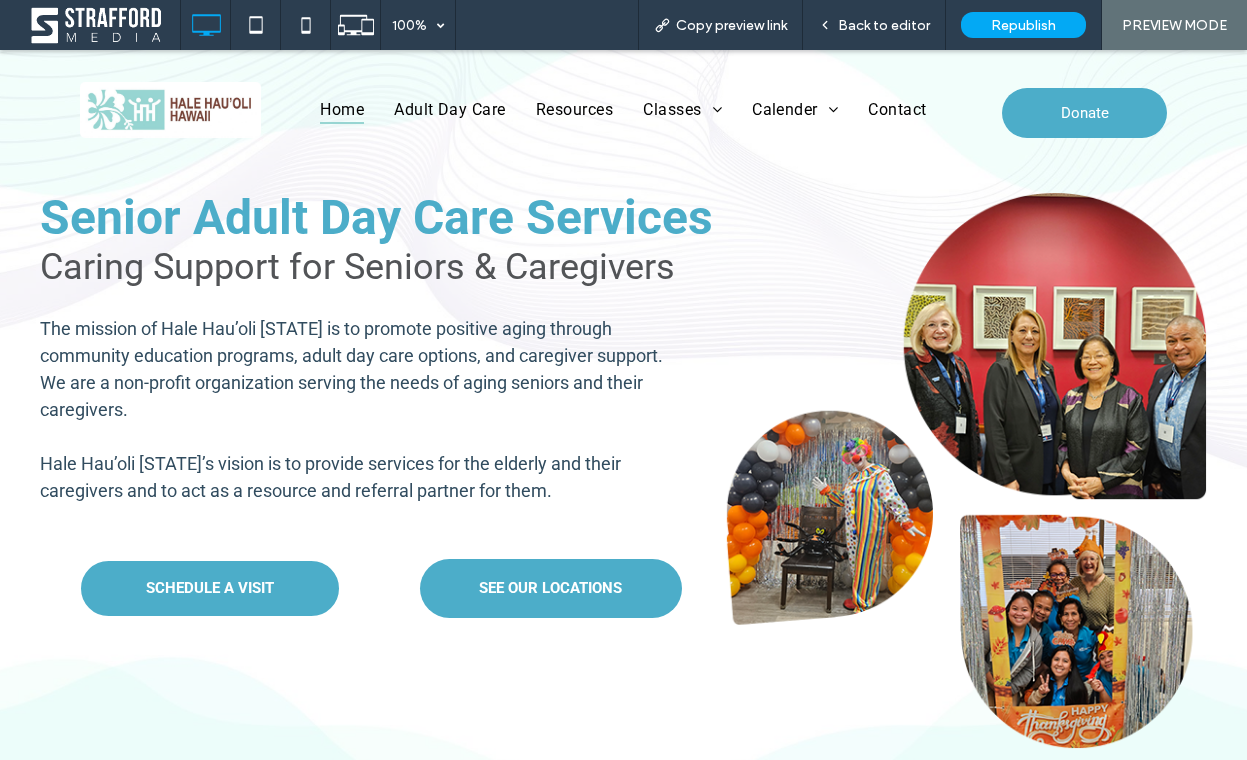 click on "SCHEDULE A VISIT" at bounding box center [210, 588] 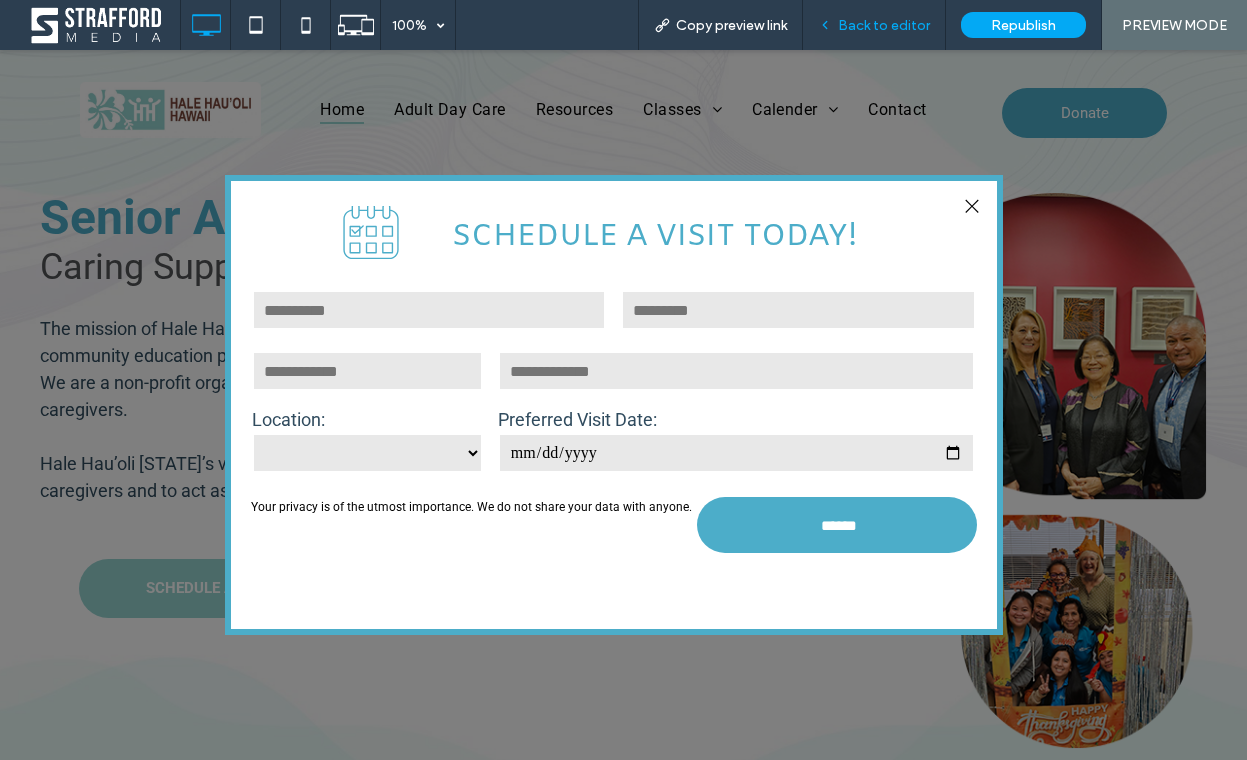 click on "Back to editor" at bounding box center (884, 25) 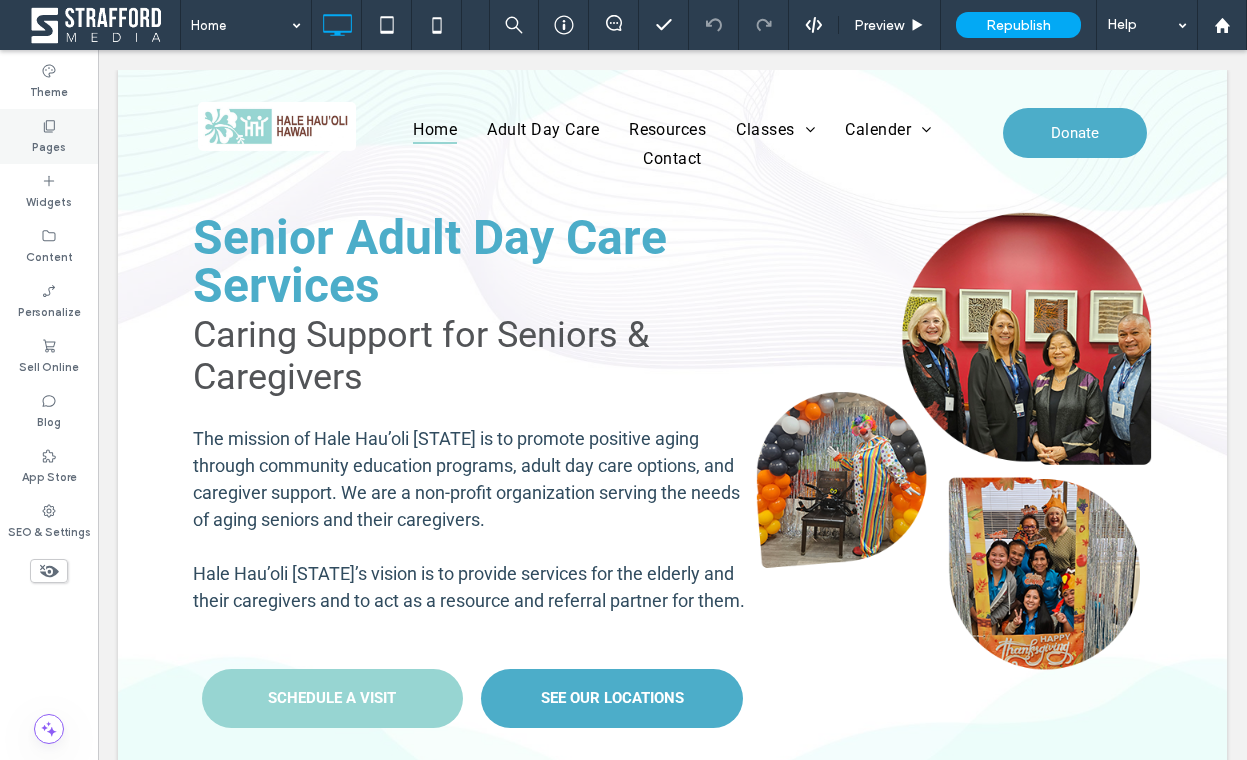 click on "Pages" at bounding box center (49, 145) 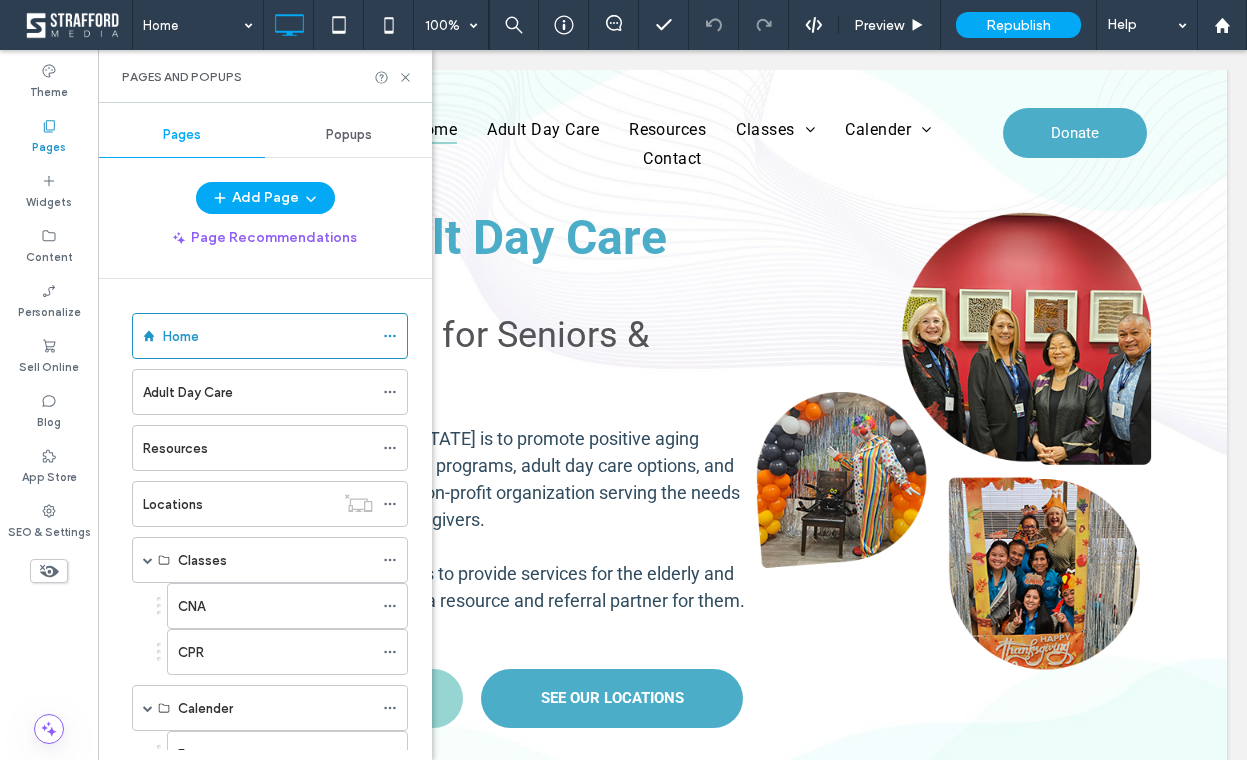 click on "Popups" at bounding box center (349, 135) 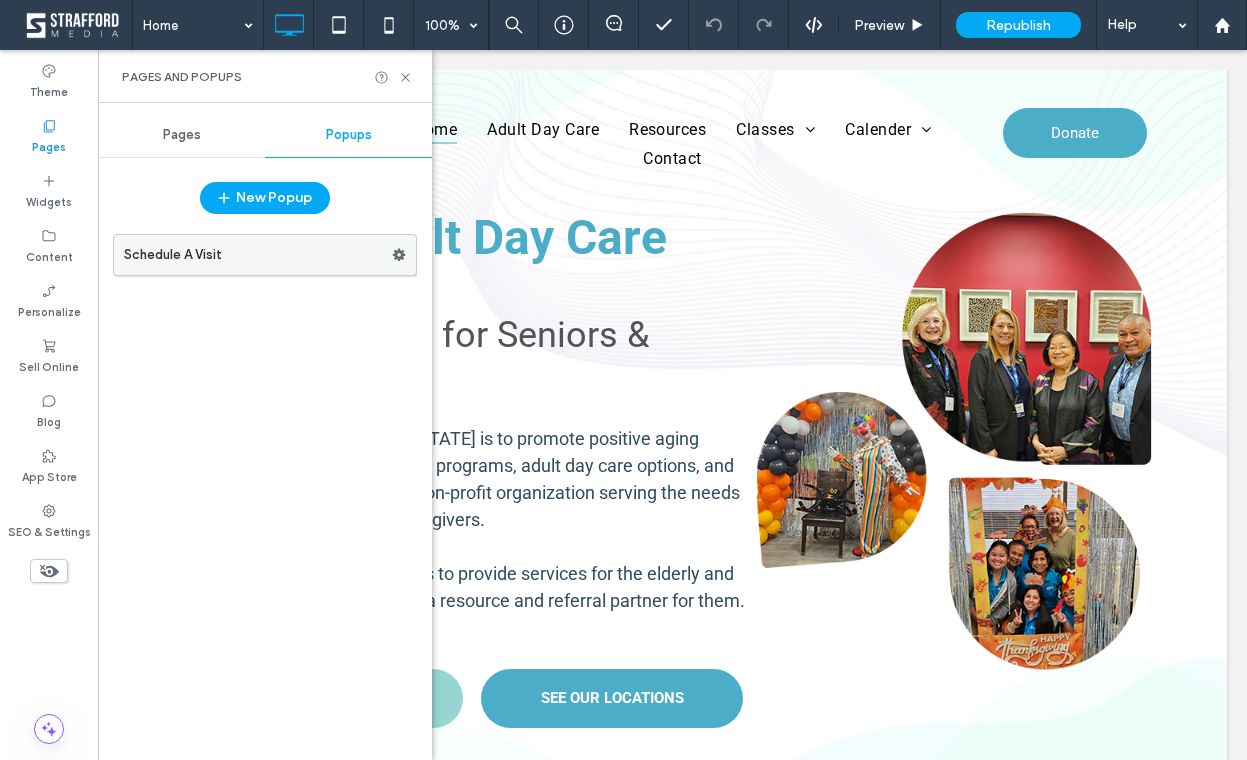 click on "Schedule A Visit" at bounding box center (258, 255) 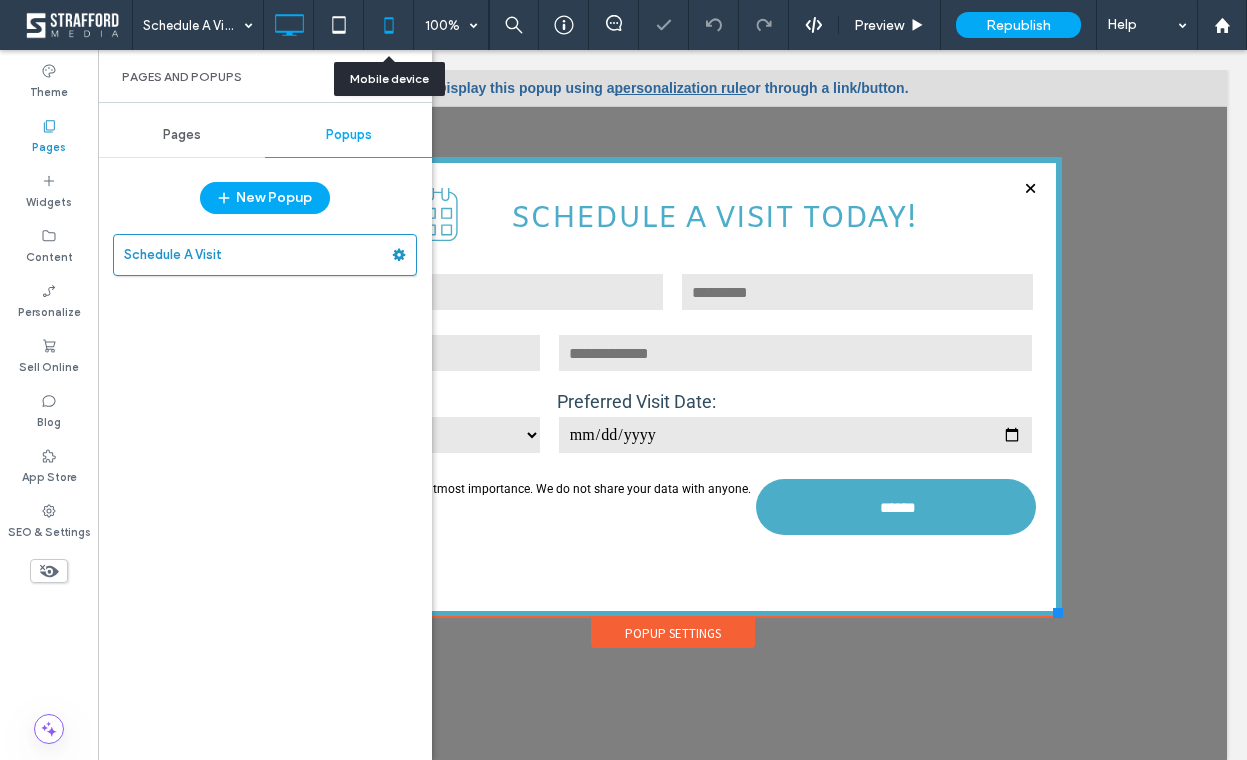 scroll, scrollTop: 0, scrollLeft: 0, axis: both 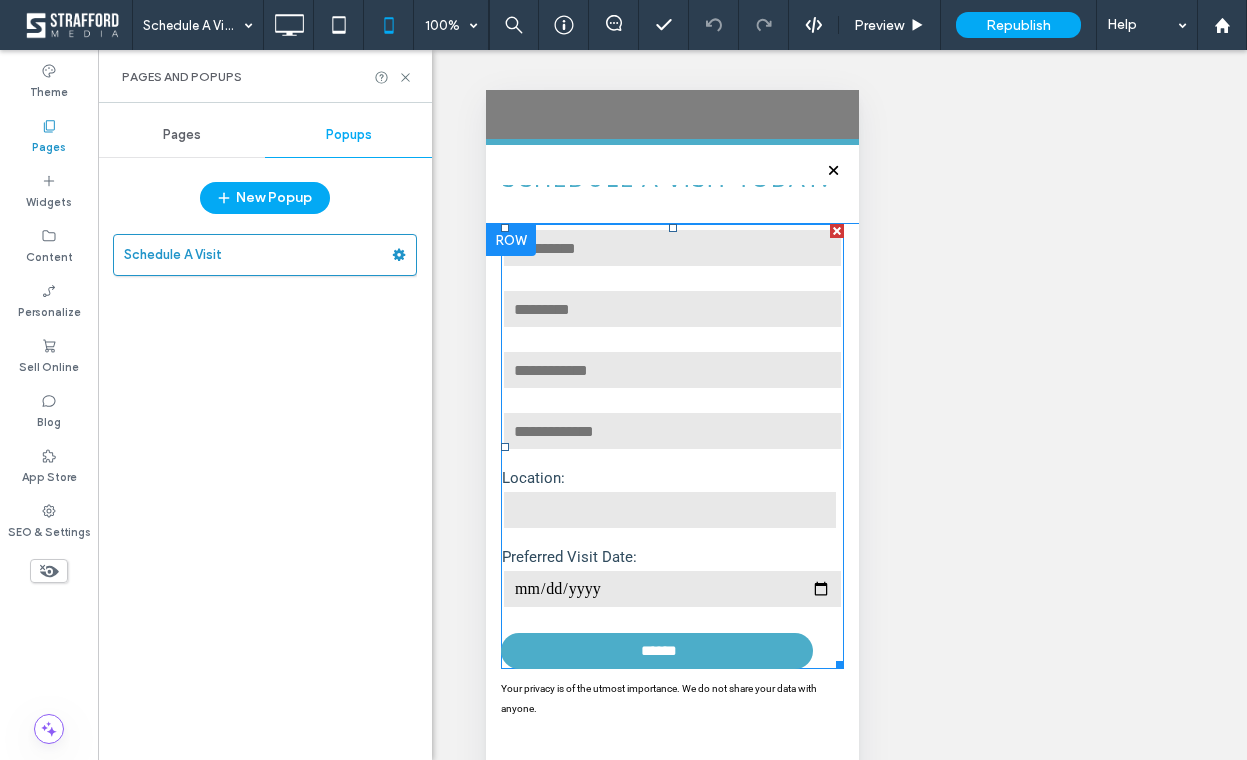 click at bounding box center (672, 431) 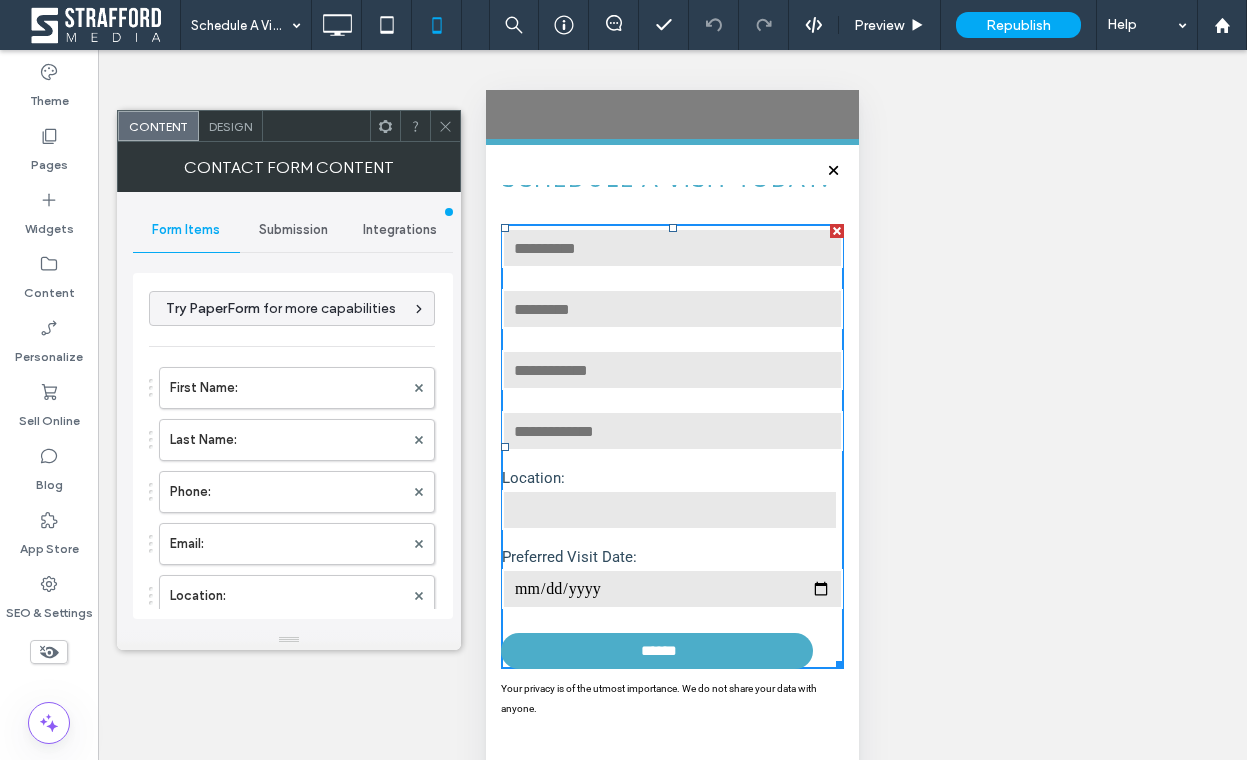 click on "Submission" at bounding box center (293, 230) 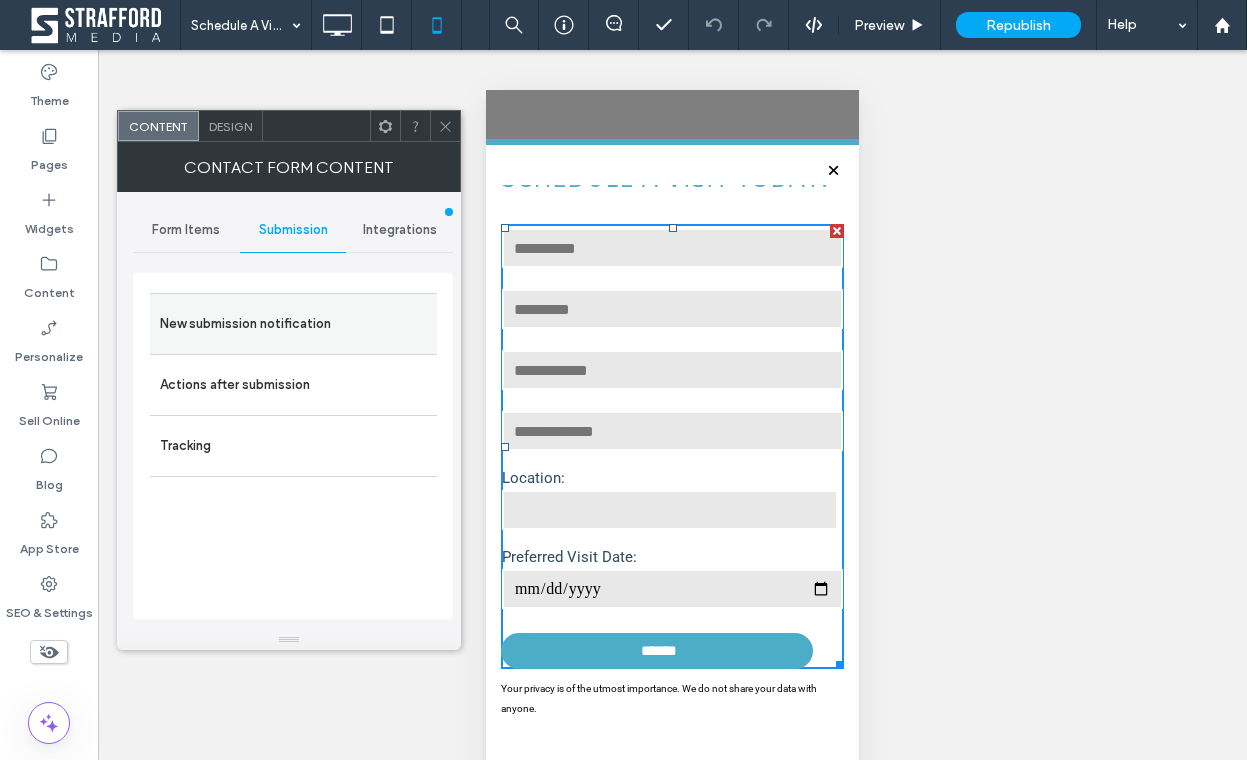 click on "New submission notification" at bounding box center [293, 324] 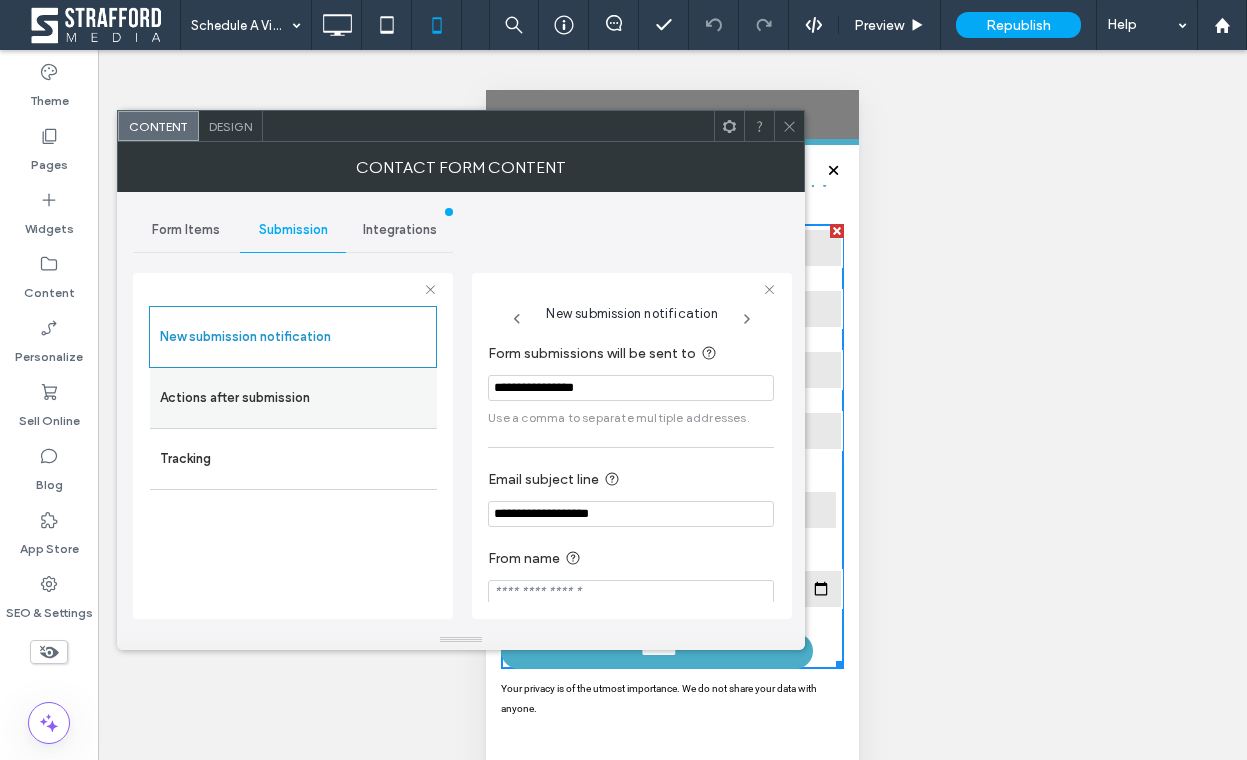 click on "Actions after submission" at bounding box center (293, 398) 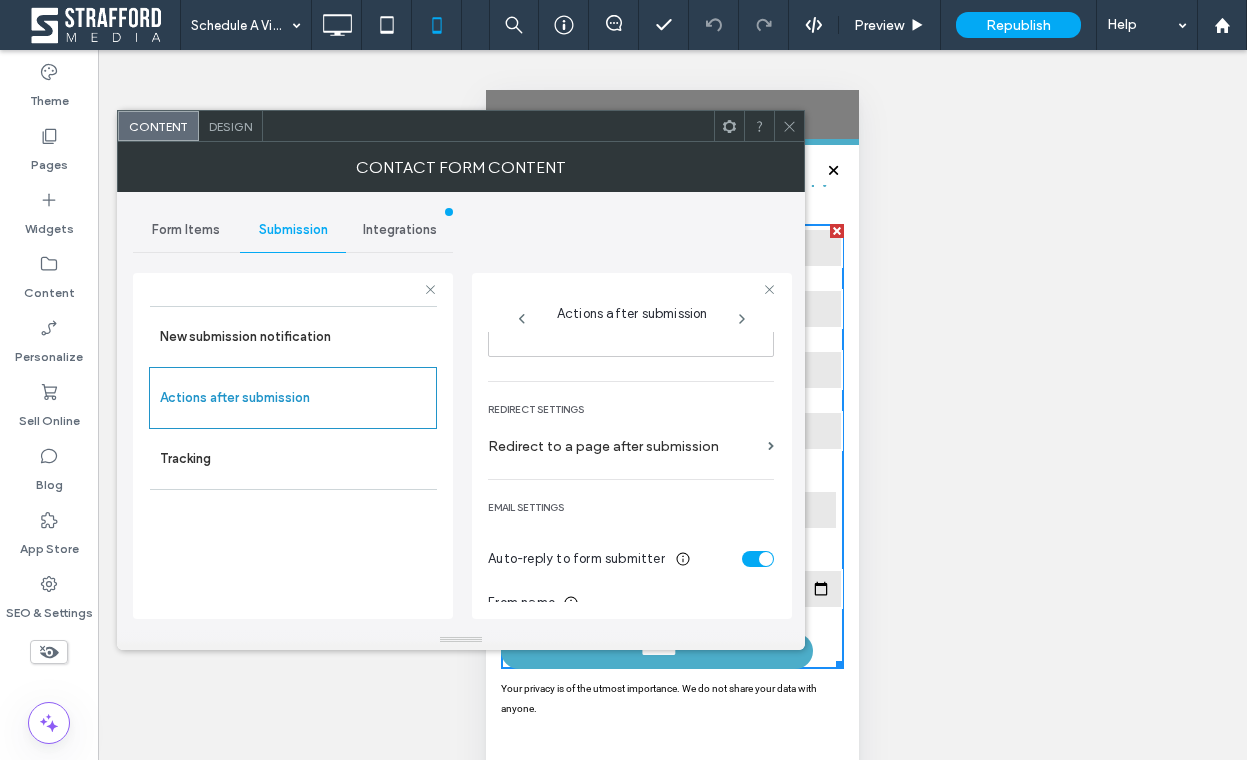 scroll, scrollTop: 372, scrollLeft: 0, axis: vertical 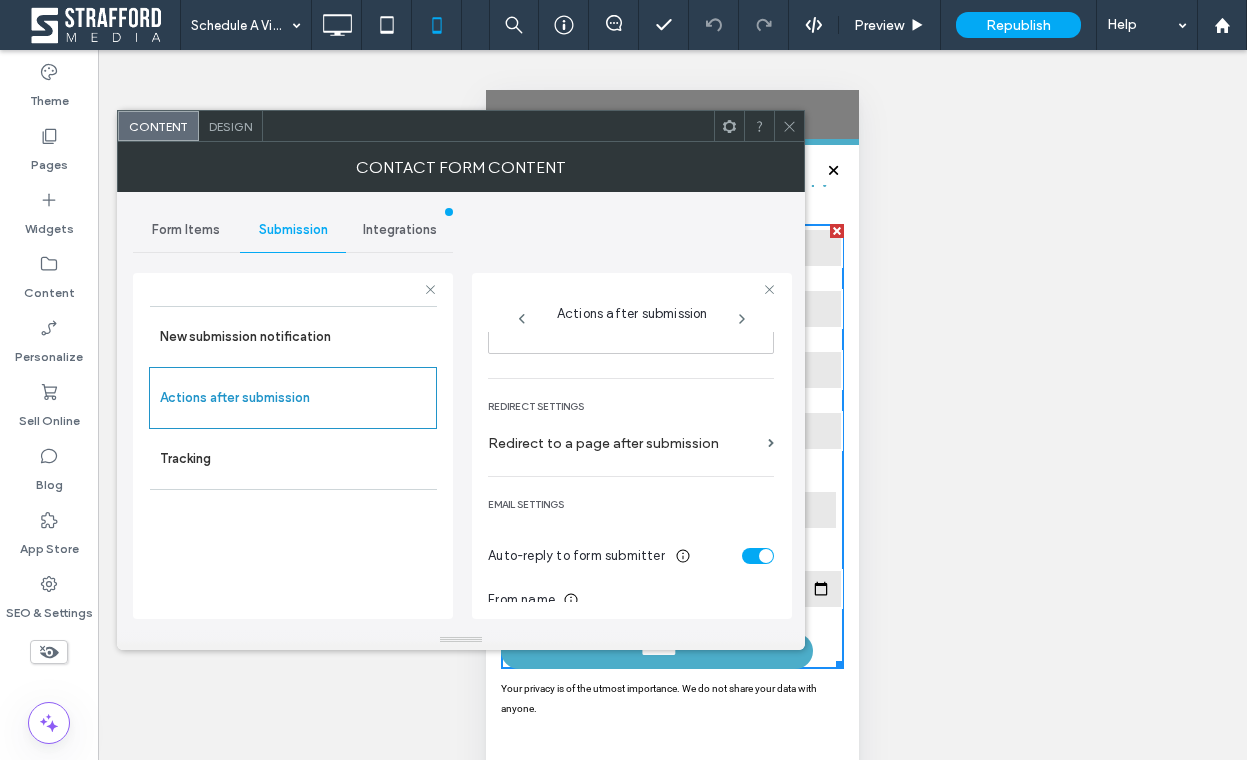 click on "Redirect to a page after submission" at bounding box center [624, 443] 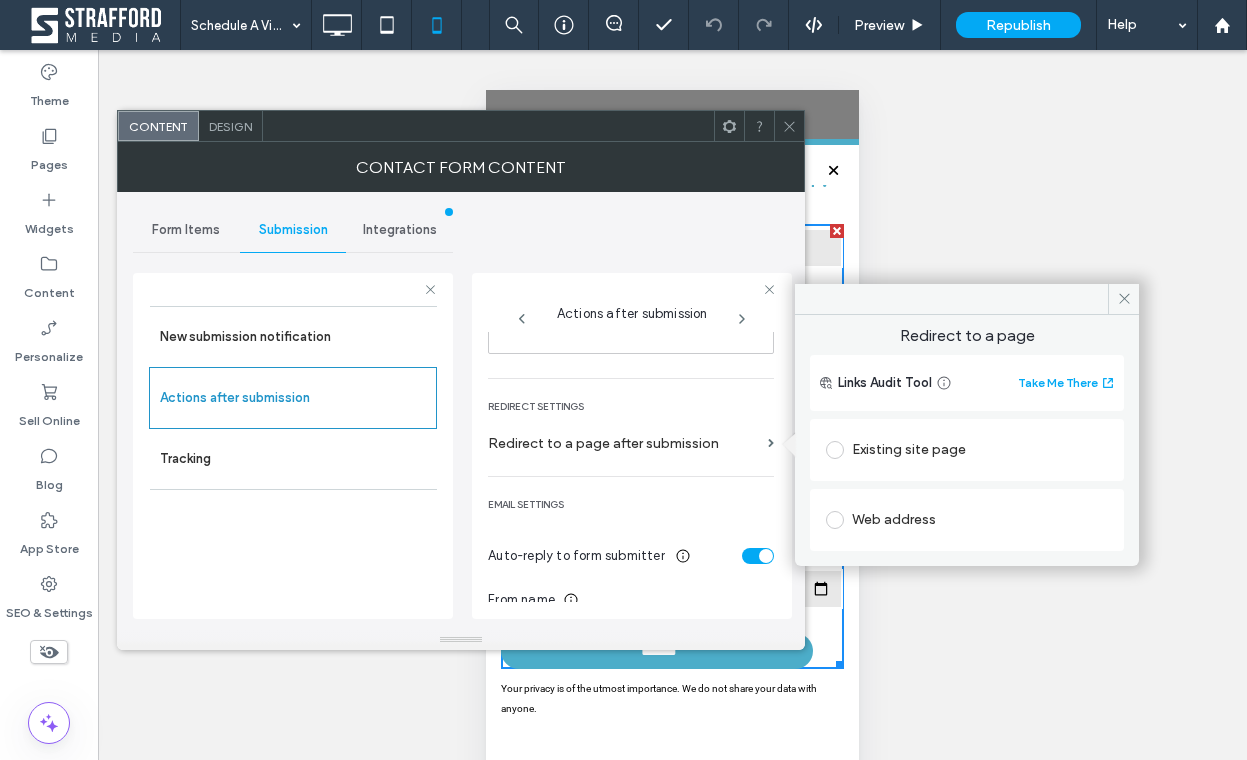 click on "Existing site page" at bounding box center (967, 450) 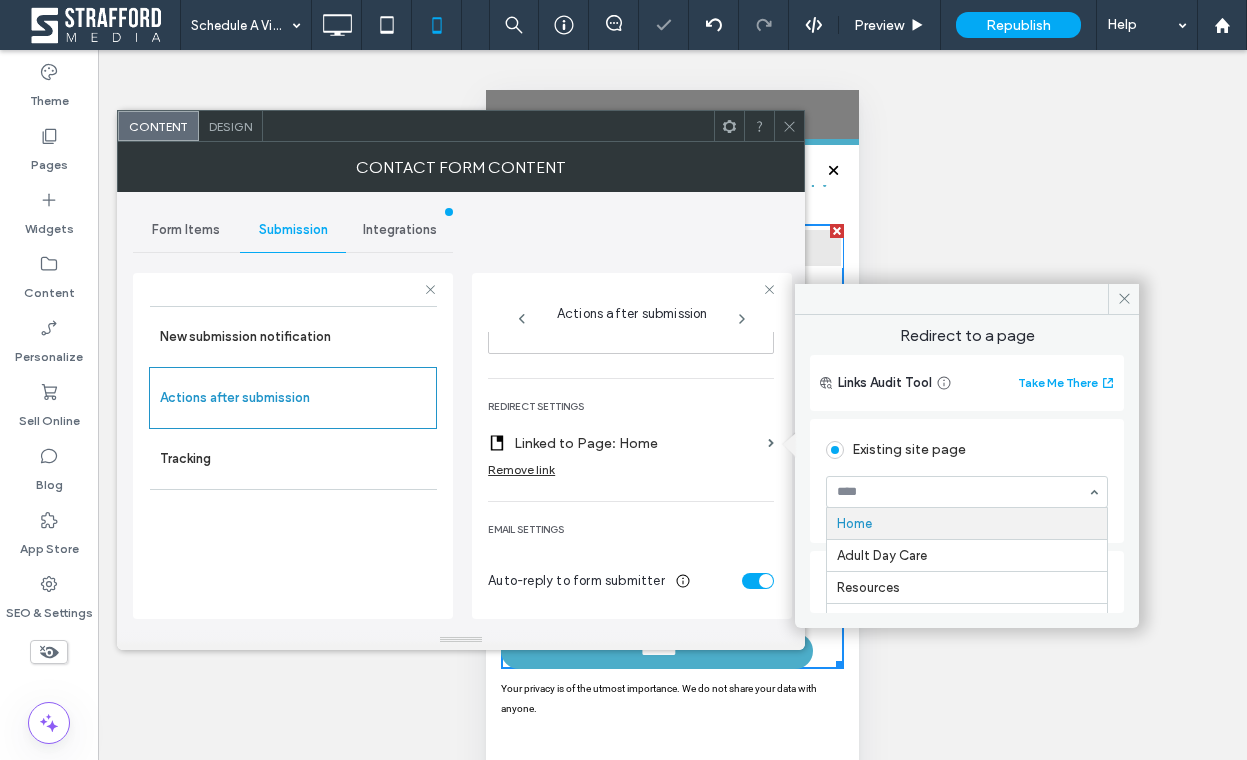 scroll, scrollTop: 94, scrollLeft: 0, axis: vertical 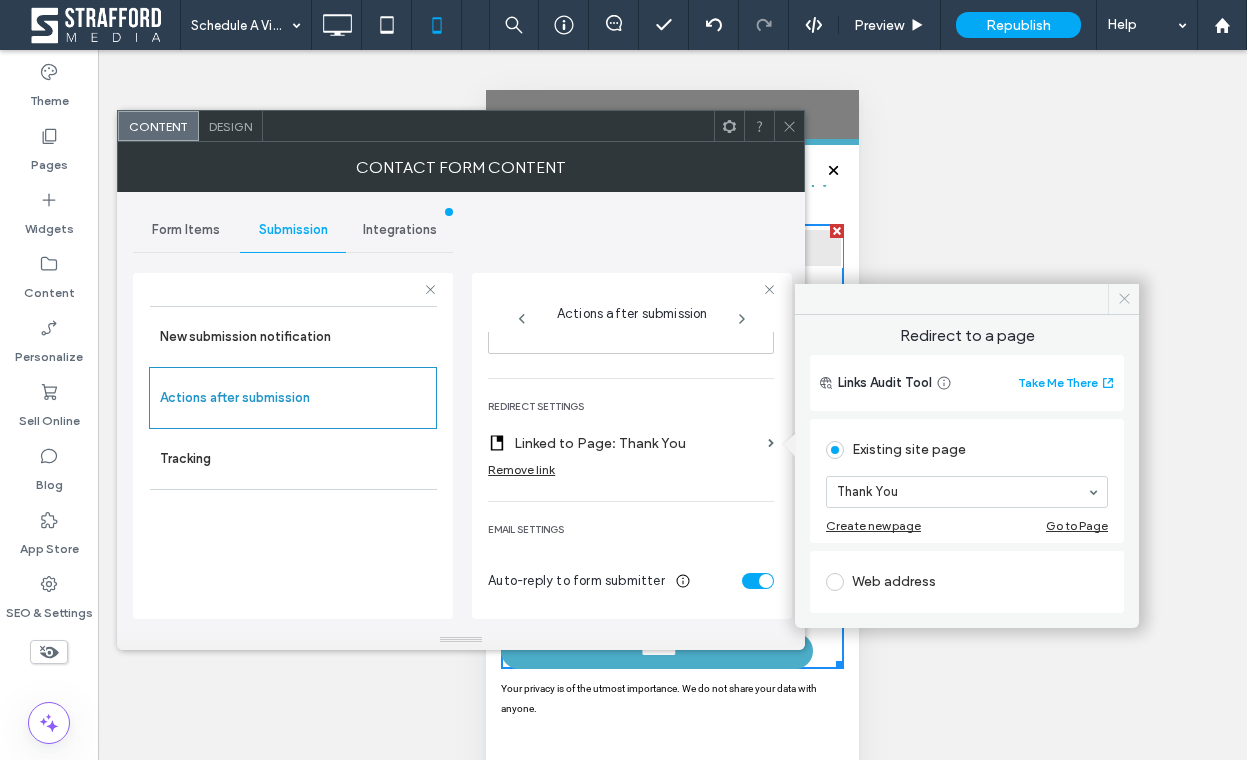 click at bounding box center [1123, 299] 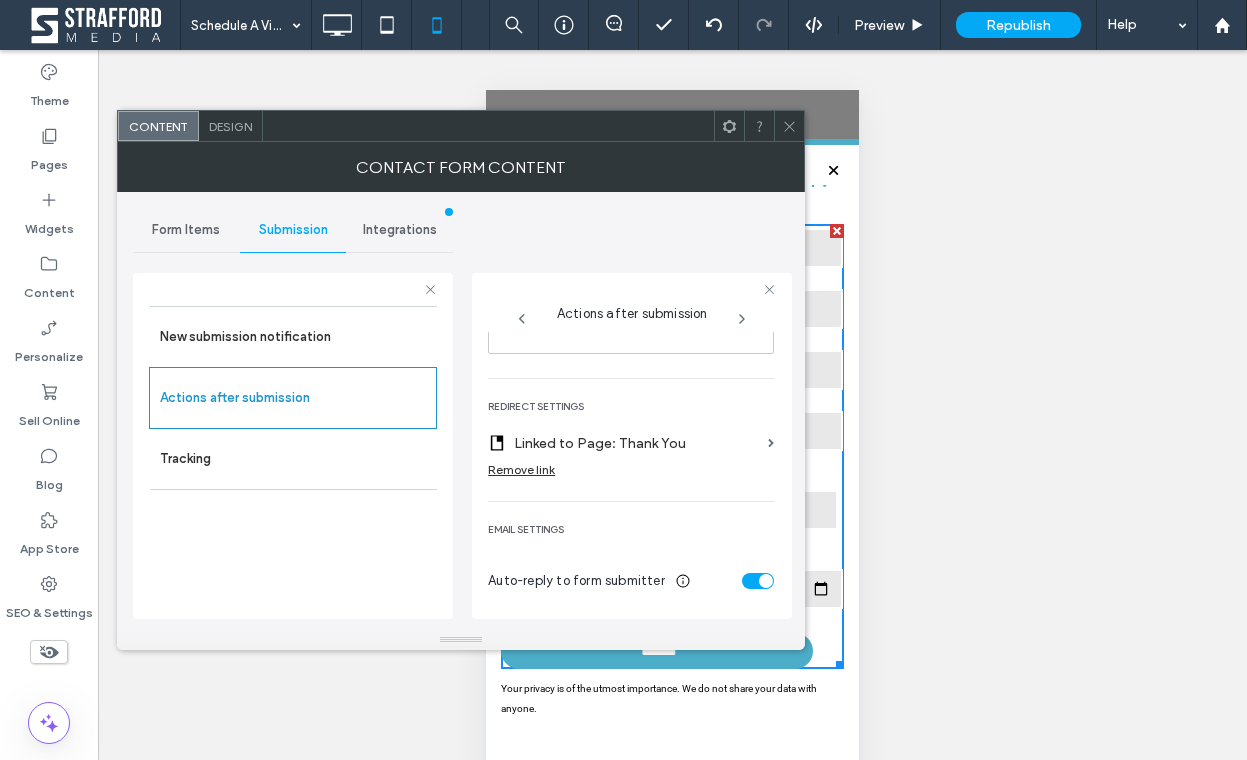 click 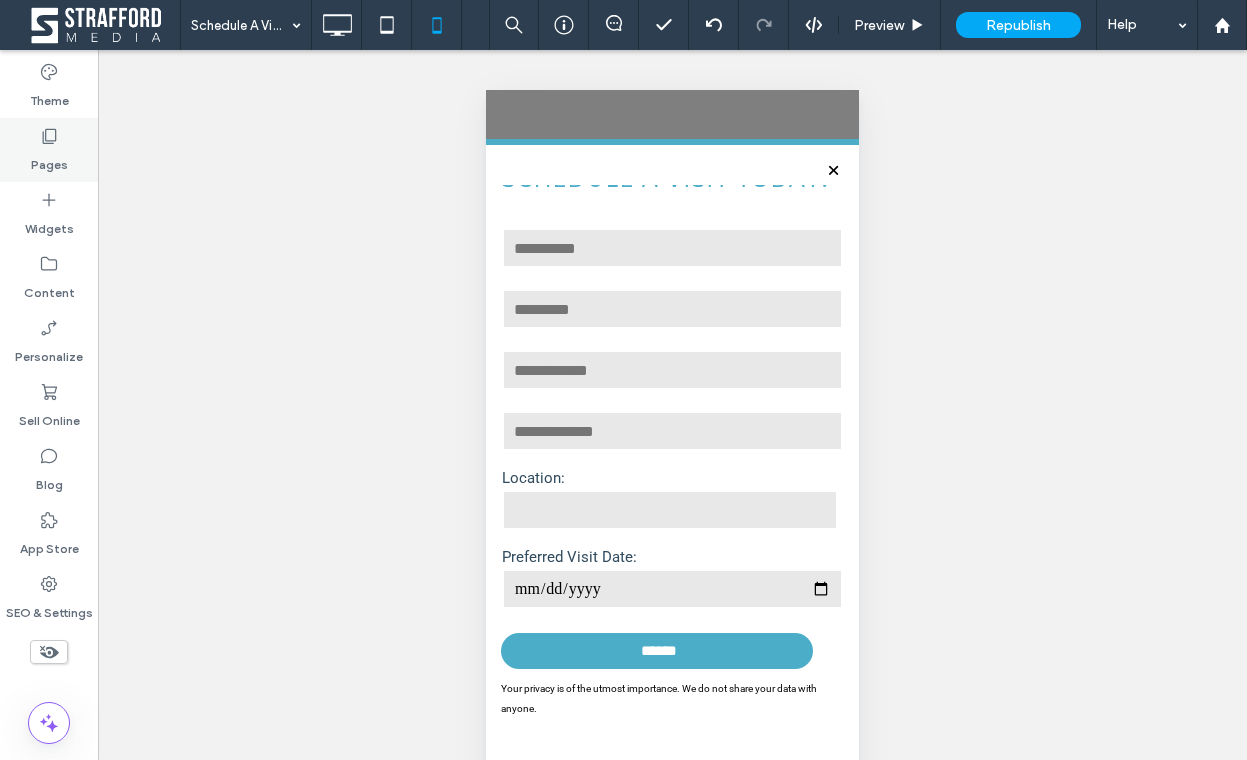 click 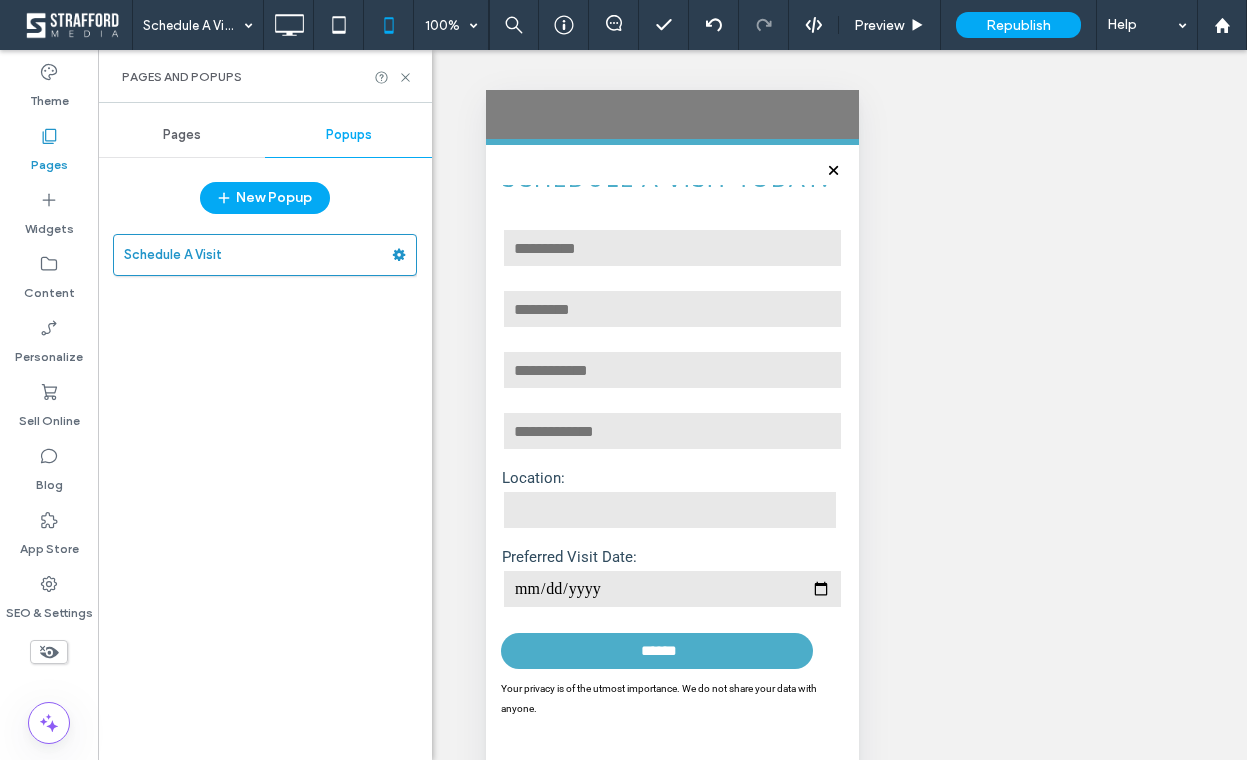 click on "Pages" at bounding box center [182, 135] 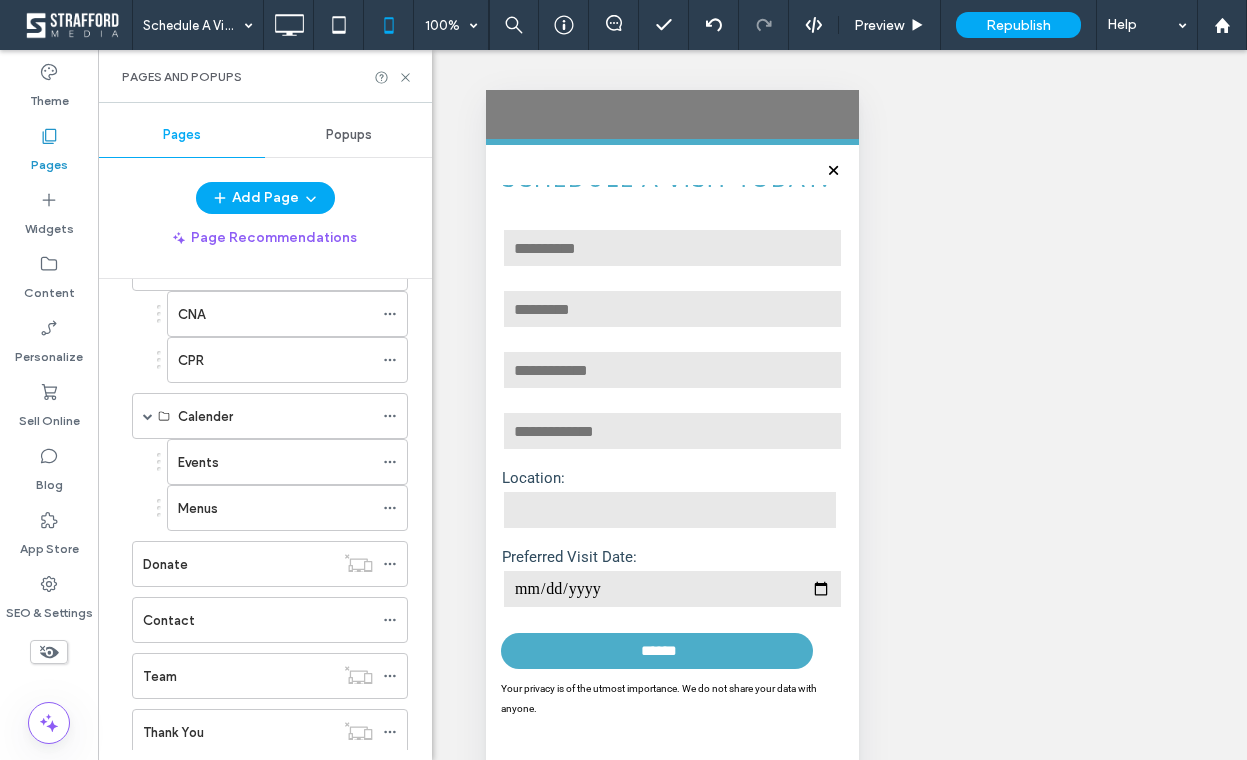 scroll, scrollTop: 303, scrollLeft: 0, axis: vertical 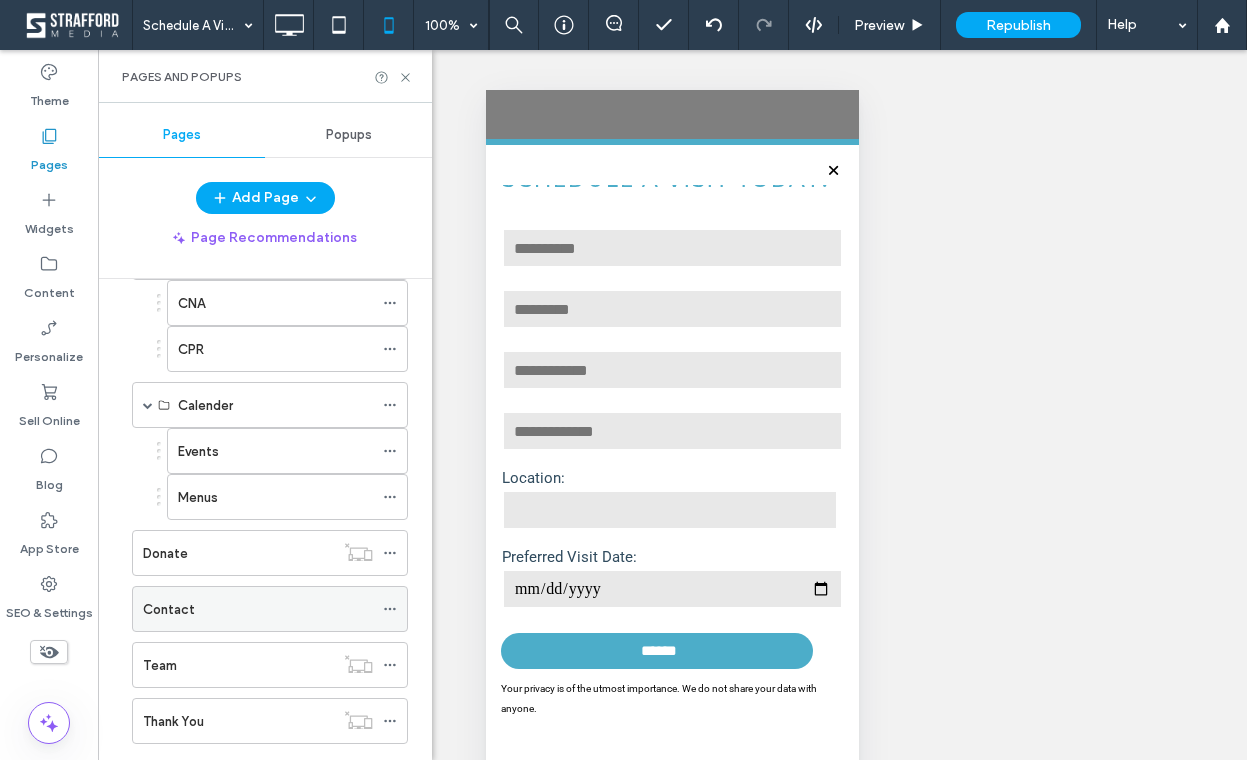 click on "Contact" at bounding box center (258, 609) 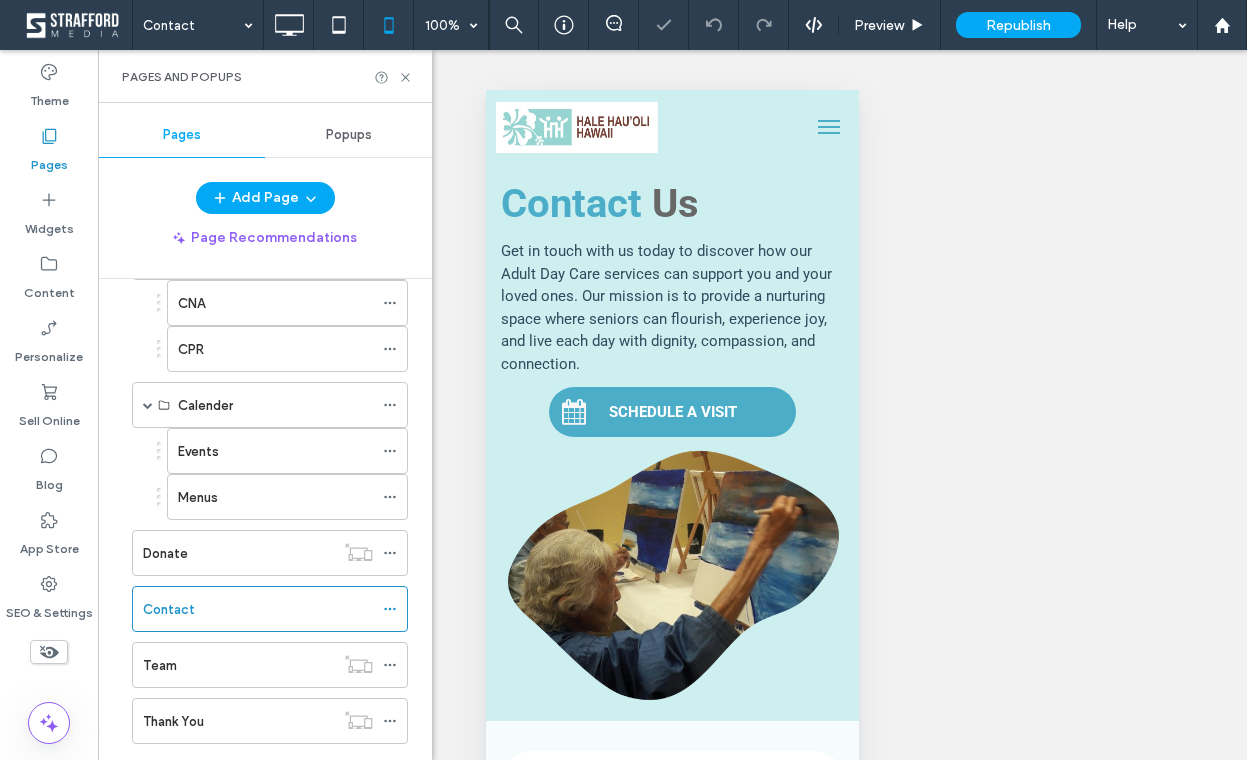 scroll, scrollTop: 0, scrollLeft: 0, axis: both 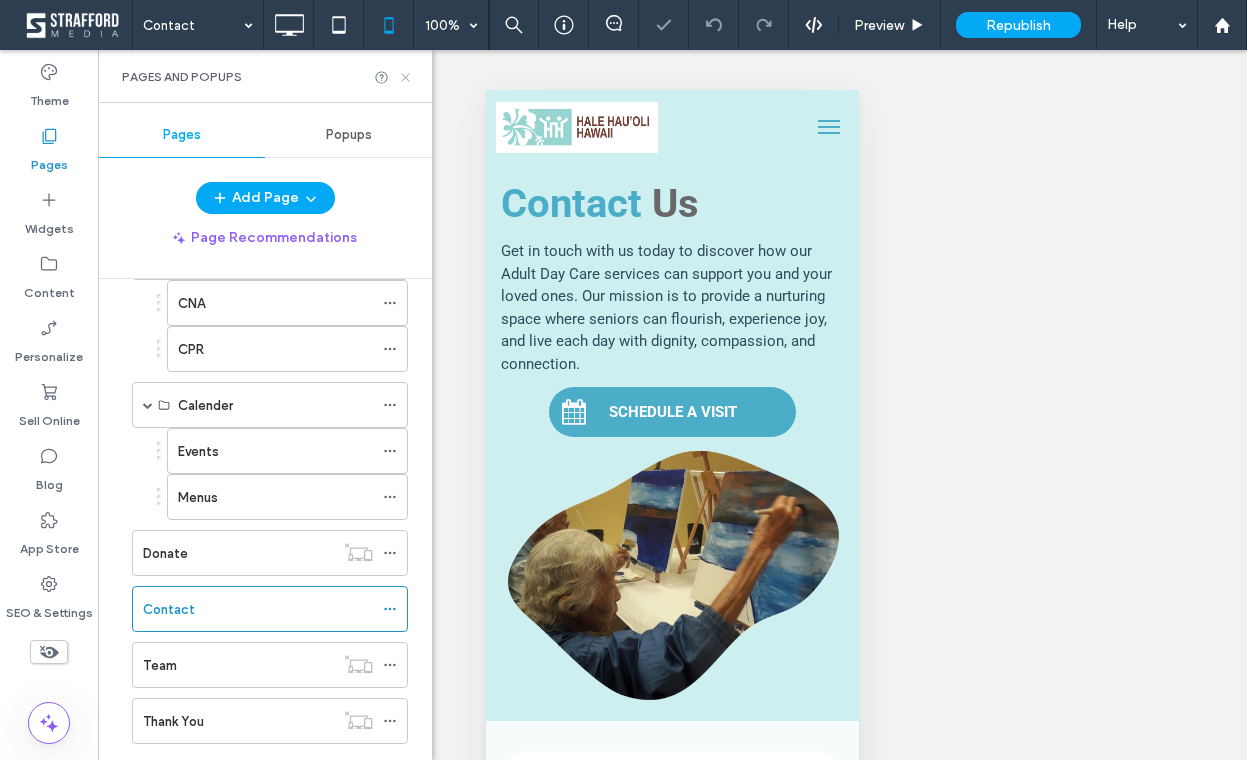 click 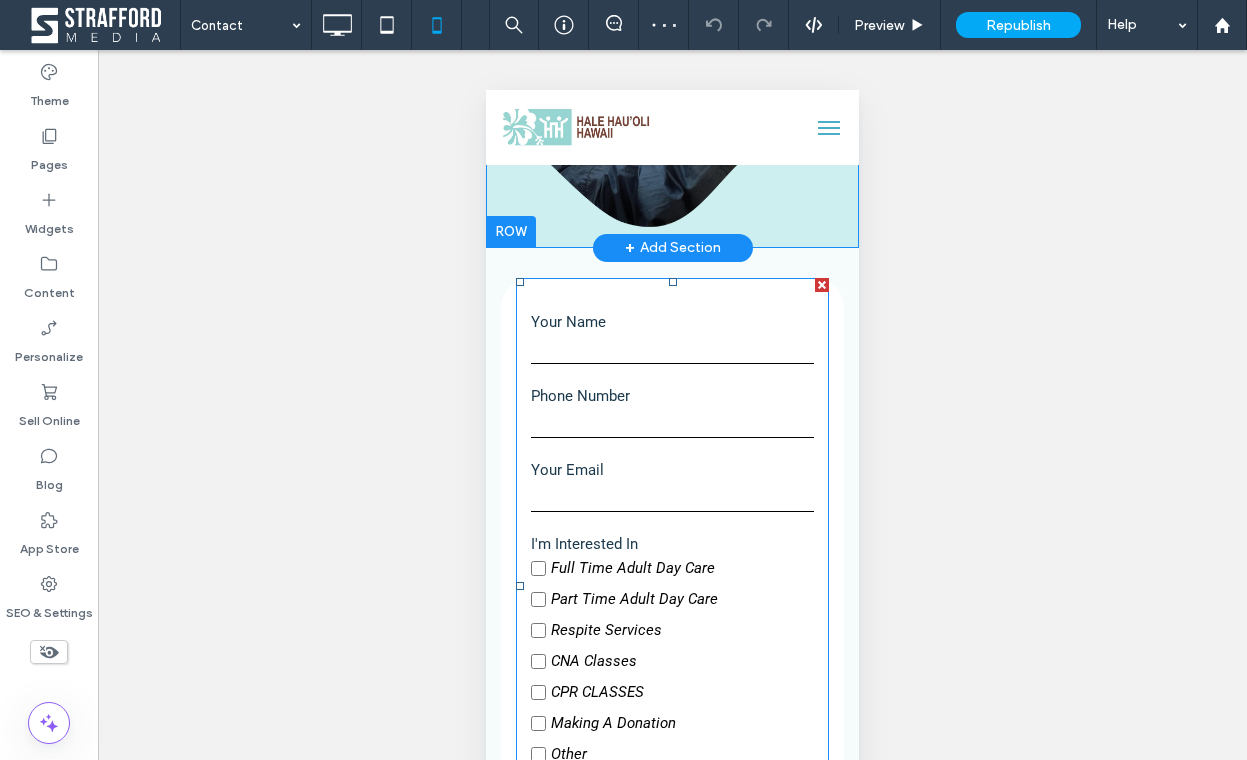 scroll, scrollTop: 508, scrollLeft: 0, axis: vertical 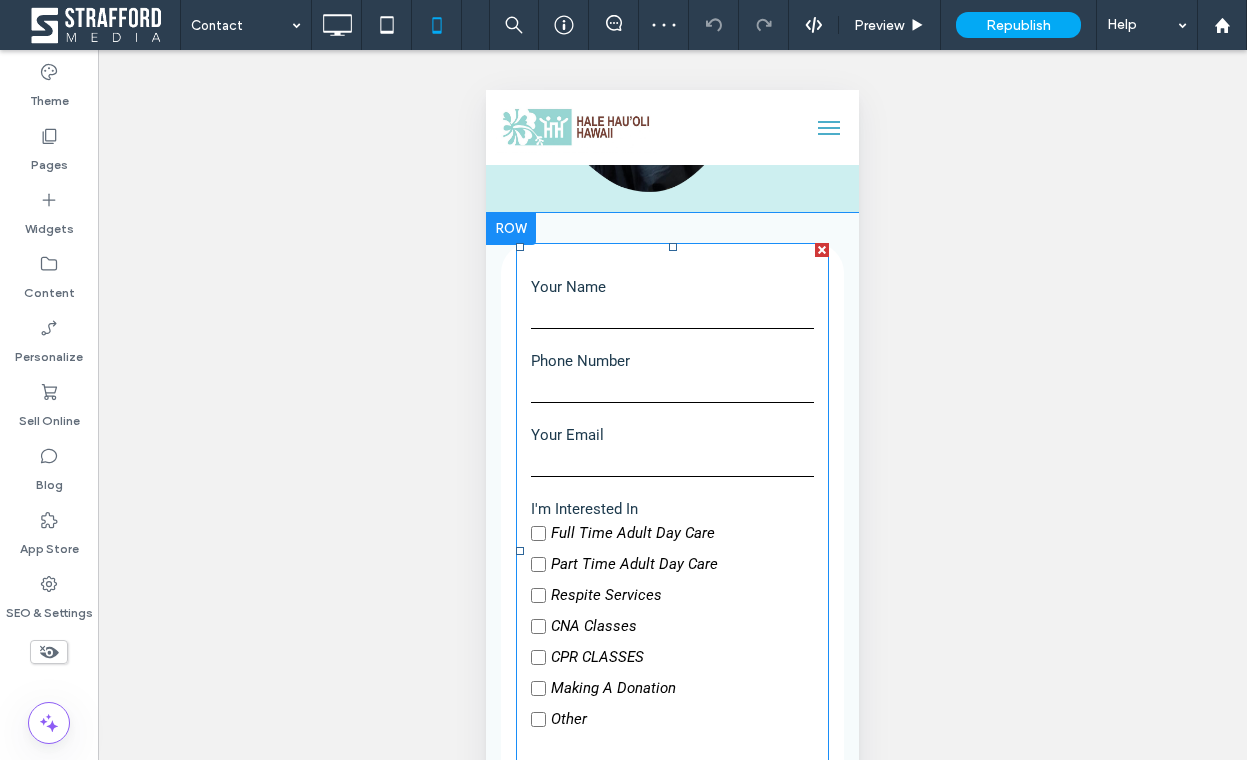 click at bounding box center [672, 462] 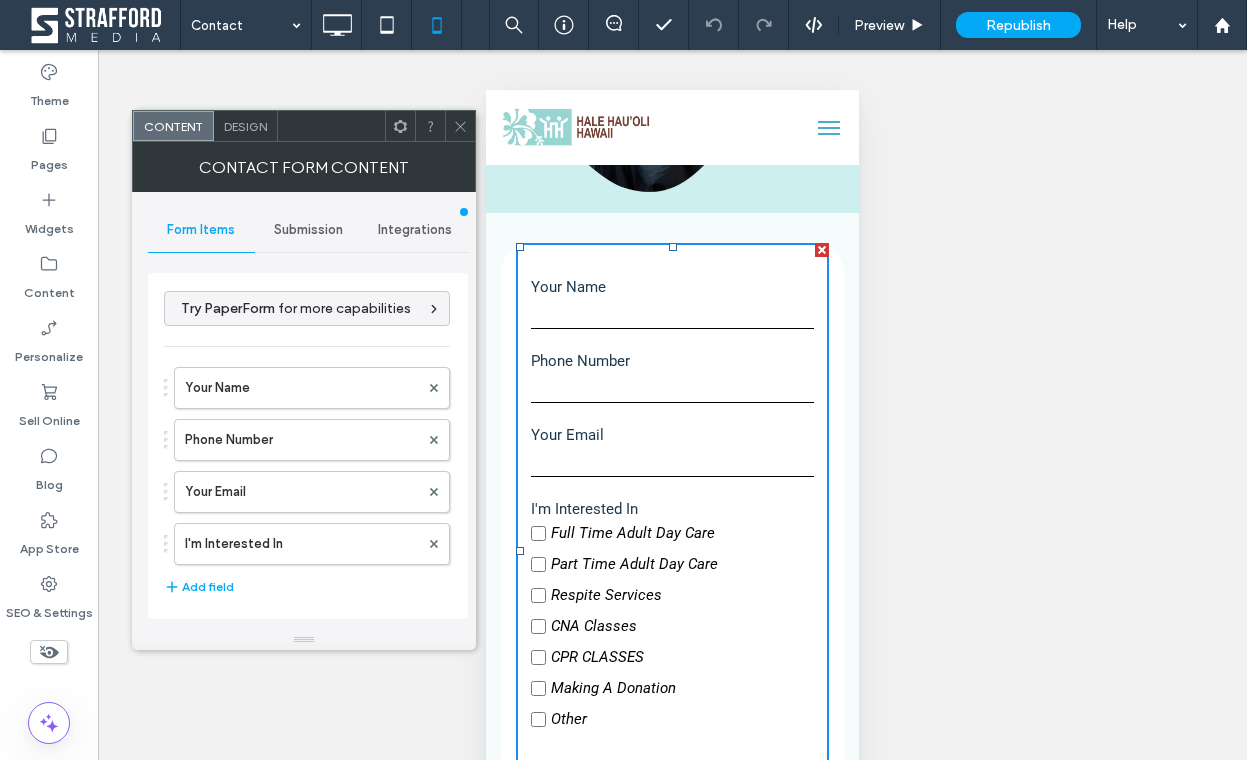 click on "Submission" at bounding box center [308, 230] 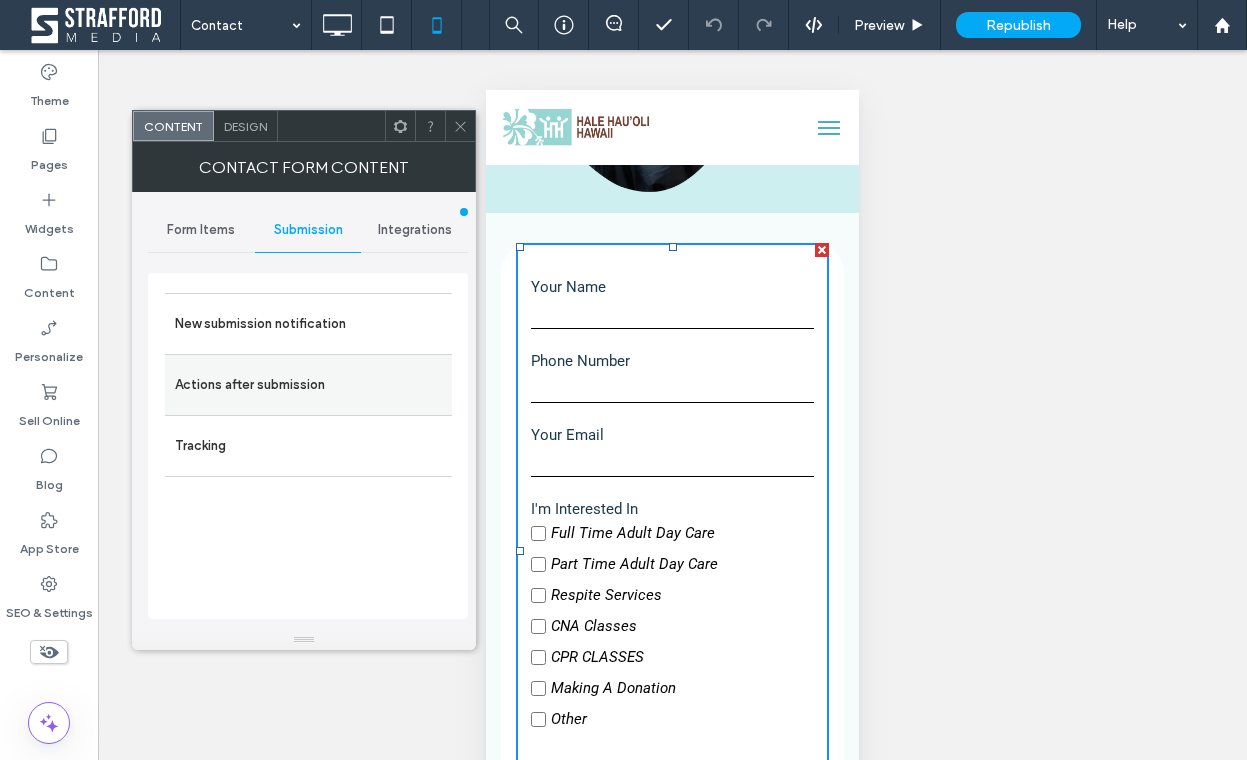 click on "Actions after submission" at bounding box center (308, 385) 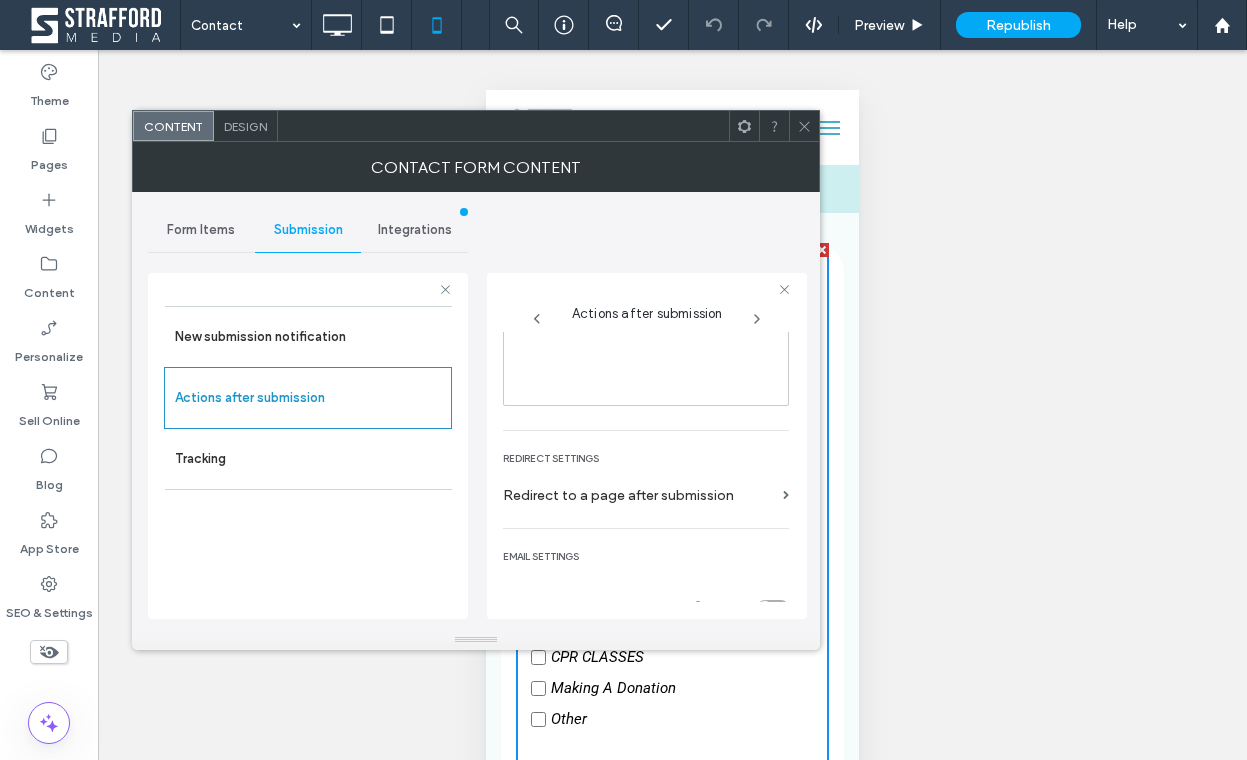 scroll, scrollTop: 345, scrollLeft: 0, axis: vertical 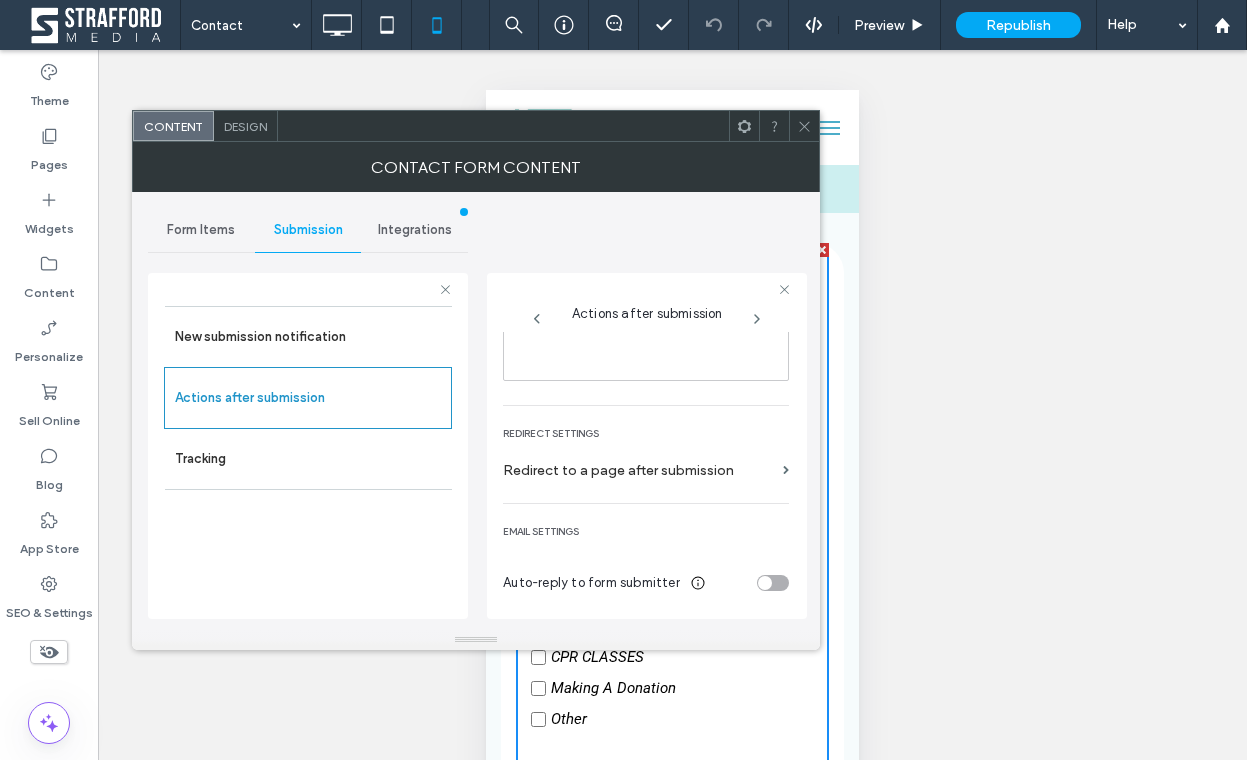 click on "Redirect to a page after submission" at bounding box center [639, 470] 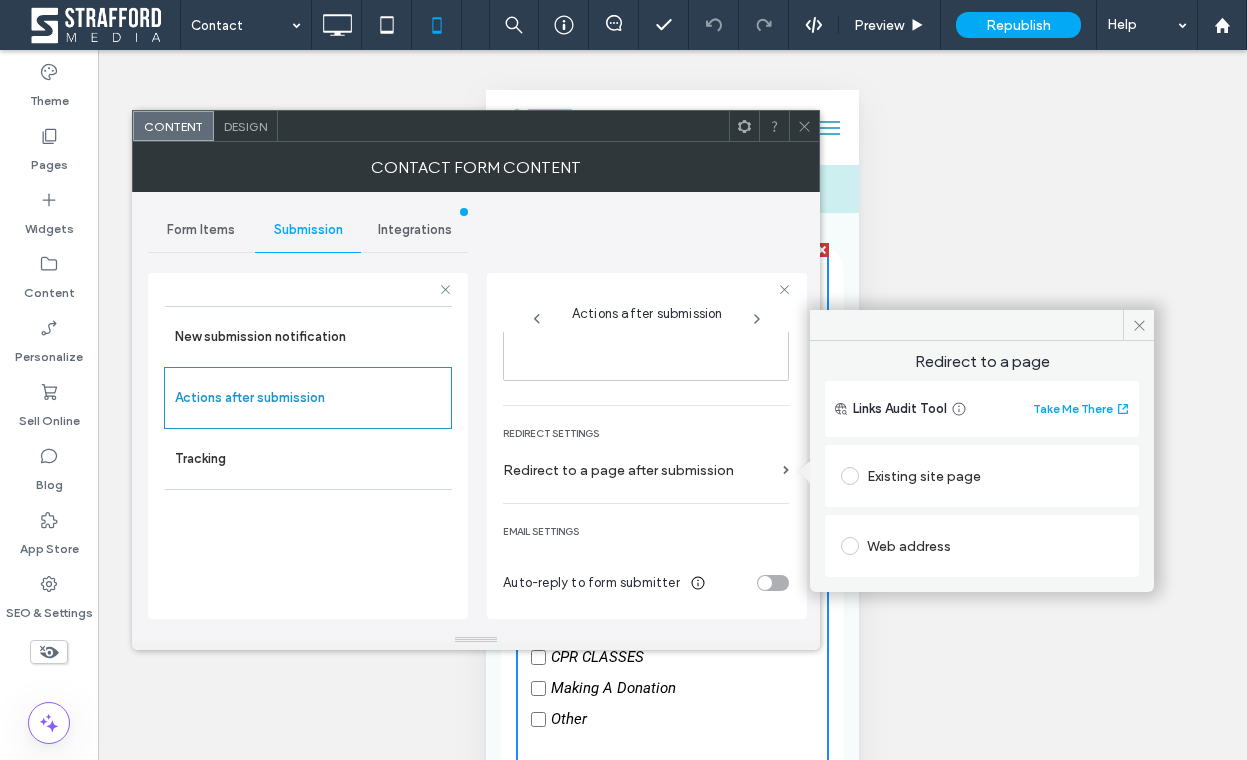 click on "Existing site page" at bounding box center [982, 476] 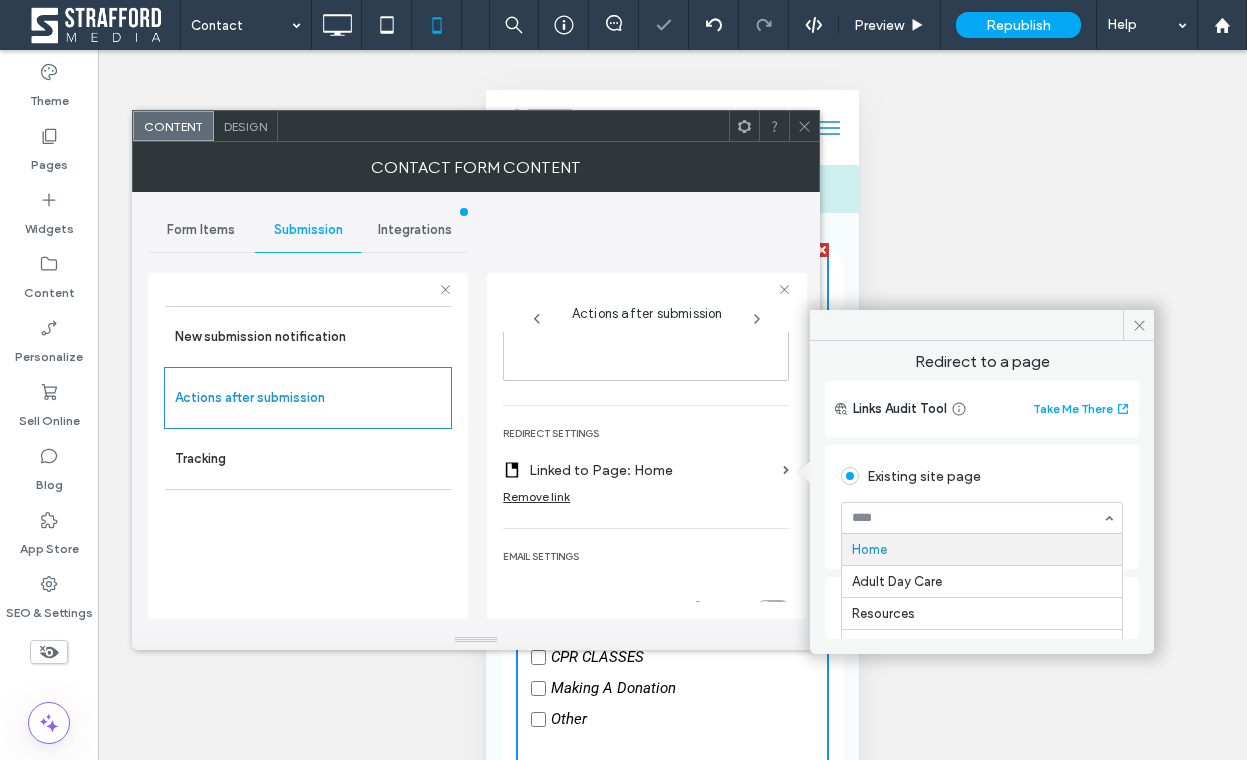 scroll, scrollTop: 94, scrollLeft: 0, axis: vertical 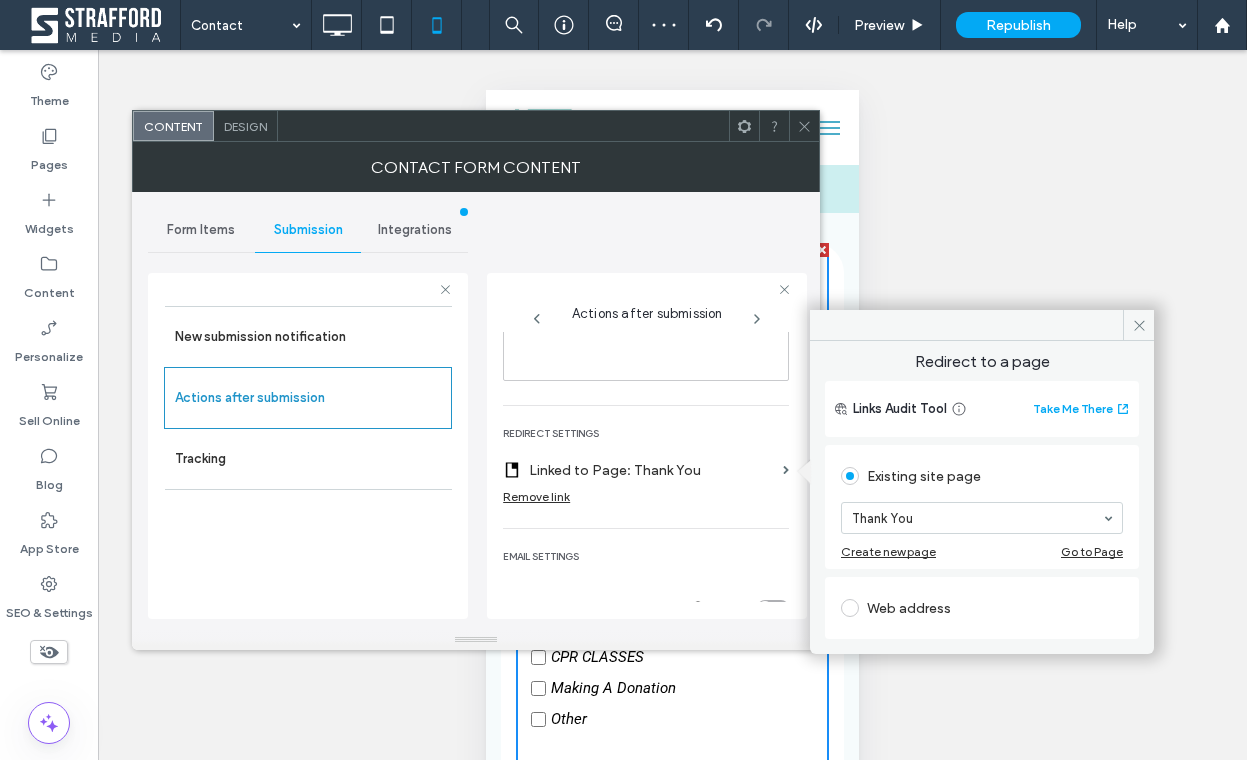click 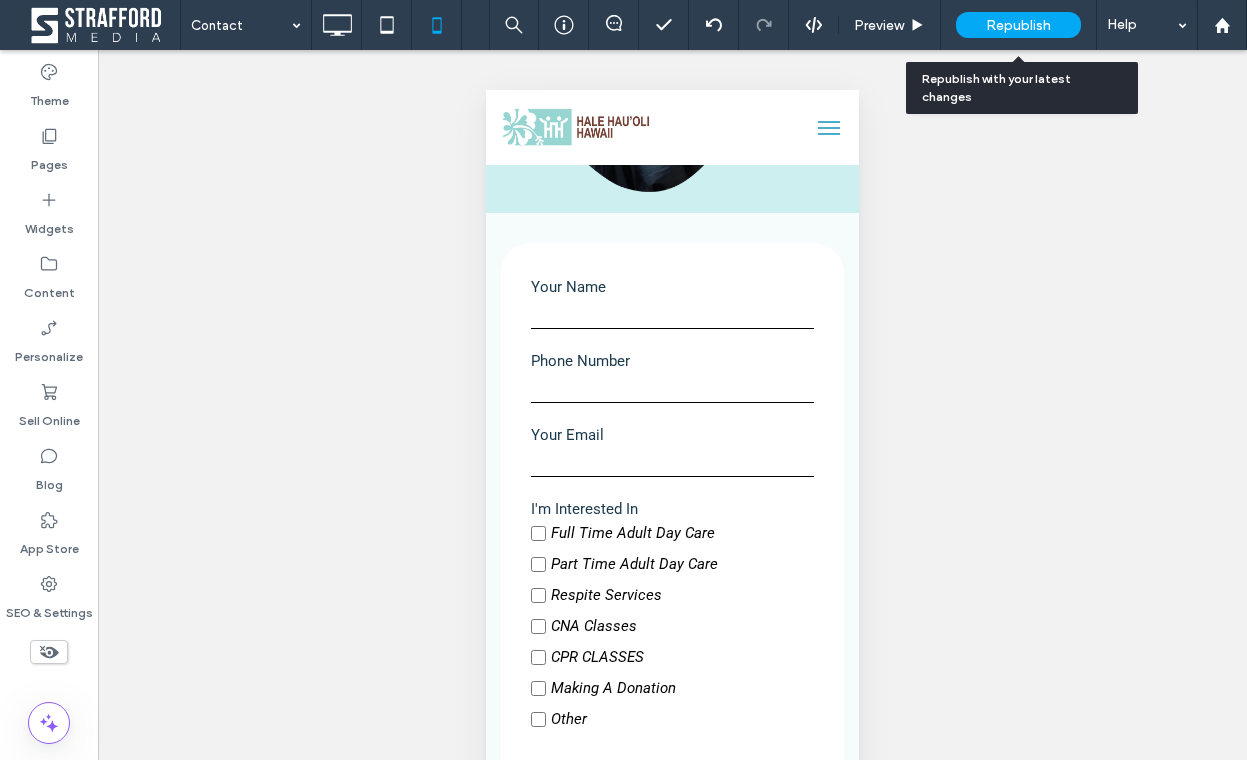 click on "Republish" at bounding box center [1018, 25] 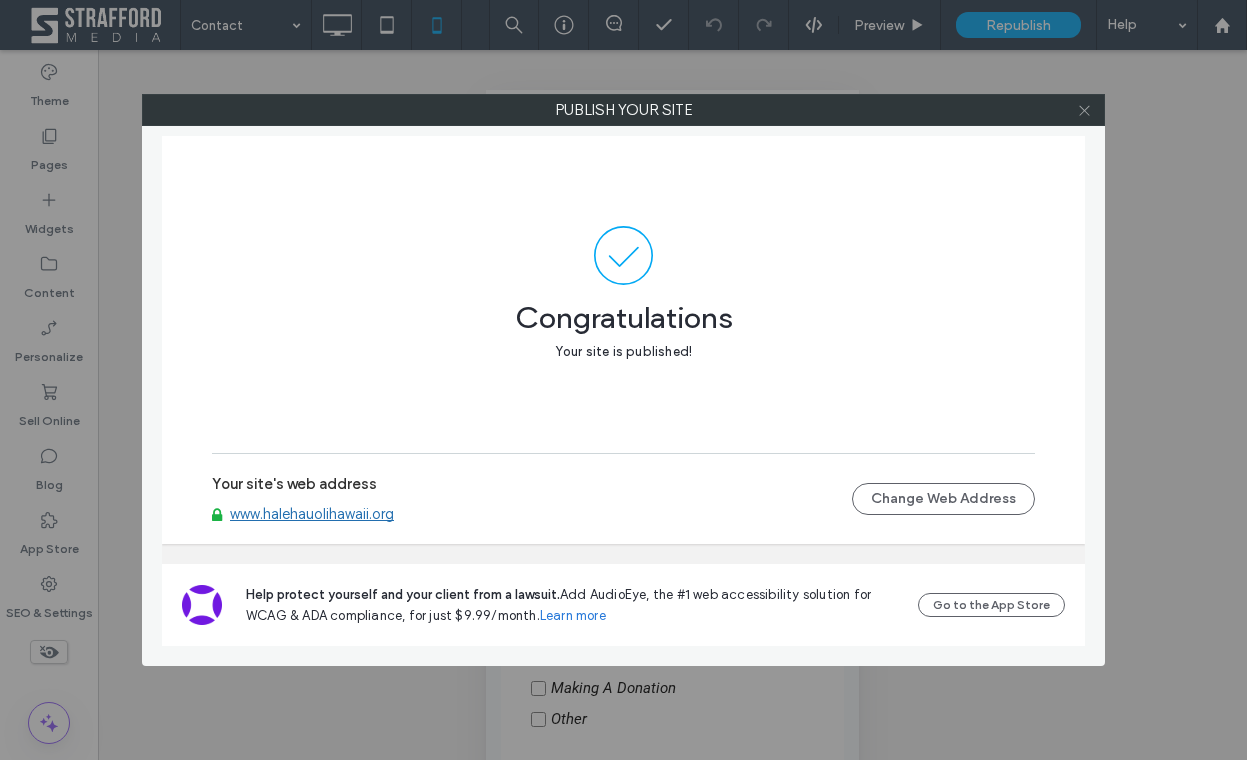click 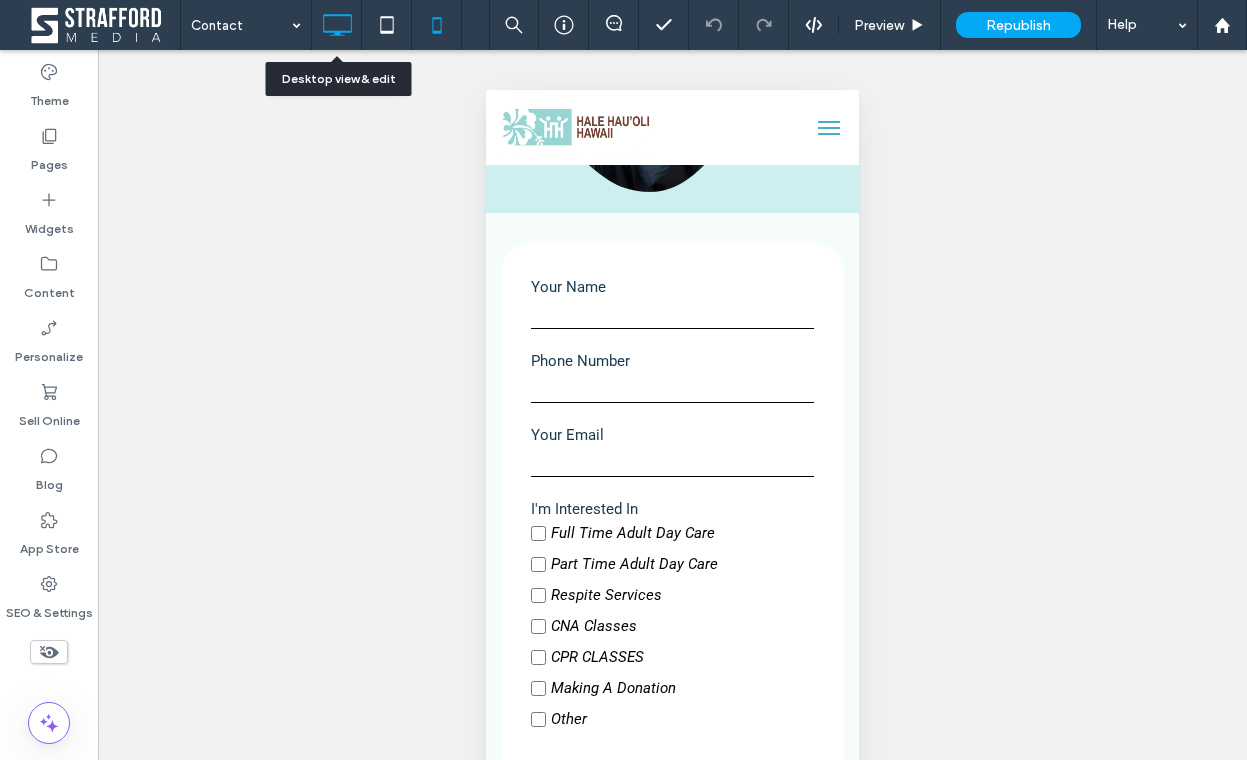 click 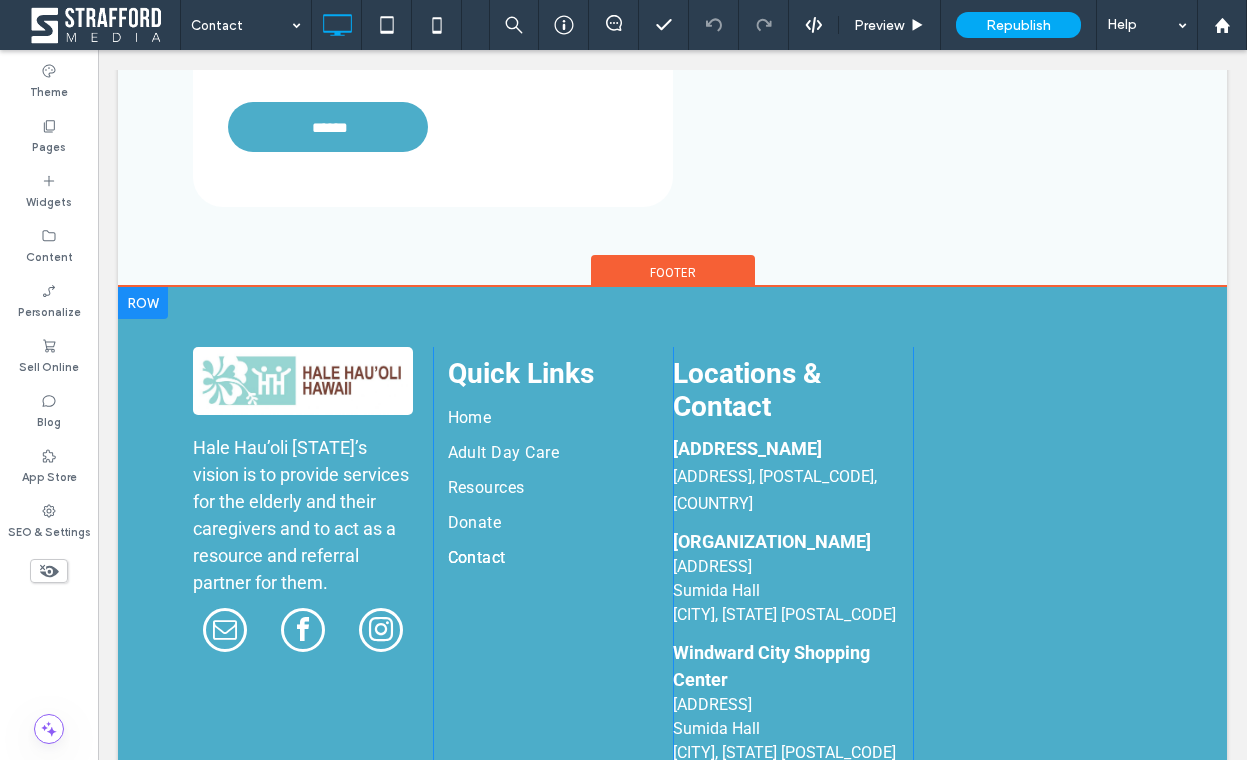 scroll, scrollTop: 1303, scrollLeft: 0, axis: vertical 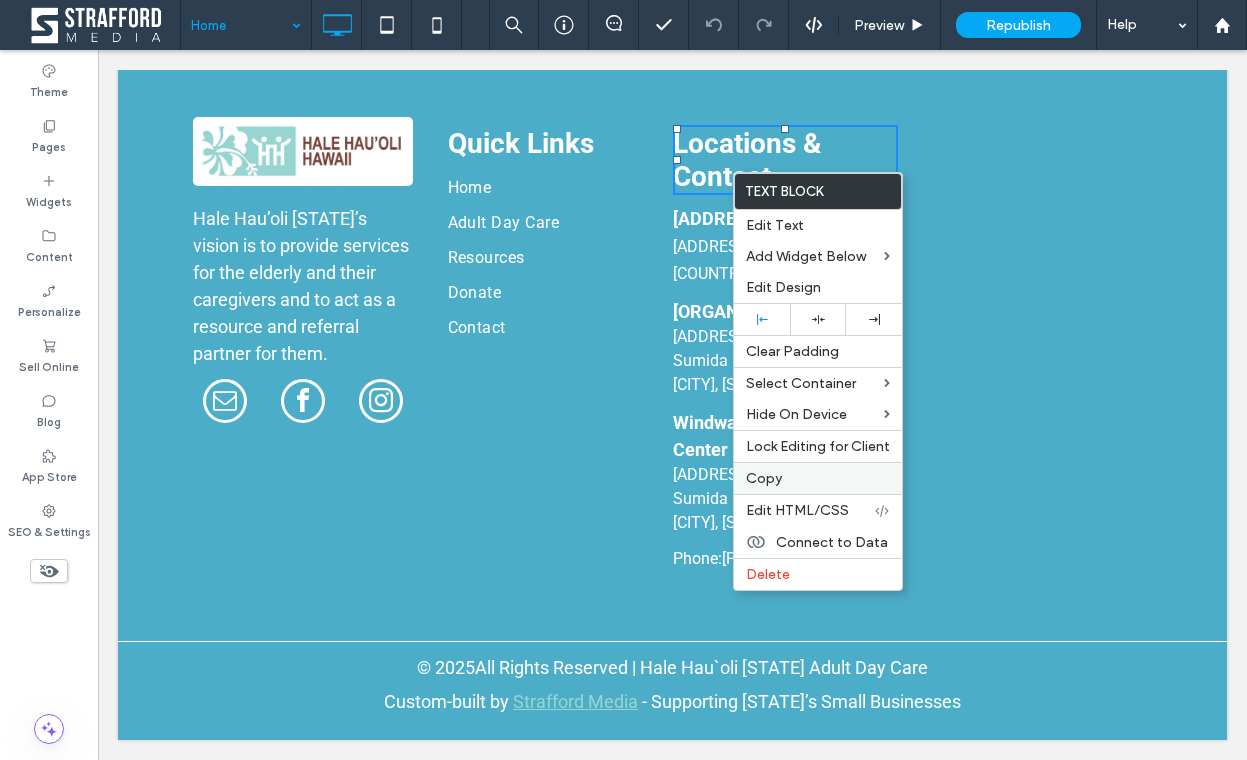 click on "Copy" at bounding box center [764, 478] 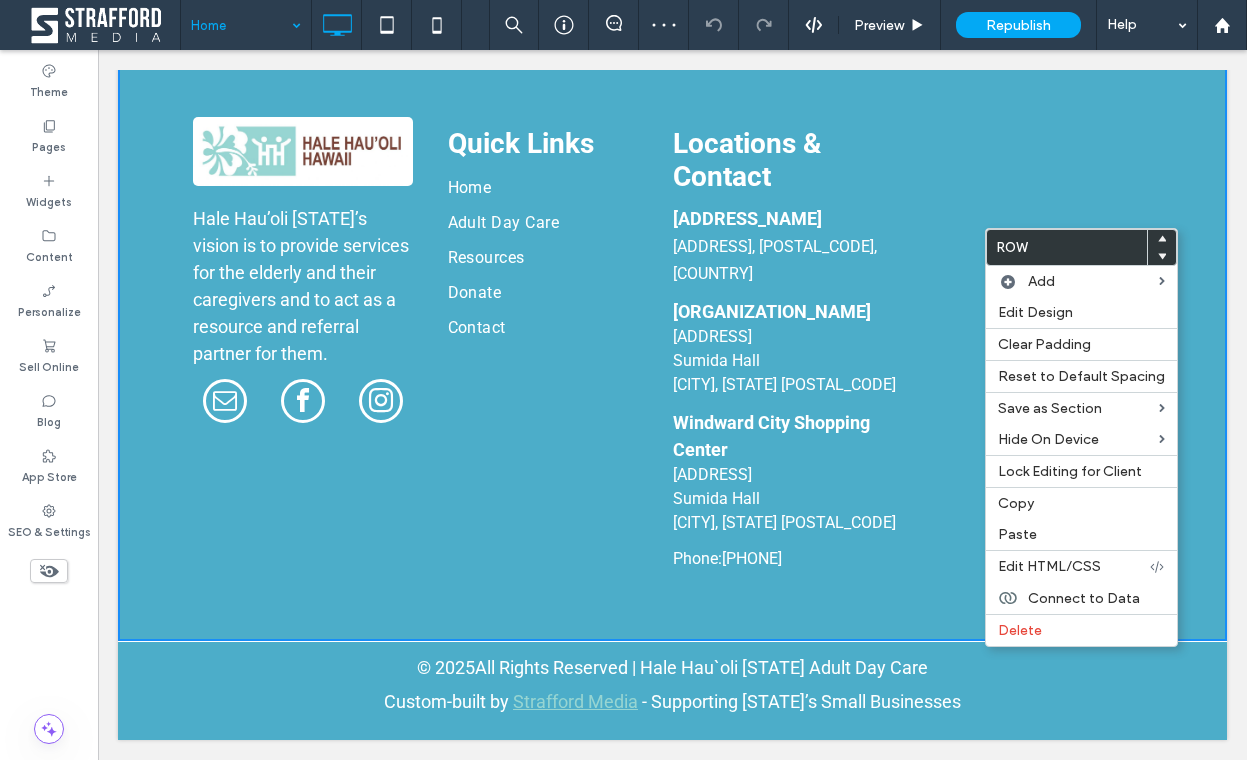 click on "Hale Hau’oli Hawai’i’s vision is to provide services for the elderly and their caregivers and to act as a resource and referral partner for them.
Click To Paste
Quick Links ﻿
Home
Adult Day Care
Resources
Donate
Contact
Click To Paste
Locations & Contact
Mary Savio Medical Plaza 98-1247 Kaʻahumanu St #207, Aiea, HI 96701, United States
St. Timothy's Episcopal 98-939 Moanalua Rd. Sumida Hall Aiea, HI 96701
Windward City Shopping Center 98-939 Moanalua Rd. Sumida Hall Aiea, HI 96701
Phone:  +1 808-798-8706
Click To Paste
Opening Hours
Mon - Fri
8:00 am
-  5:00 pm
Saturday
8:30 am
-  5:00 pm
Sunday
Closed
Click To Paste" at bounding box center [673, 349] 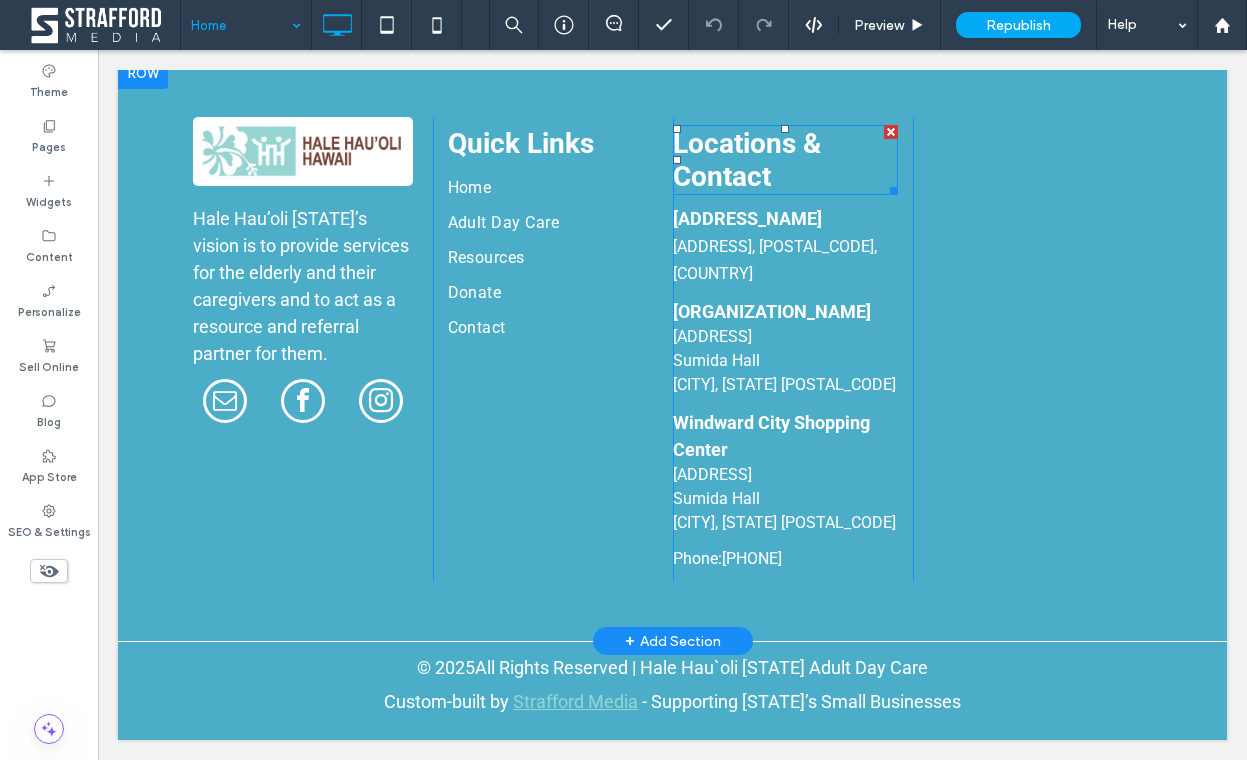click on "Hale Hau’oli Hawai’i’s vision is to provide services for the elderly and their caregivers and to act as a resource and referral partner for them.
Click To Paste
Quick Links ﻿
Home
Adult Day Care
Resources
Donate
Contact
Click To Paste
Locations & Contact
Mary Savio Medical Plaza 98-1247 Kaʻahumanu St #207, Aiea, HI 96701, United States
St. Timothy's Episcopal 98-939 Moanalua Rd. Sumida Hall Aiea, HI 96701
Windward City Shopping Center 98-939 Moanalua Rd. Sumida Hall Aiea, HI 96701
Phone:  +1 808-798-8706
Click To Paste
Opening Hours
Mon - Fri
8:00 am
-  5:00 pm
Saturday
8:30 am
-  5:00 pm
Sunday
Closed
Click To Paste" at bounding box center (673, 349) 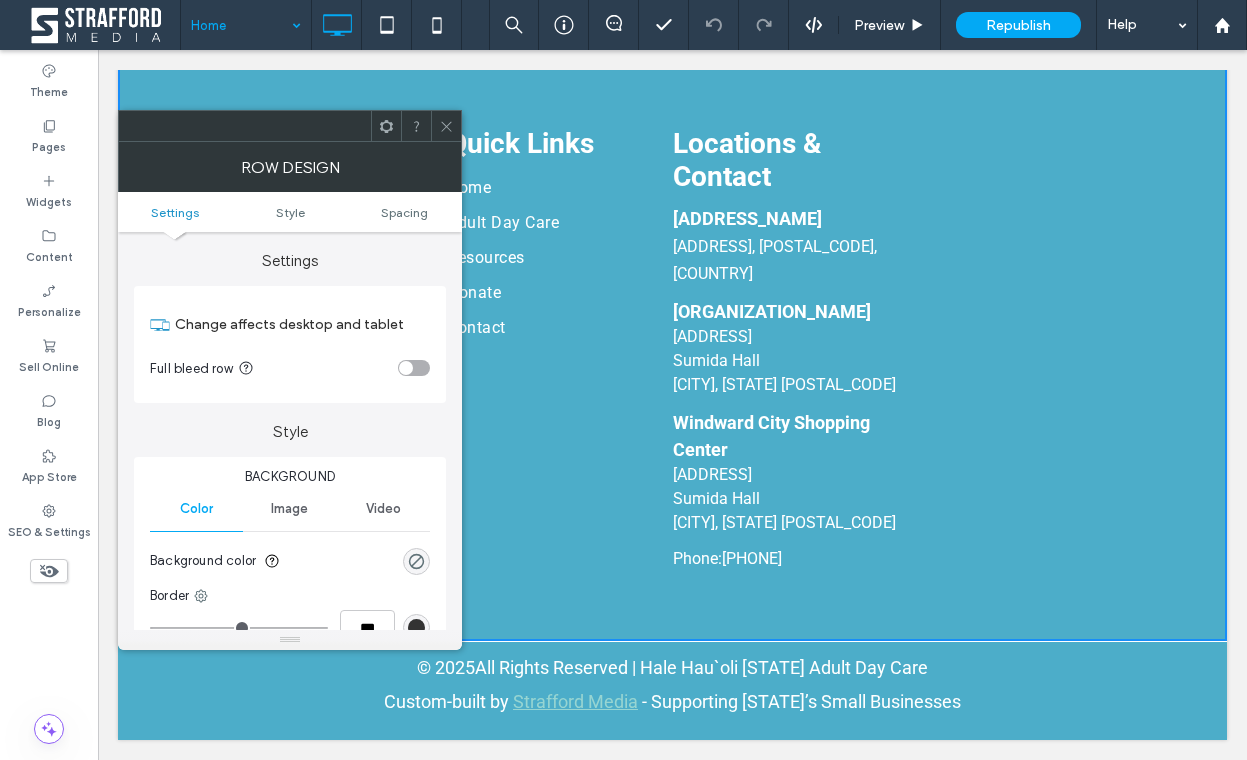 click 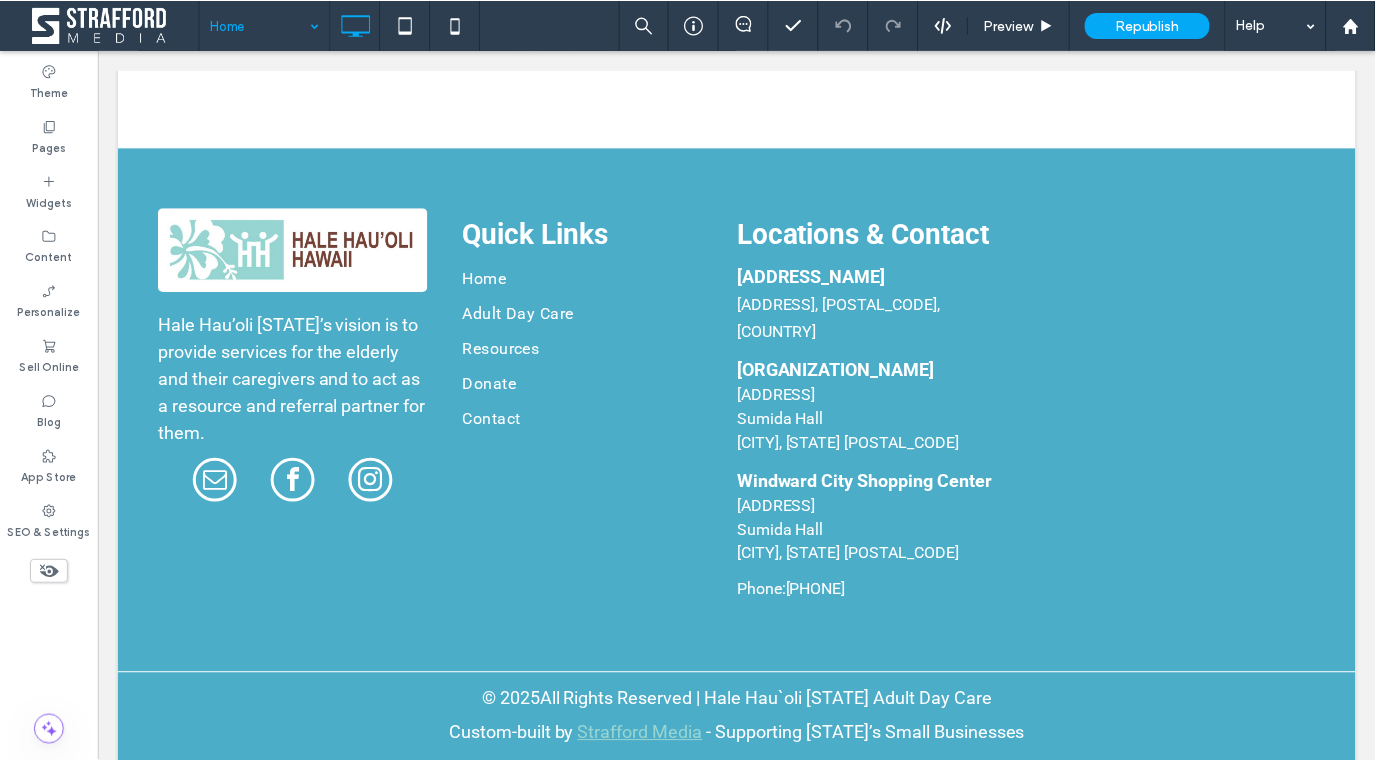 scroll, scrollTop: 5235, scrollLeft: 0, axis: vertical 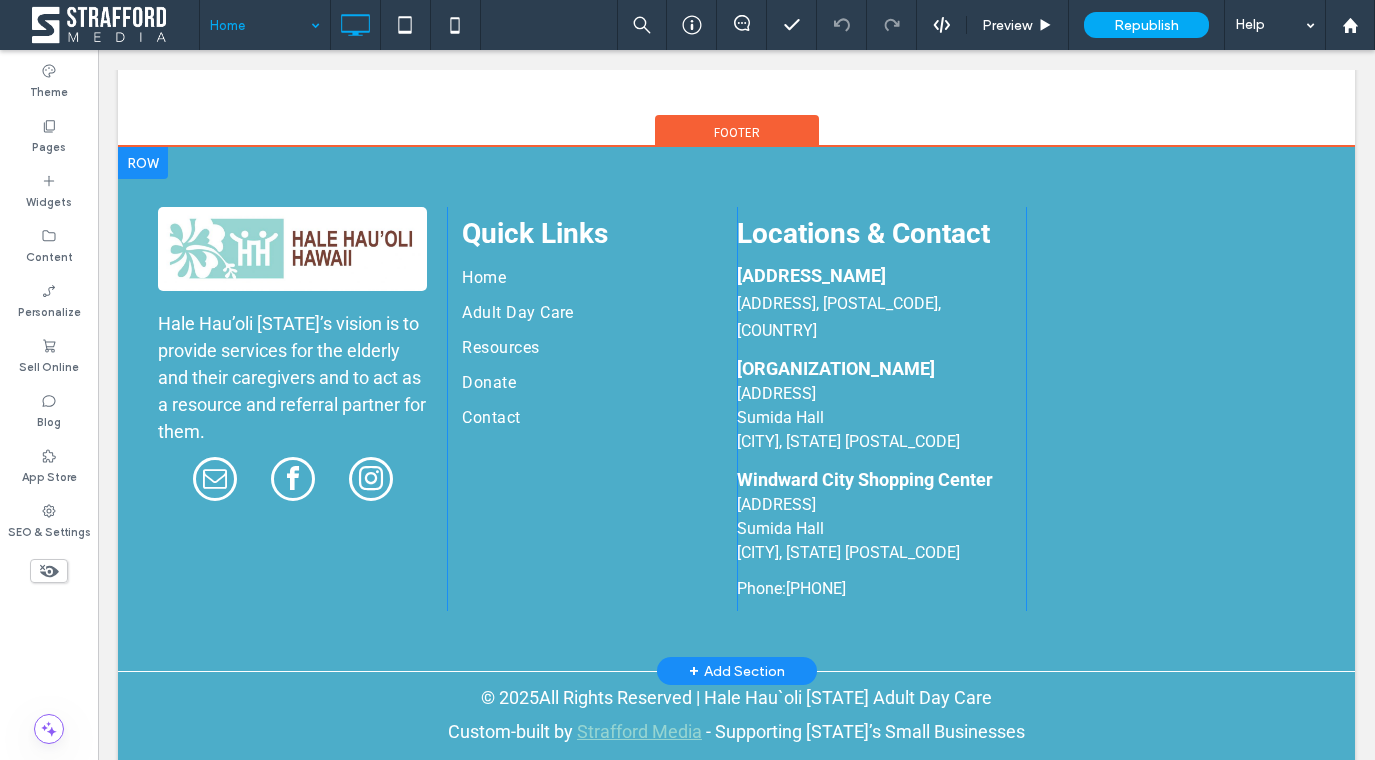 click on "Hale Hau’oli Hawai’i’s vision is to provide services for the elderly and their caregivers and to act as a resource and referral partner for them.
Click To Paste
Quick Links ﻿
Home
Adult Day Care
Resources
Donate
Contact
Click To Paste
Locations & Contact
Mary Savio Medical Plaza 98-1247 Kaʻahumanu St #207, Aiea, HI 96701, United States
St. Timothy's Episcopal 98-939 Moanalua Rd. Sumida Hall Aiea, HI 96701
Windward City Shopping Center 98-939 Moanalua Rd. Sumida Hall Aiea, HI 96701
Phone:  +1 808-798-8706
Click To Paste
Opening Hours
Mon - Fri
8:00 am
-  5:00 pm
Saturday
8:30 am
-  5:00 pm
Sunday
Closed
Click To Paste" at bounding box center (736, 409) 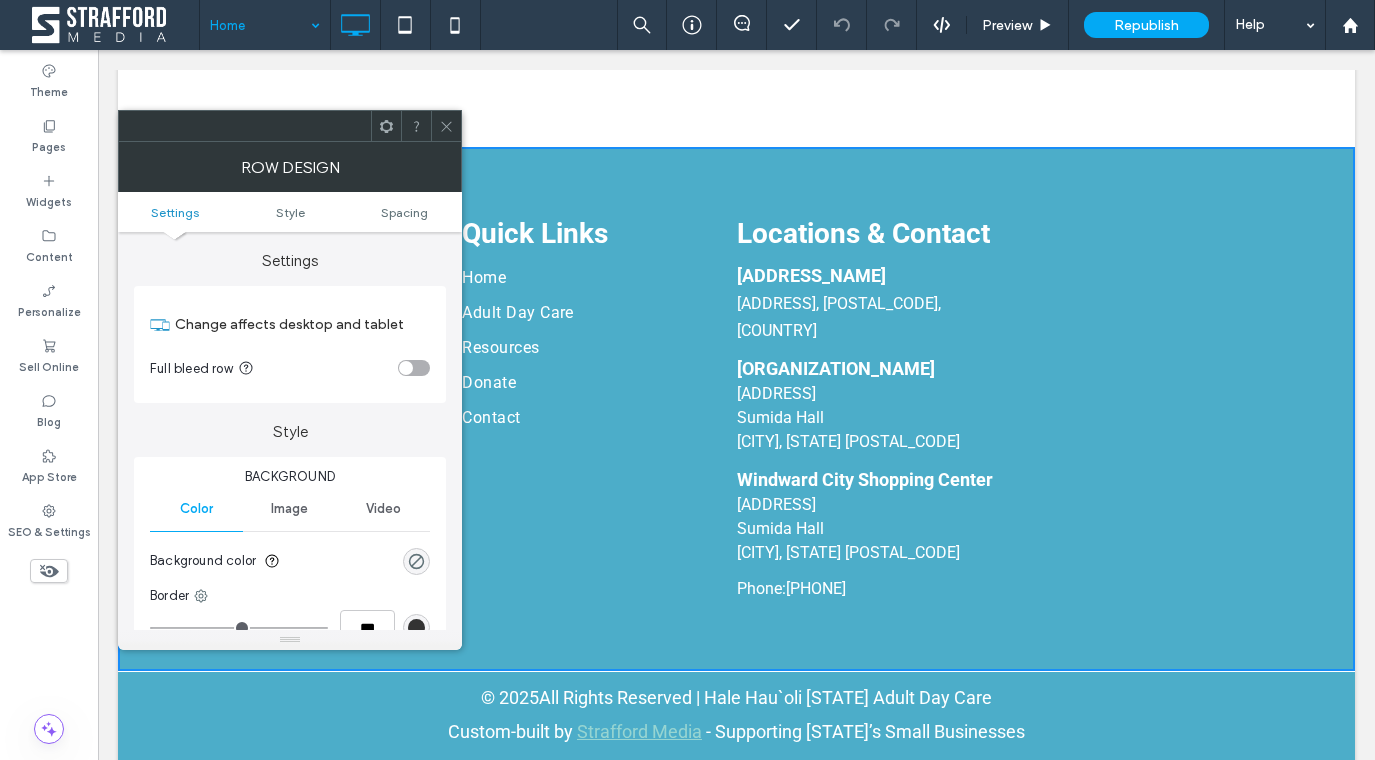 click 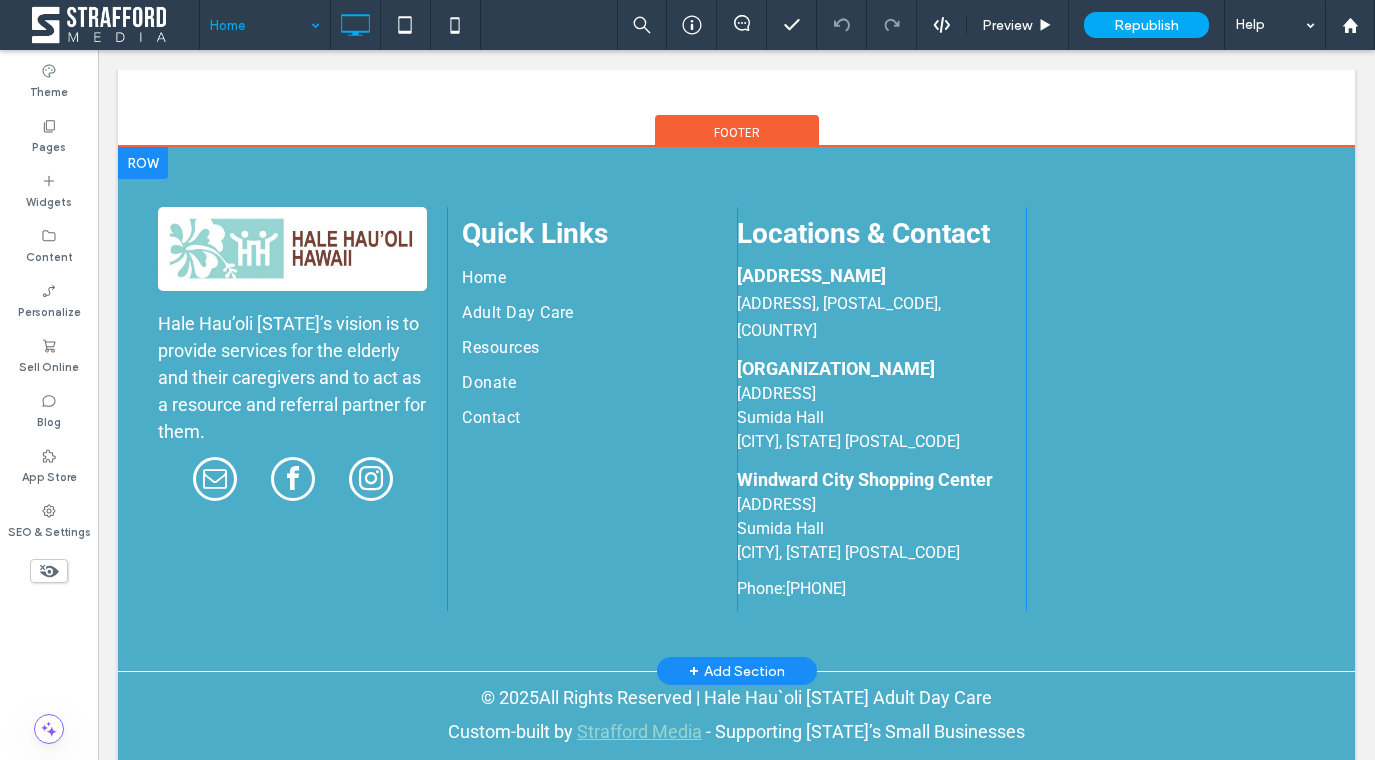 click on "Locations & Contact
Mary Savio Medical Plaza 98-1247 Kaʻahumanu St #207, Aiea, HI 96701, United States
St. Timothy's Episcopal 98-939 Moanalua Rd. Sumida Hall Aiea, HI 96701
Windward City Shopping Center 98-939 Moanalua Rd. Sumida Hall Aiea, HI 96701
Phone:  +1 808-798-8706
Click To Paste" at bounding box center [881, 409] 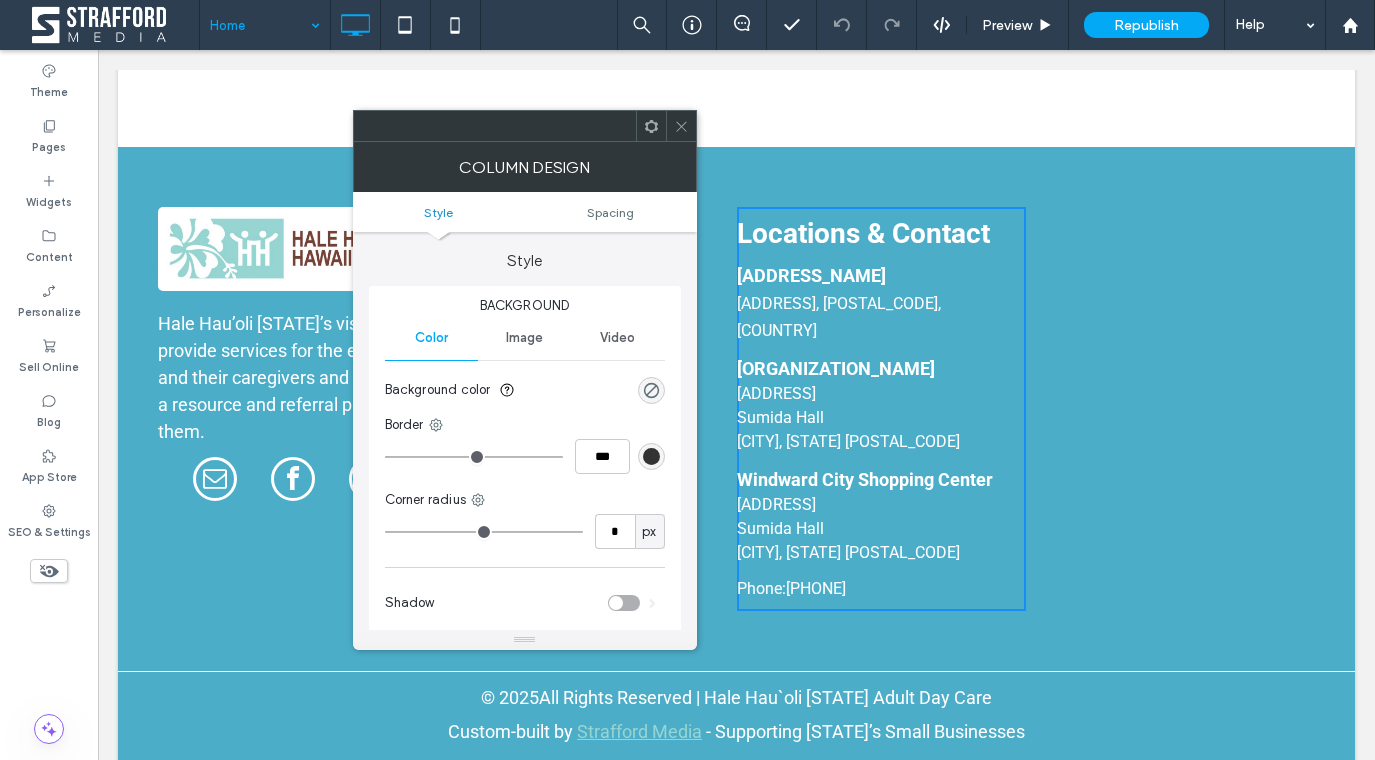 click at bounding box center (681, 126) 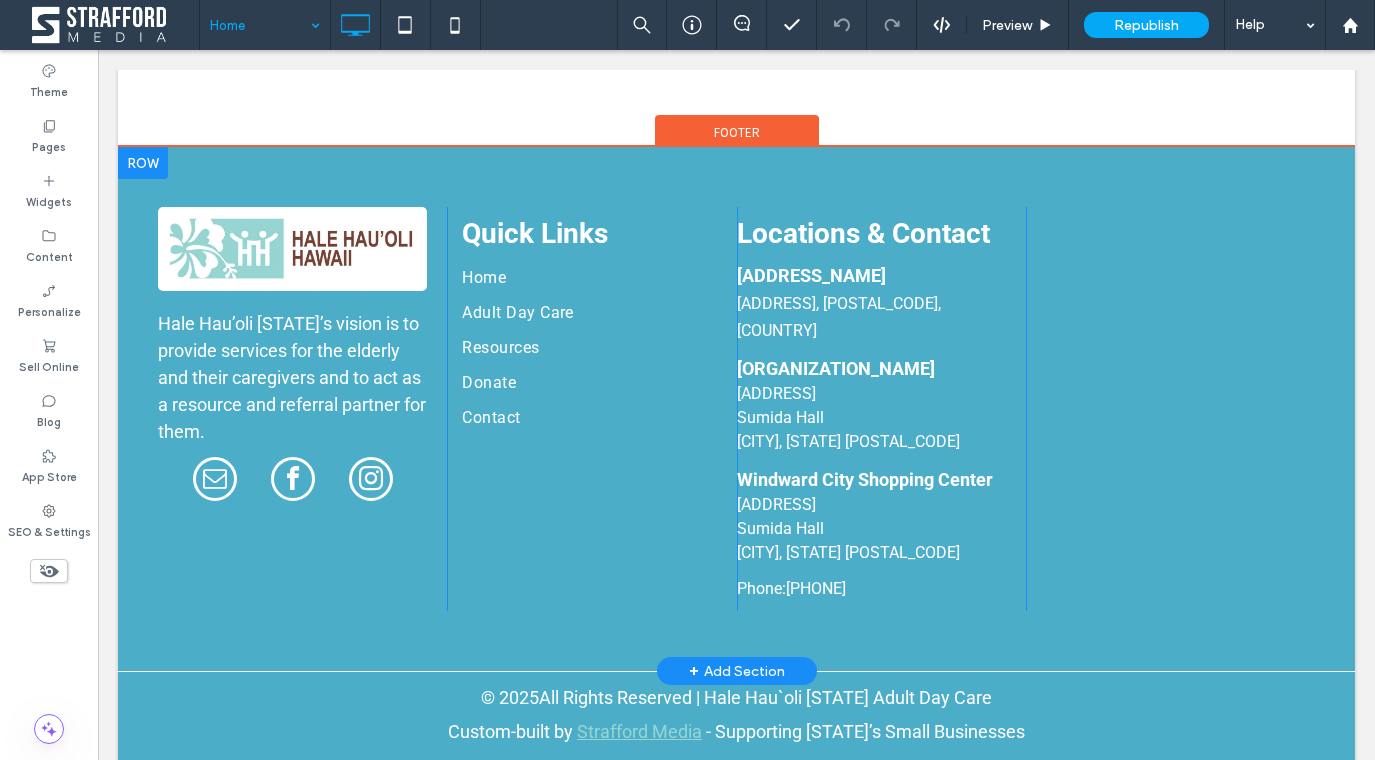 click at bounding box center (143, 163) 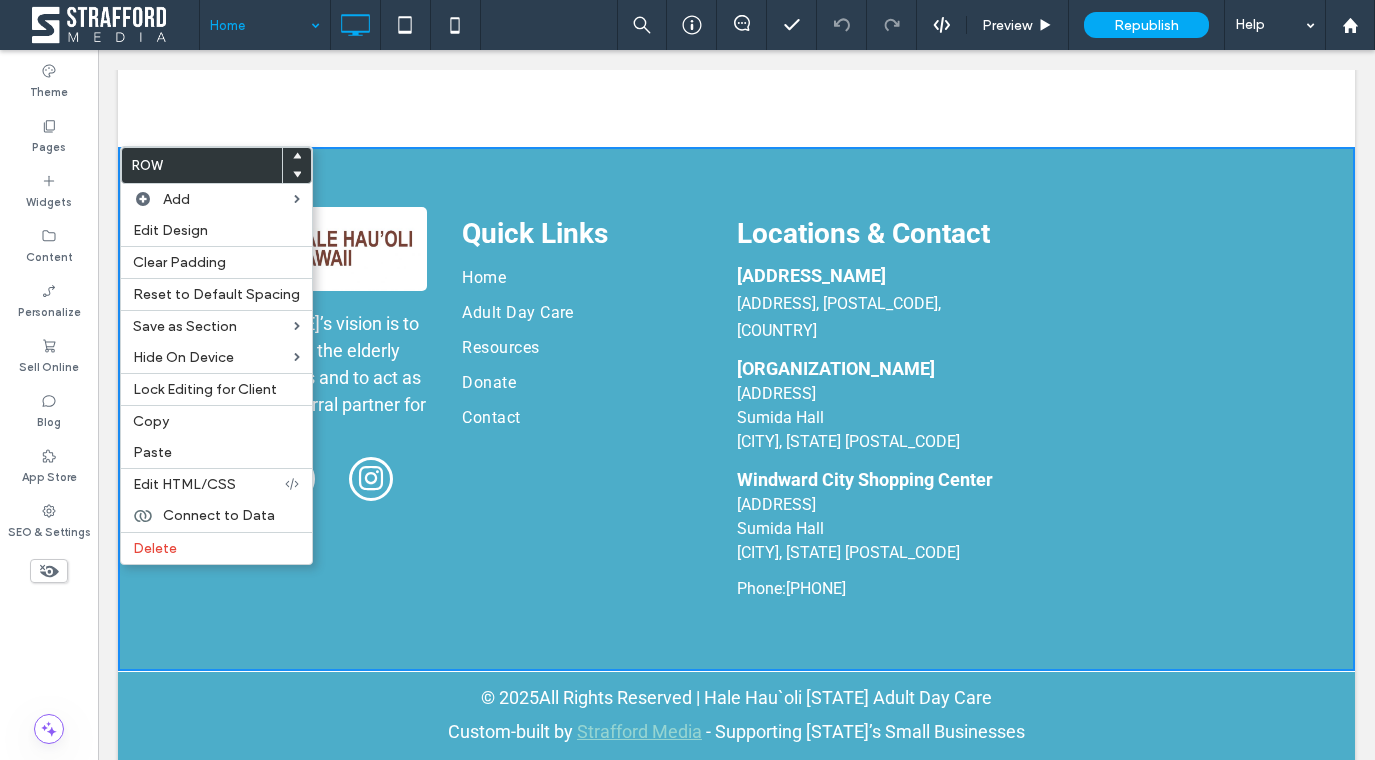 click on "Quick Links ﻿
Home
Adult Day Care
Resources
Donate
Contact
Click To Paste" at bounding box center [591, 409] 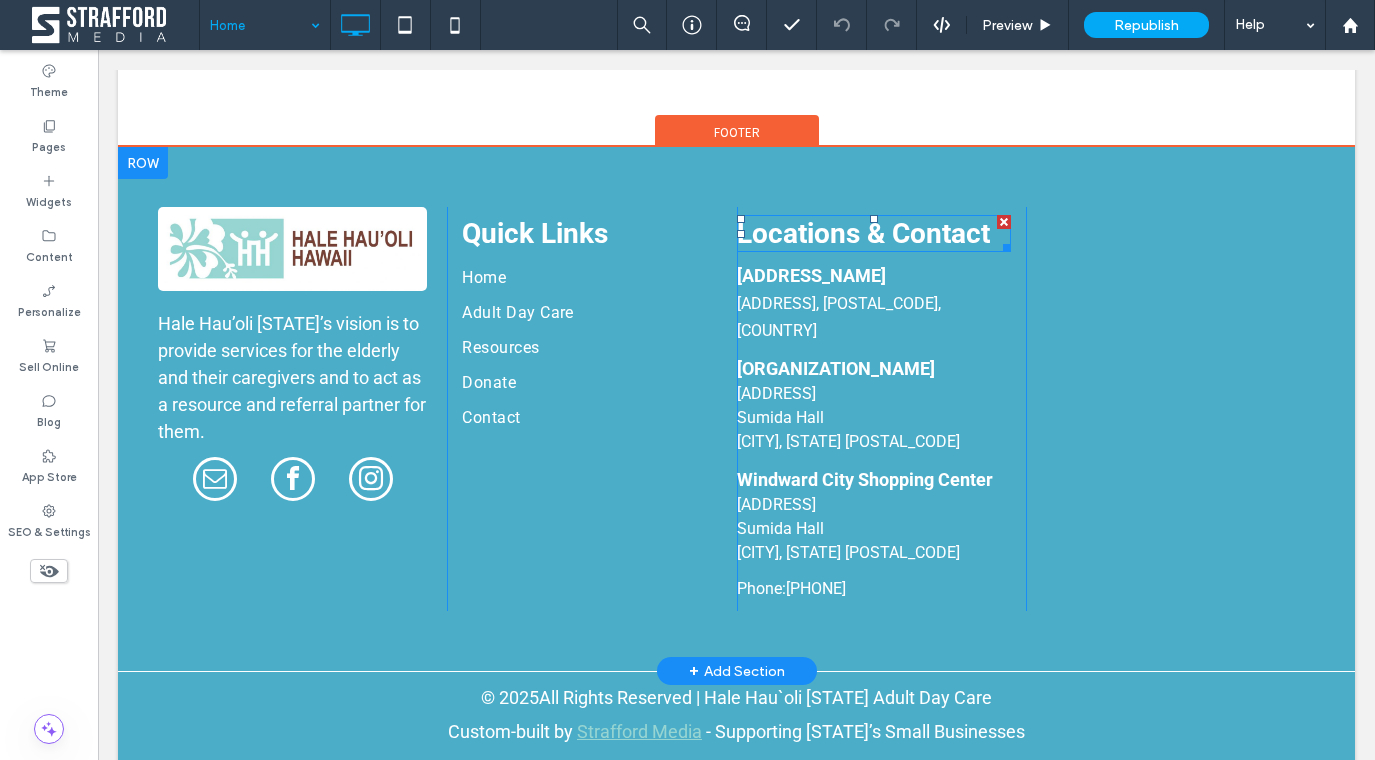 scroll, scrollTop: 5219, scrollLeft: 0, axis: vertical 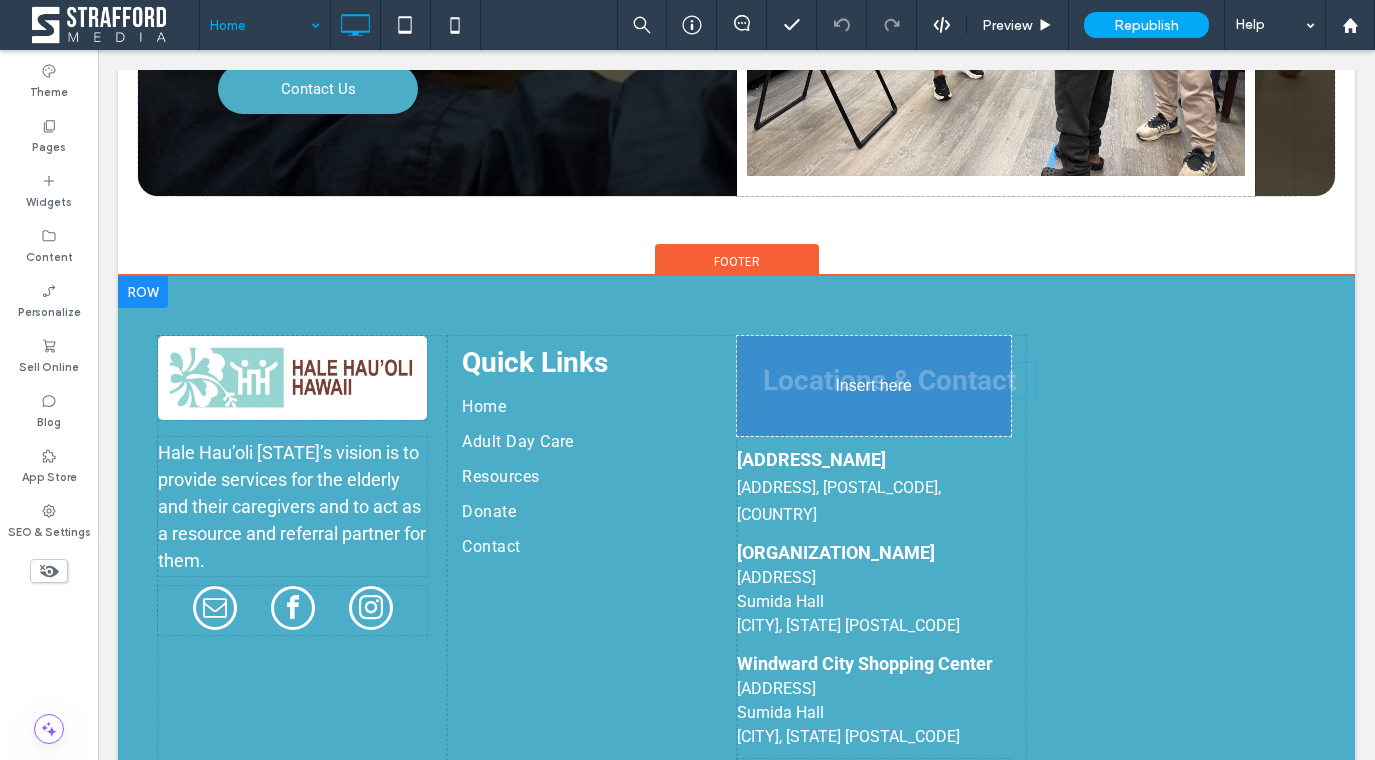 drag, startPoint x: 852, startPoint y: 242, endPoint x: 878, endPoint y: 389, distance: 149.28162 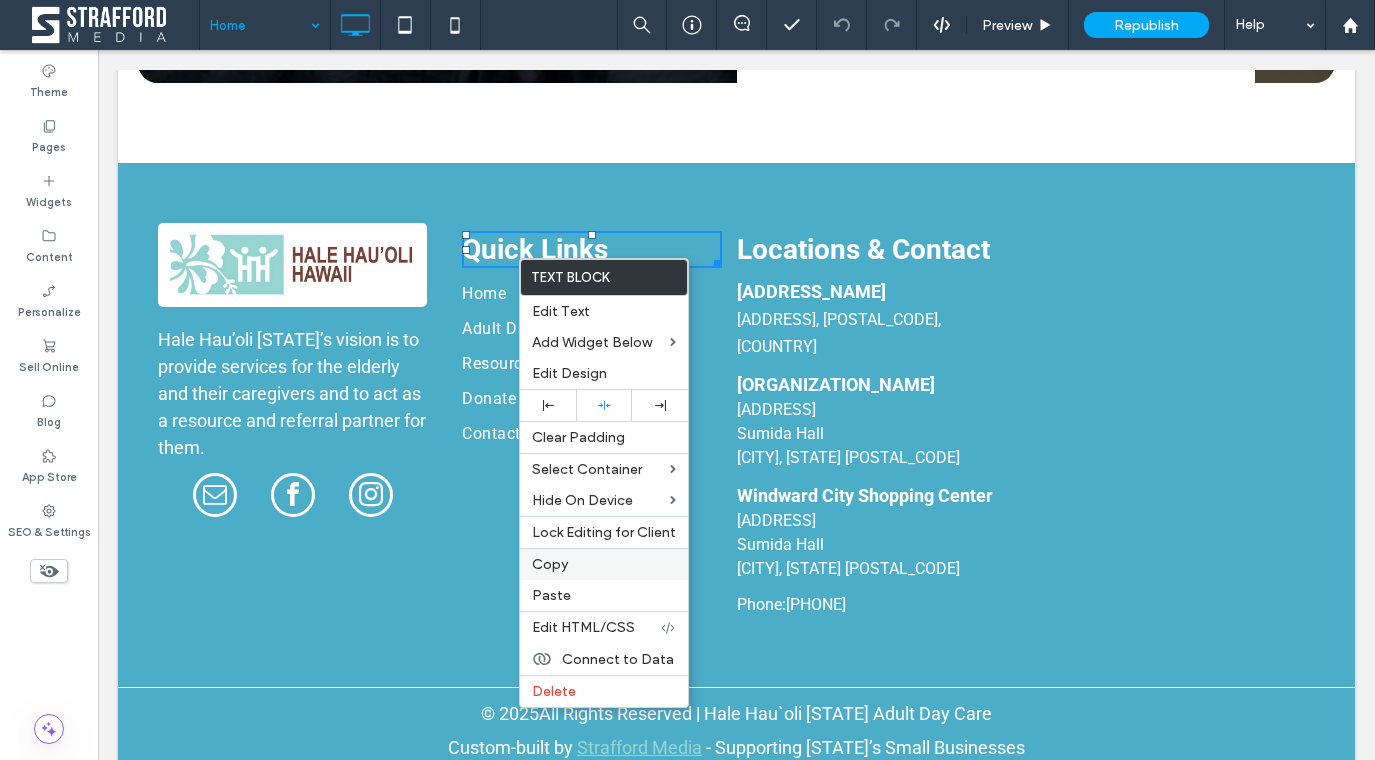 click on "Copy" at bounding box center (604, 564) 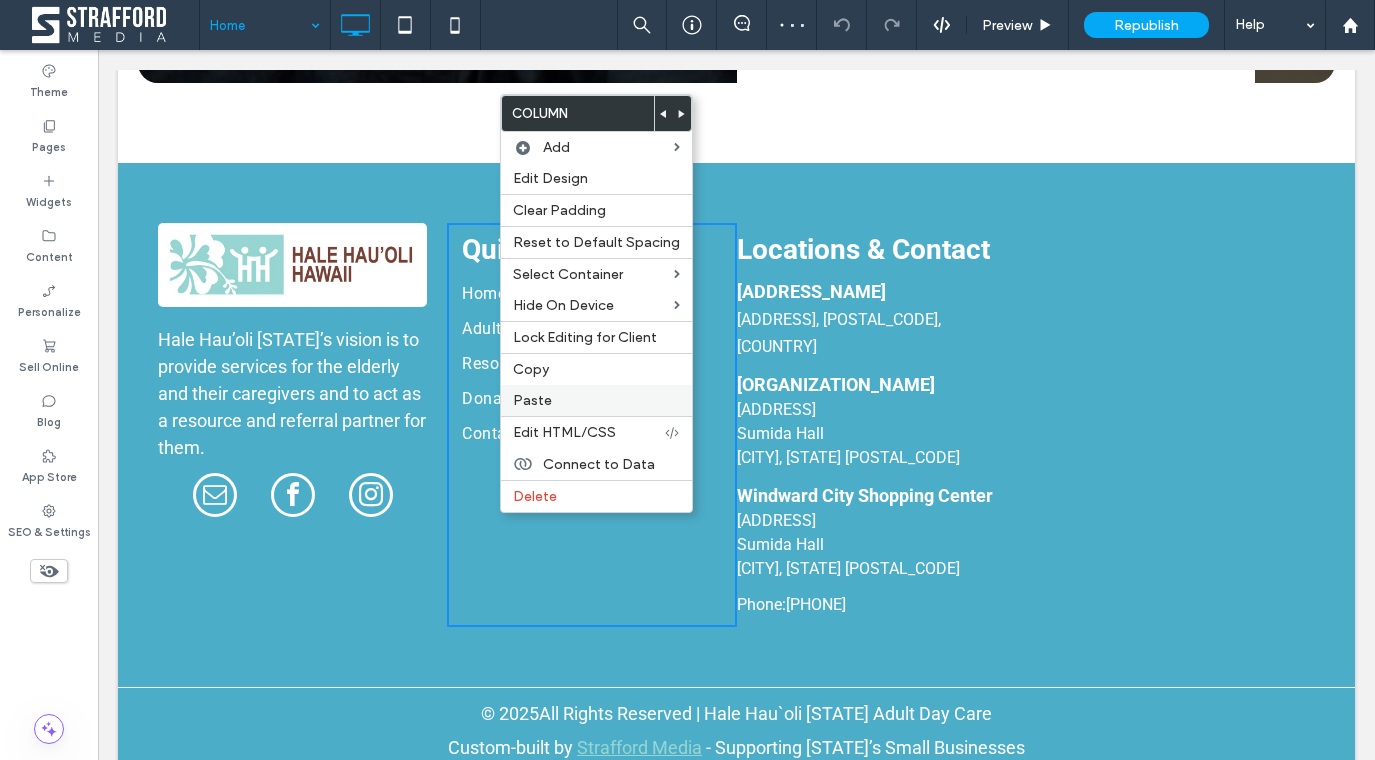 click on "Paste" at bounding box center [532, 400] 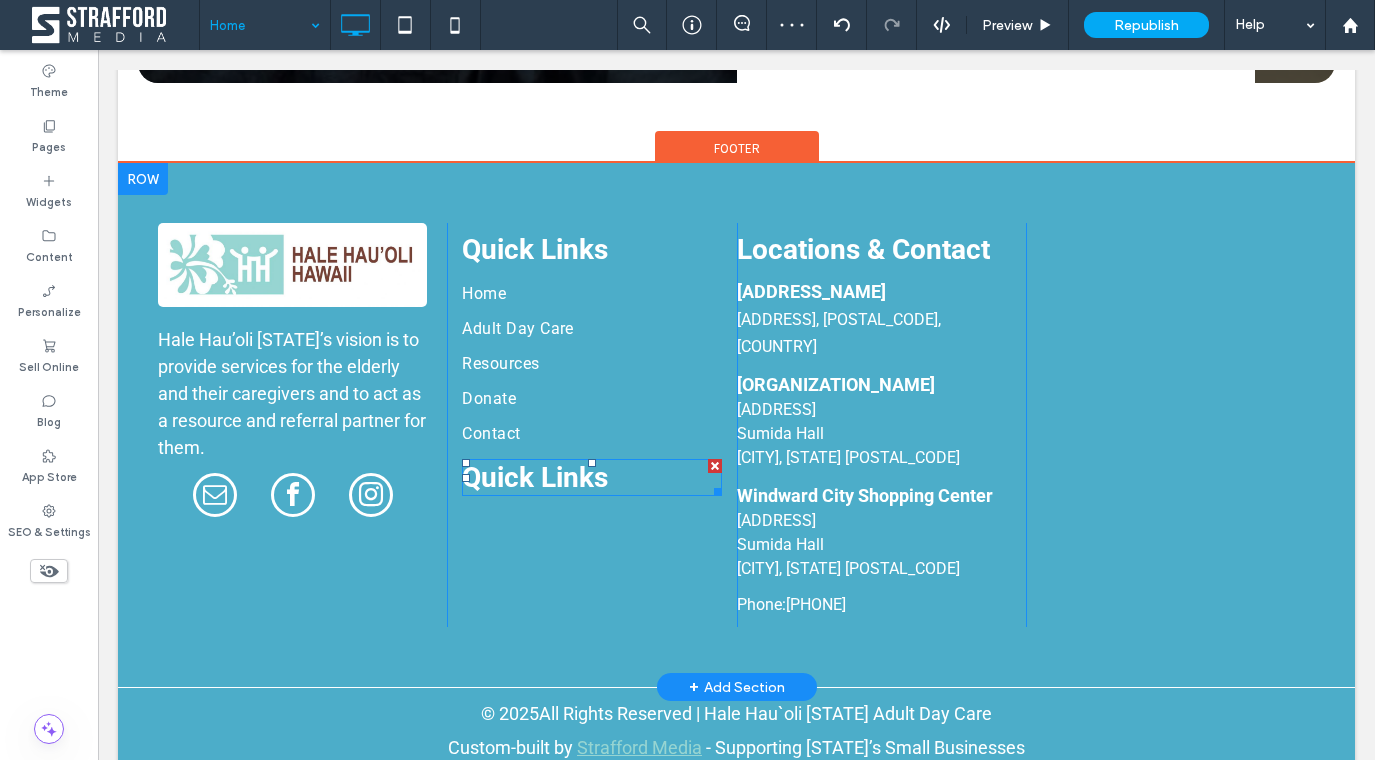 click on "Quick Links" at bounding box center (535, 477) 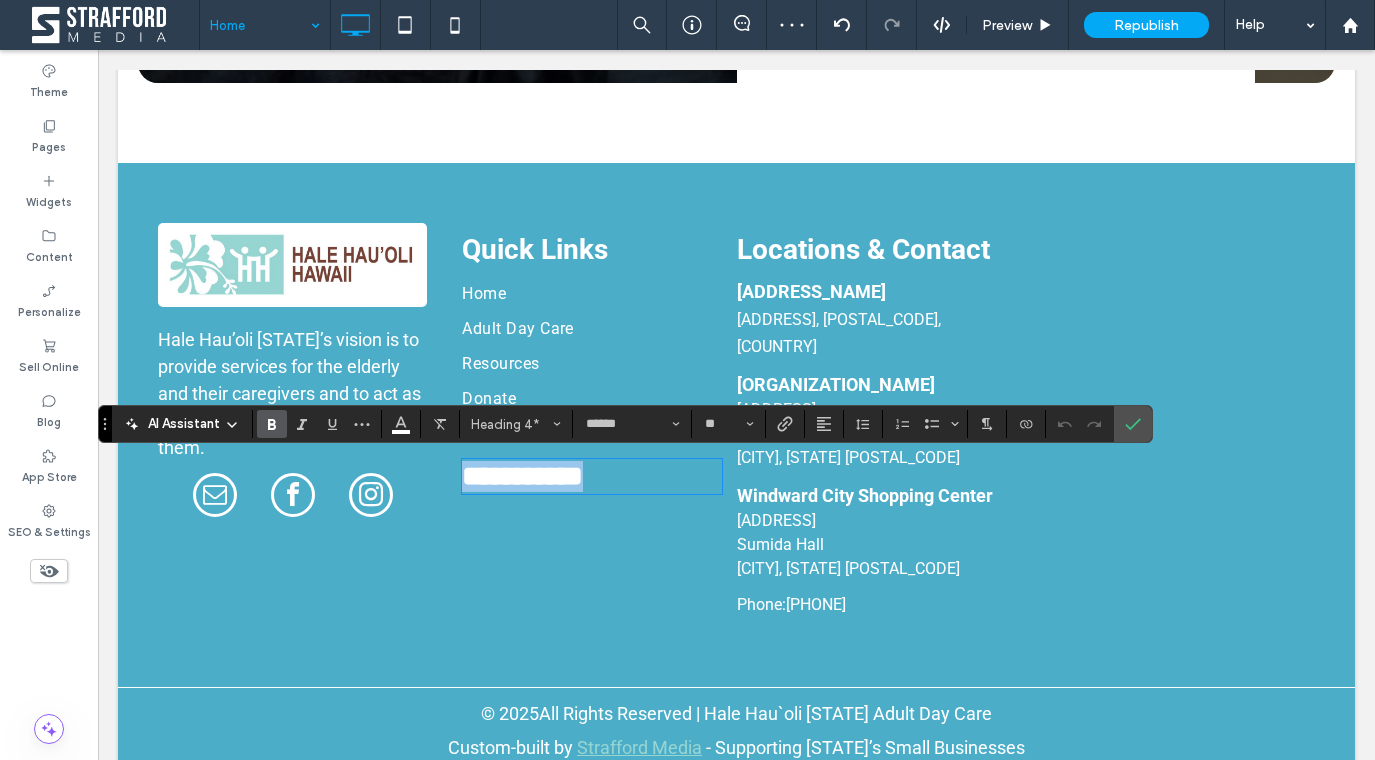 type 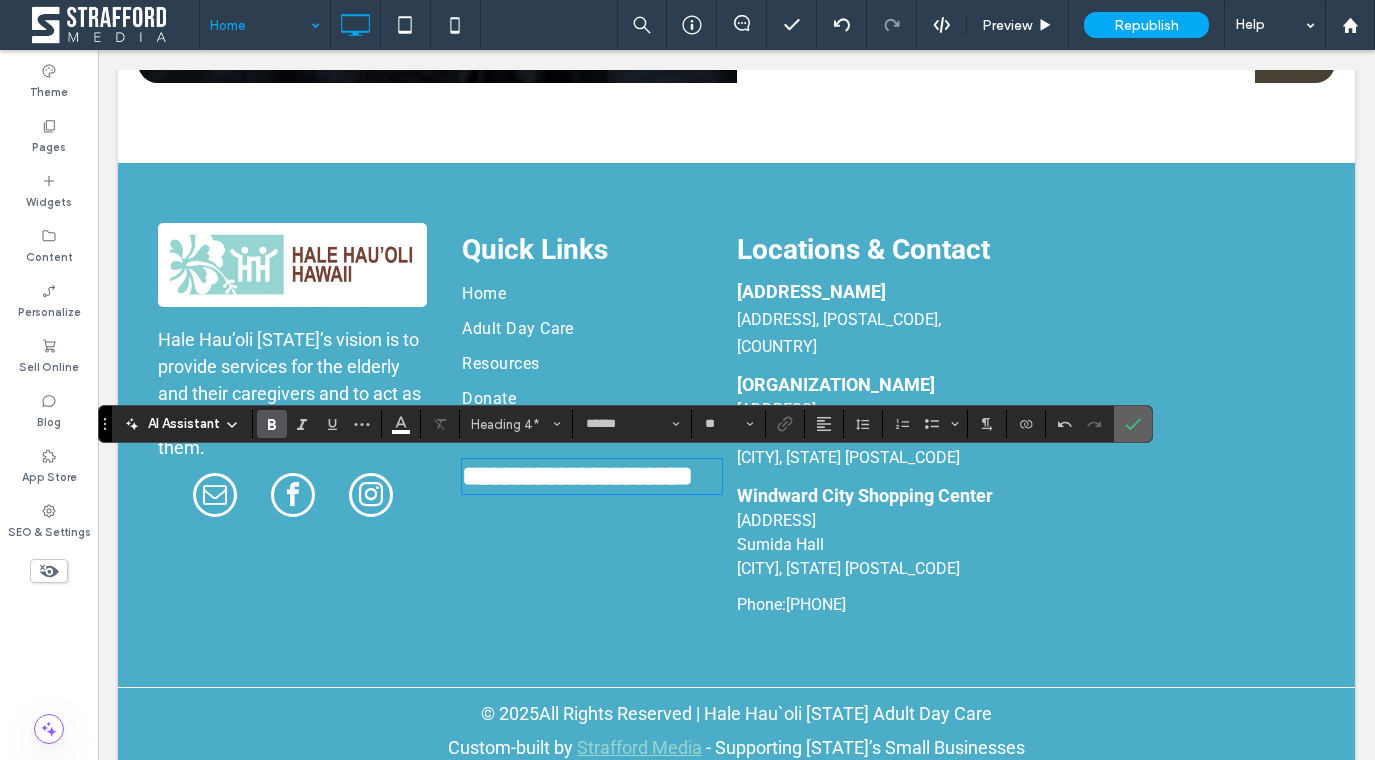 click 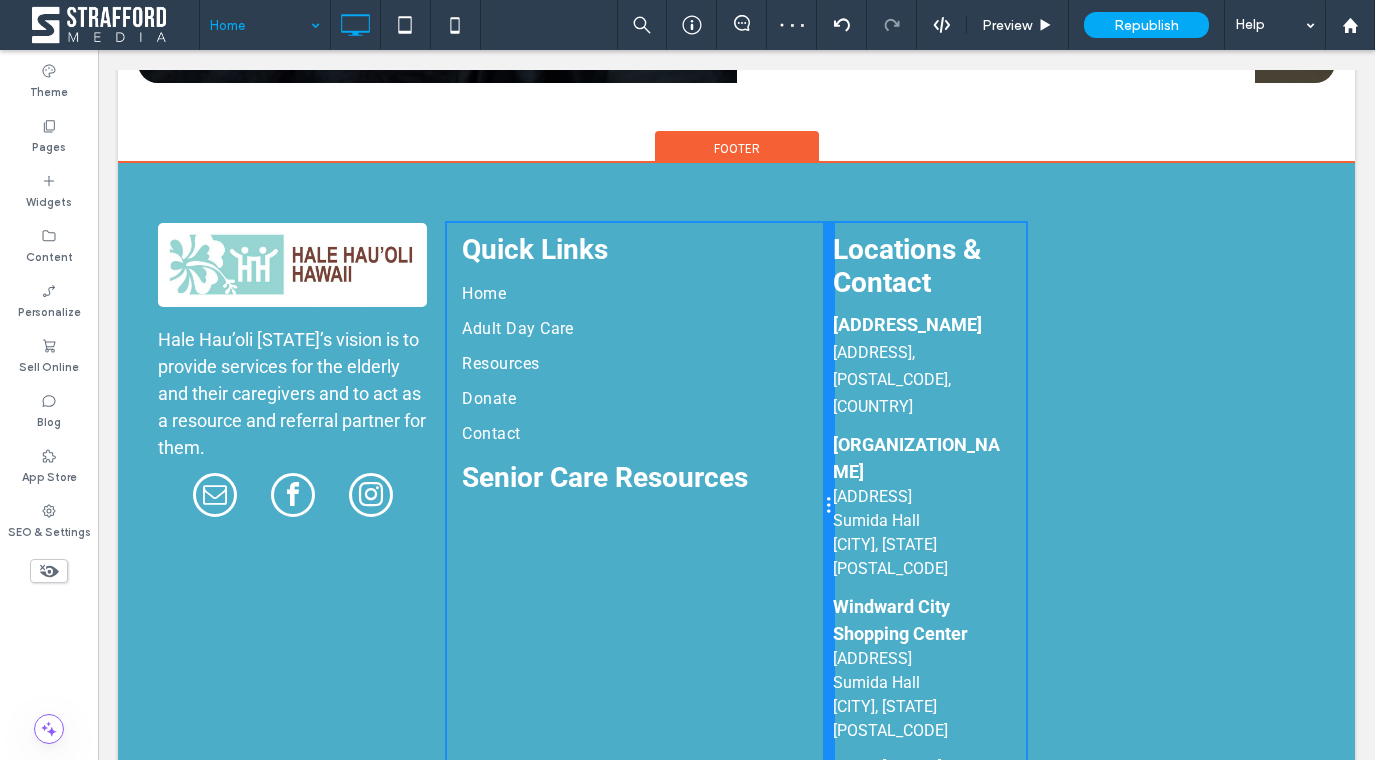 drag, startPoint x: 732, startPoint y: 338, endPoint x: 821, endPoint y: 338, distance: 89 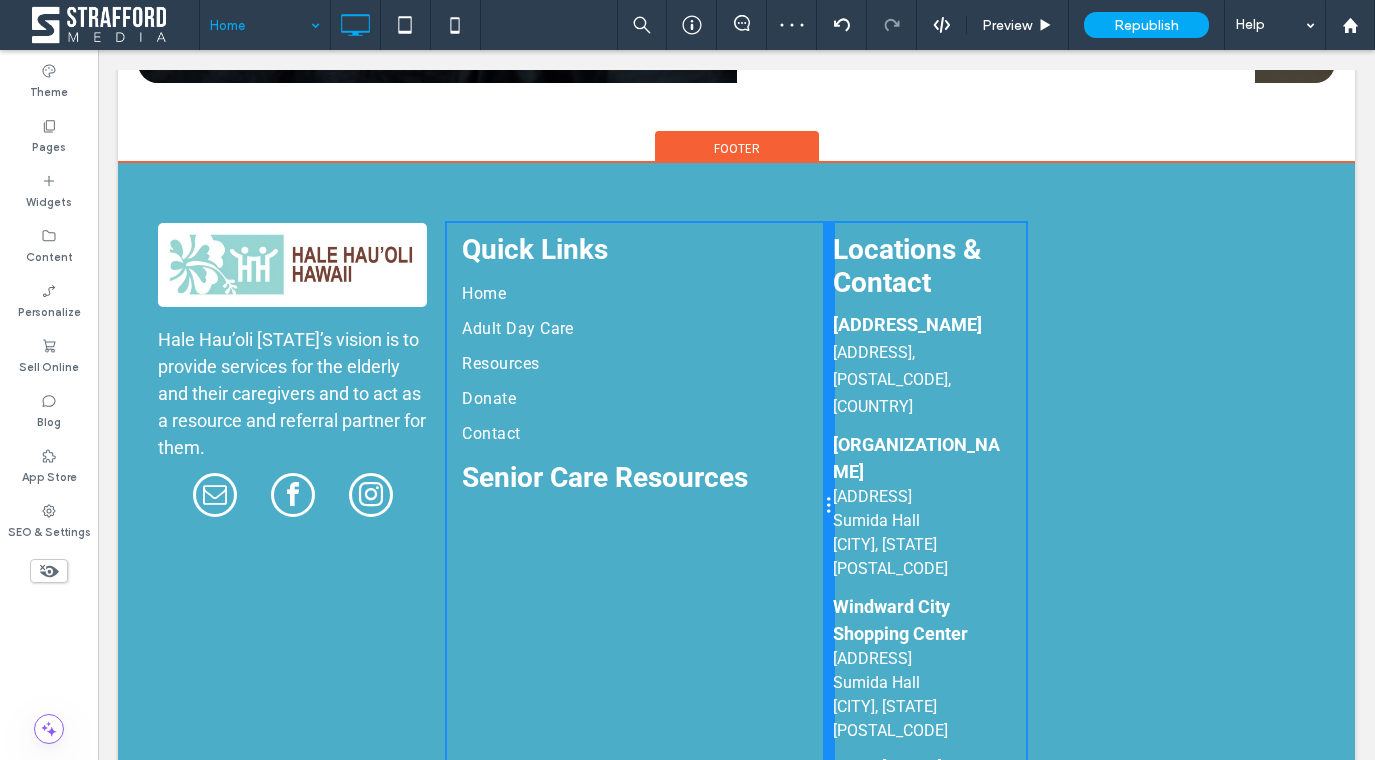 click on "Quick Links ﻿
Home
Adult Day Care
Resources
Donate
Contact
Click To Paste     Senior Care Resources" at bounding box center [640, 506] 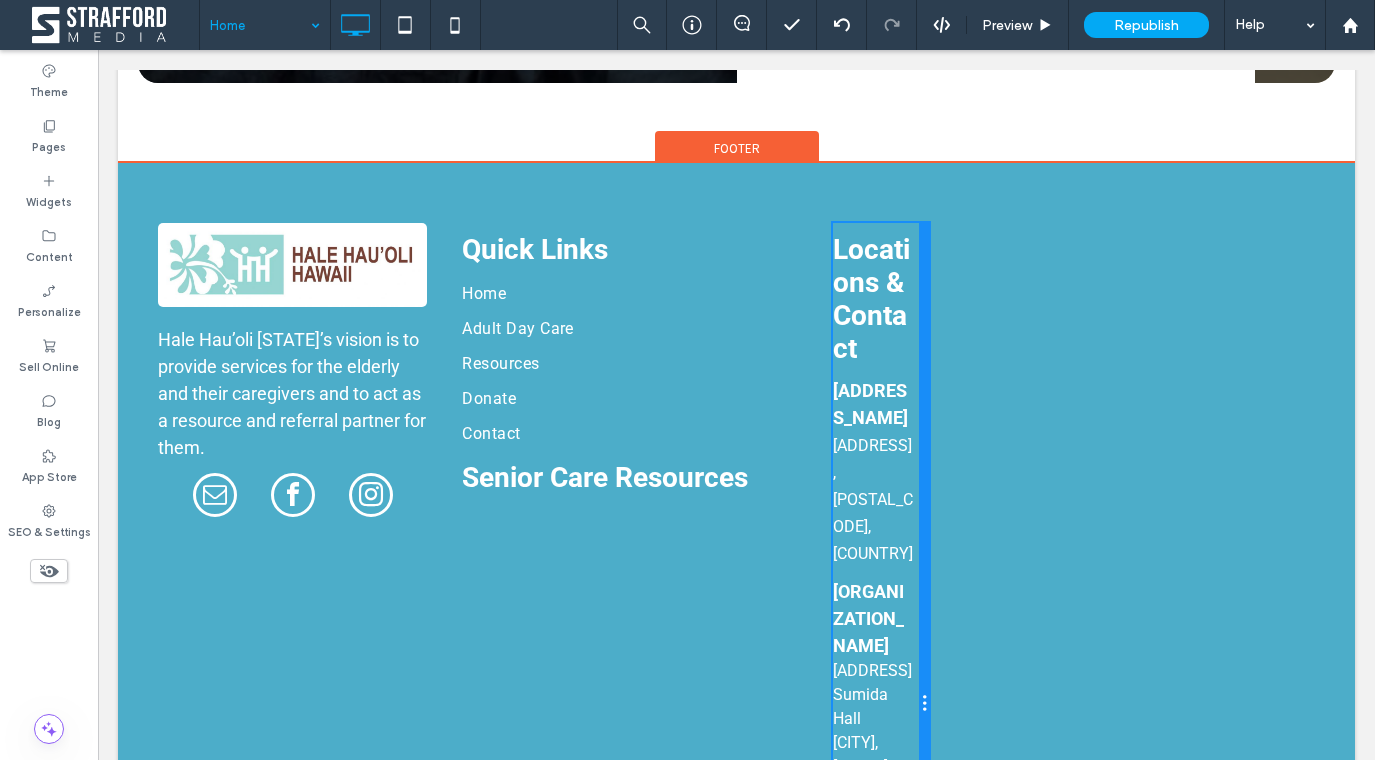 drag, startPoint x: 1022, startPoint y: 395, endPoint x: 1197, endPoint y: 398, distance: 175.02571 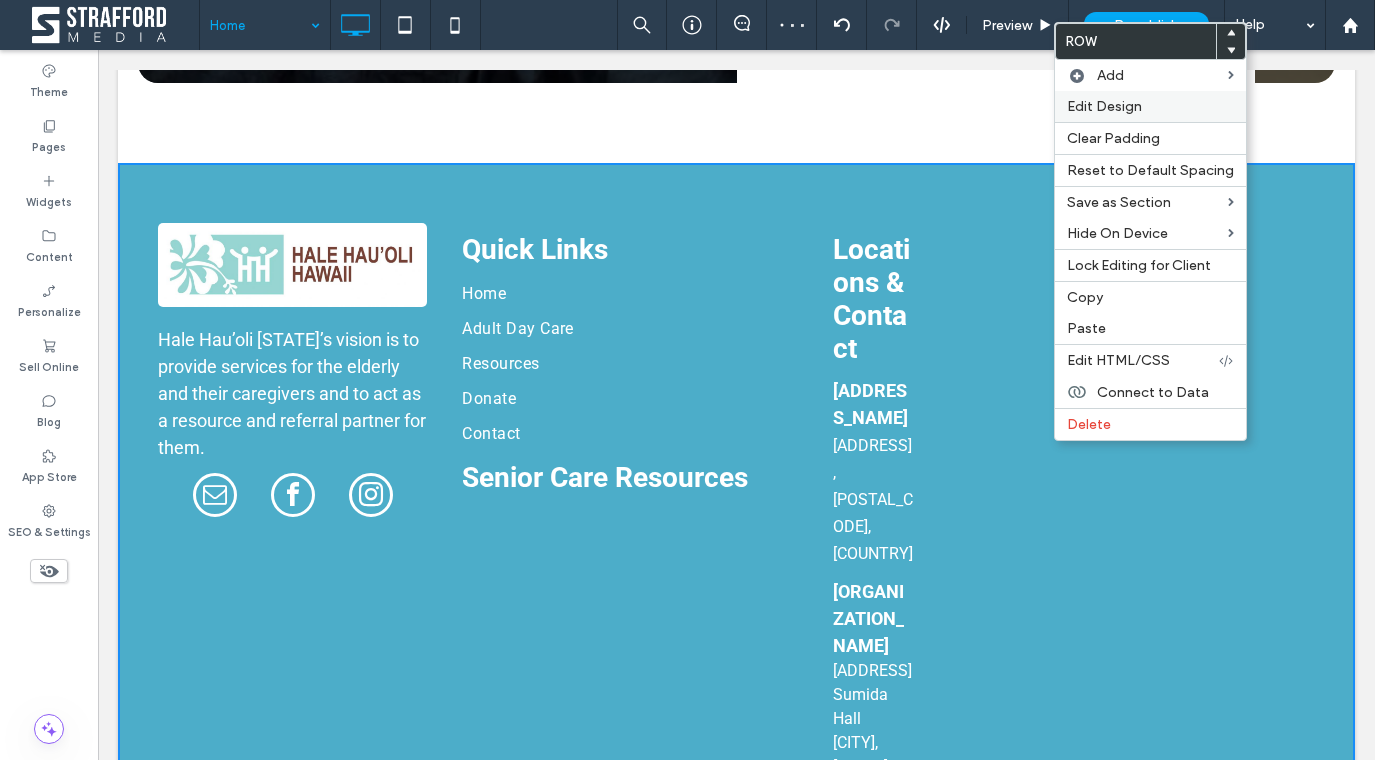click on "Edit Design" at bounding box center [1150, 106] 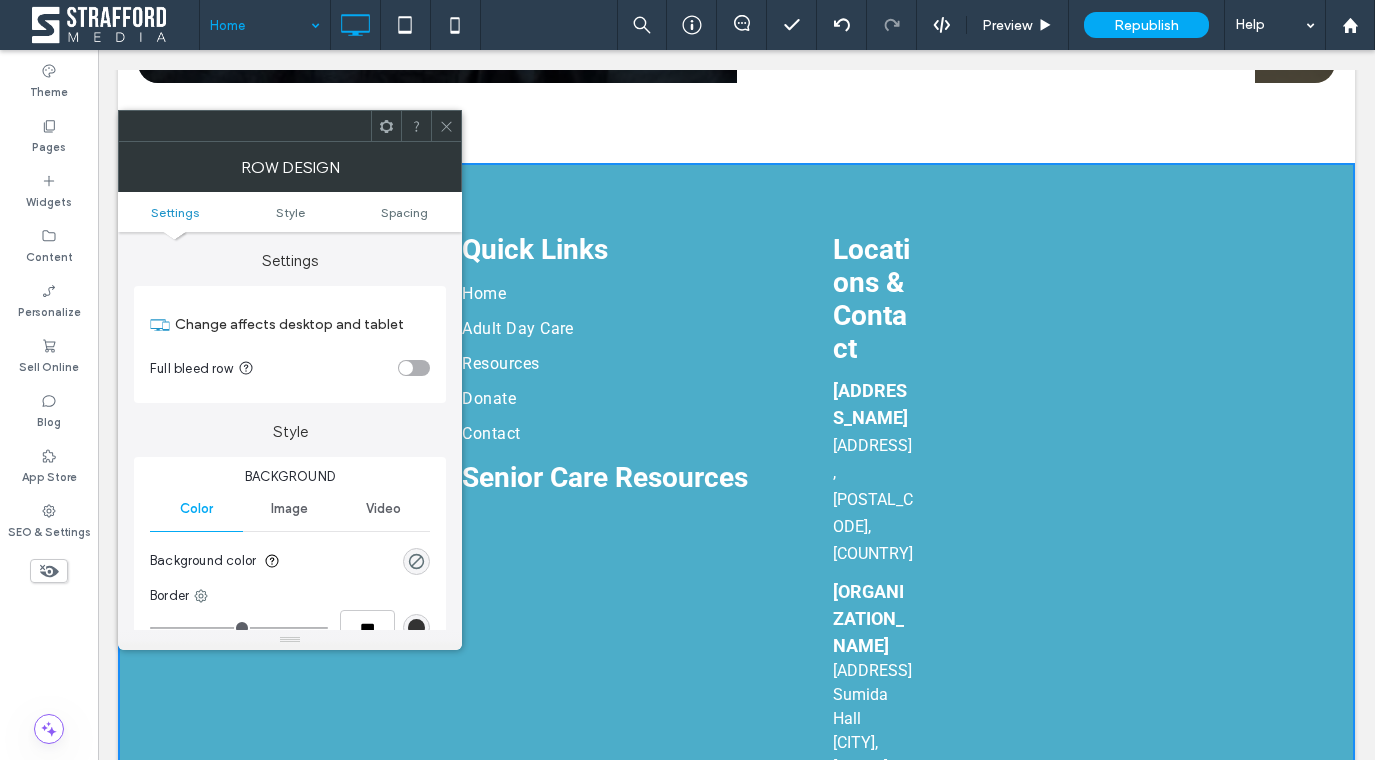 click on "Settings Style Spacing" at bounding box center (290, 212) 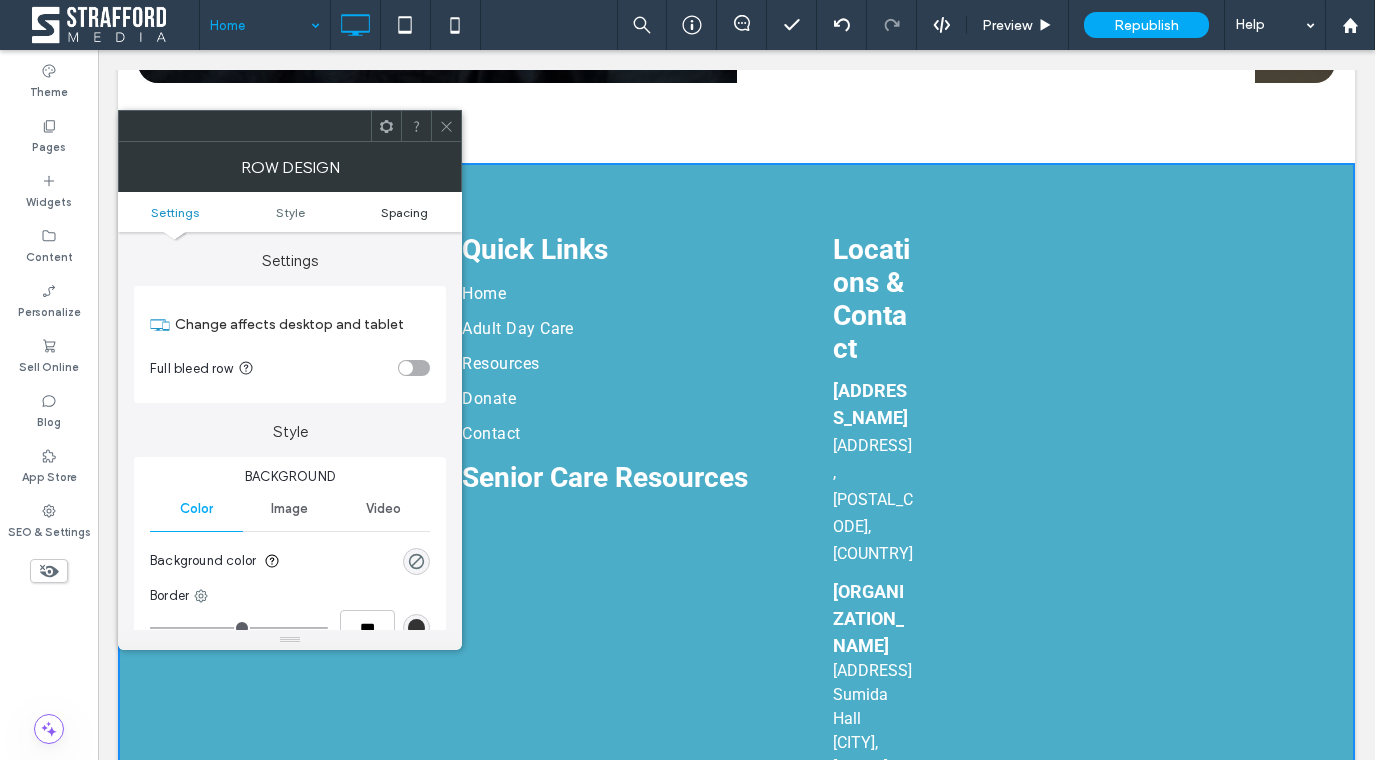click on "Spacing" at bounding box center [404, 212] 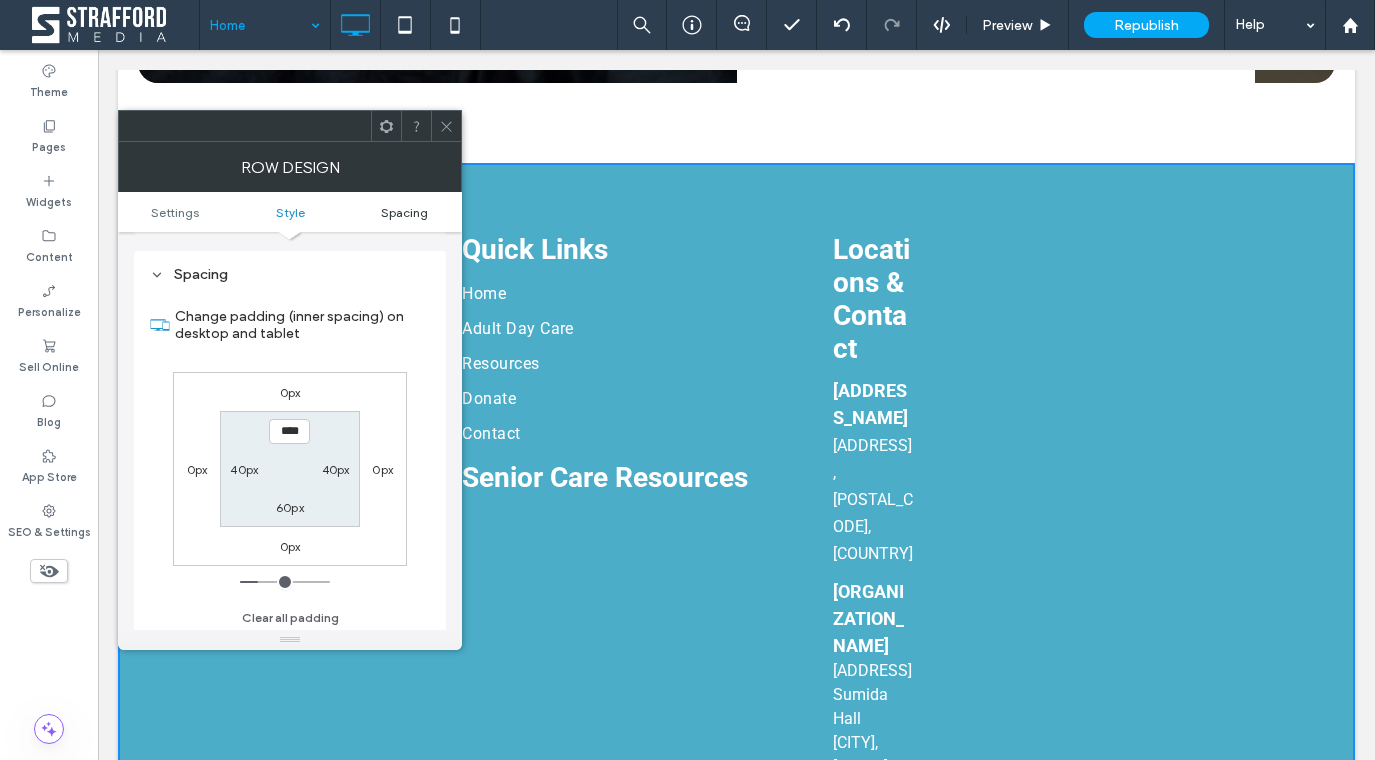 scroll, scrollTop: 503, scrollLeft: 0, axis: vertical 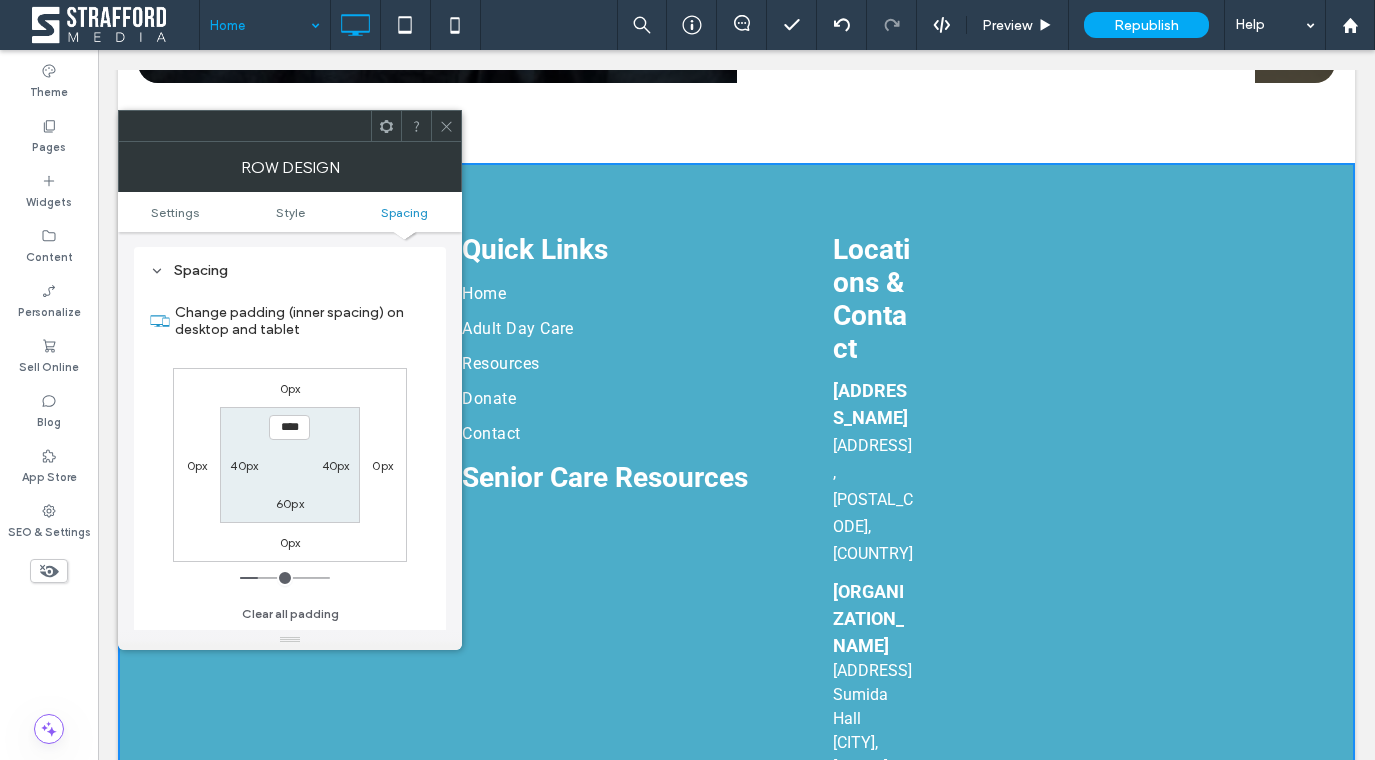 click 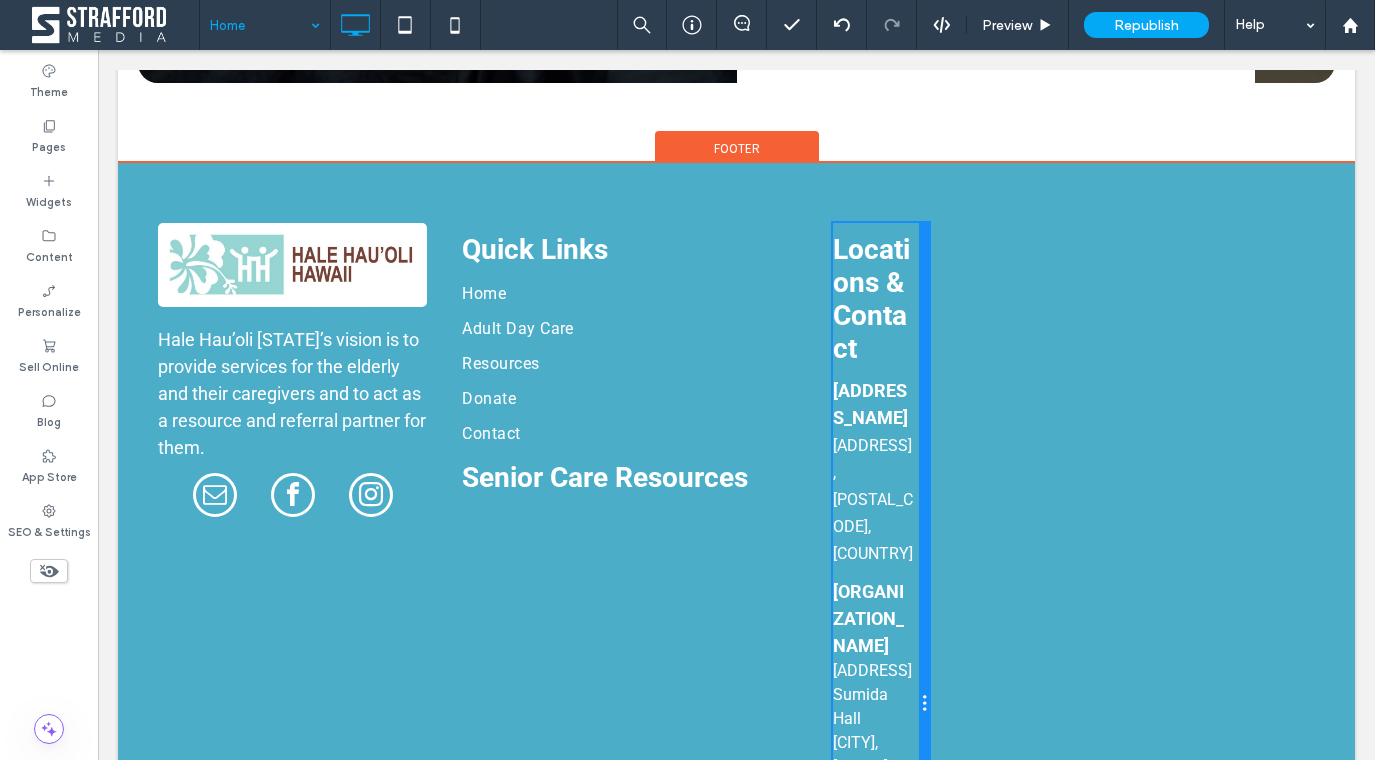 drag, startPoint x: 926, startPoint y: 546, endPoint x: 1248, endPoint y: 544, distance: 322.00623 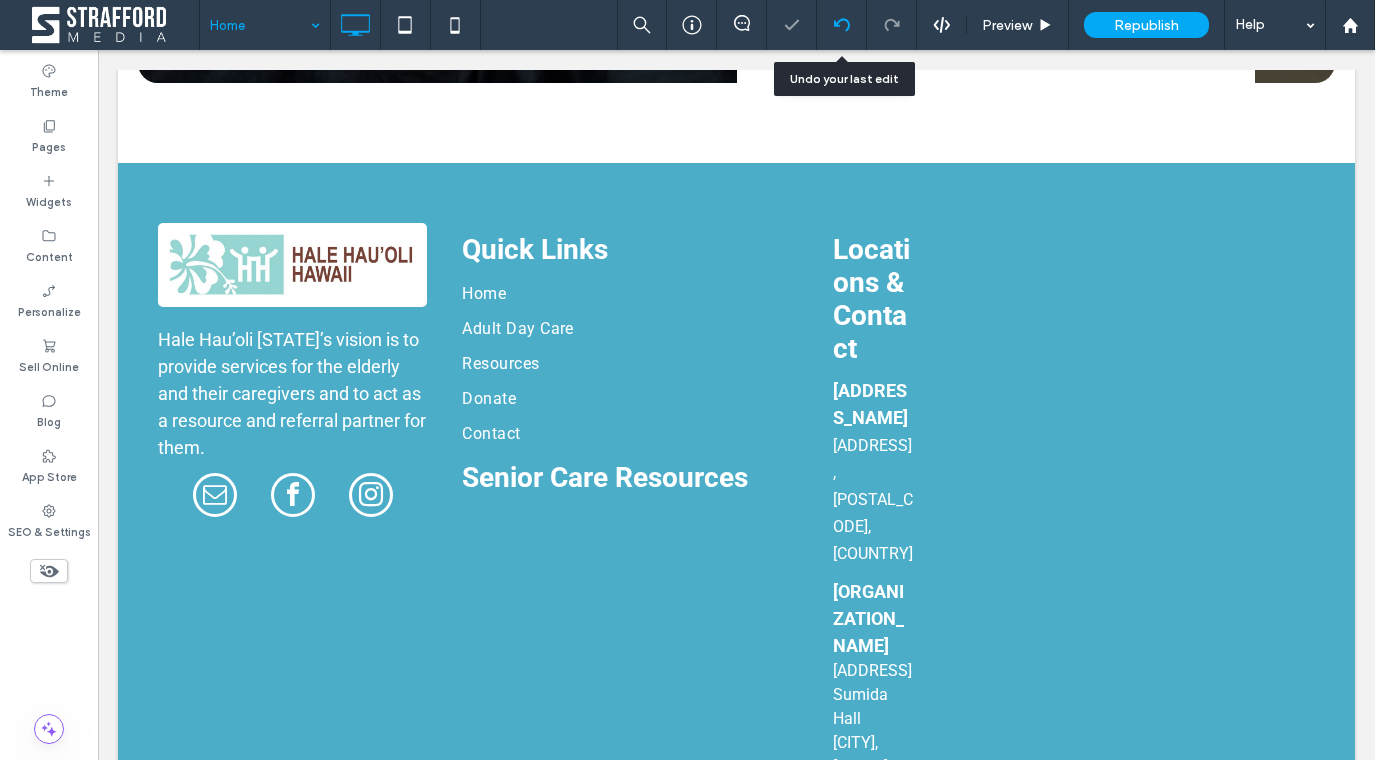 click 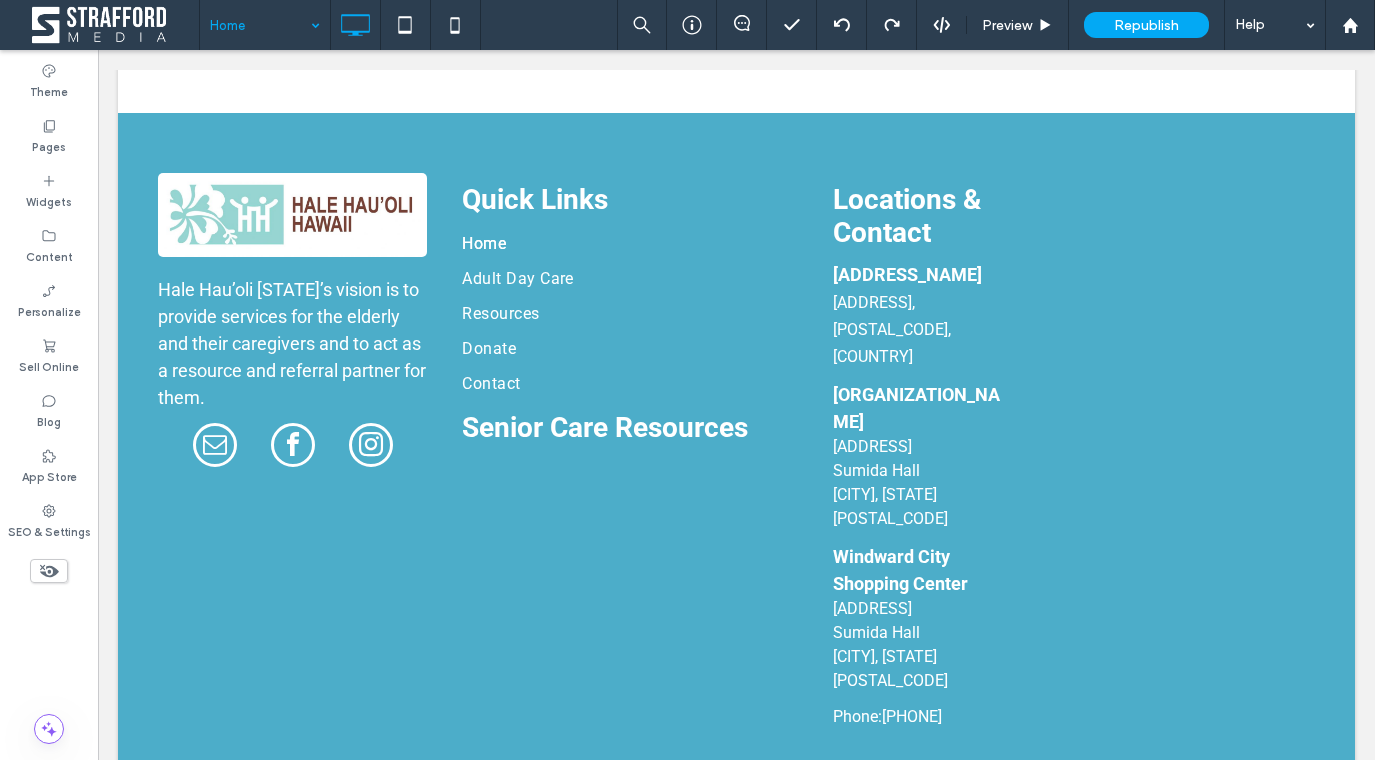 scroll, scrollTop: 5117, scrollLeft: 0, axis: vertical 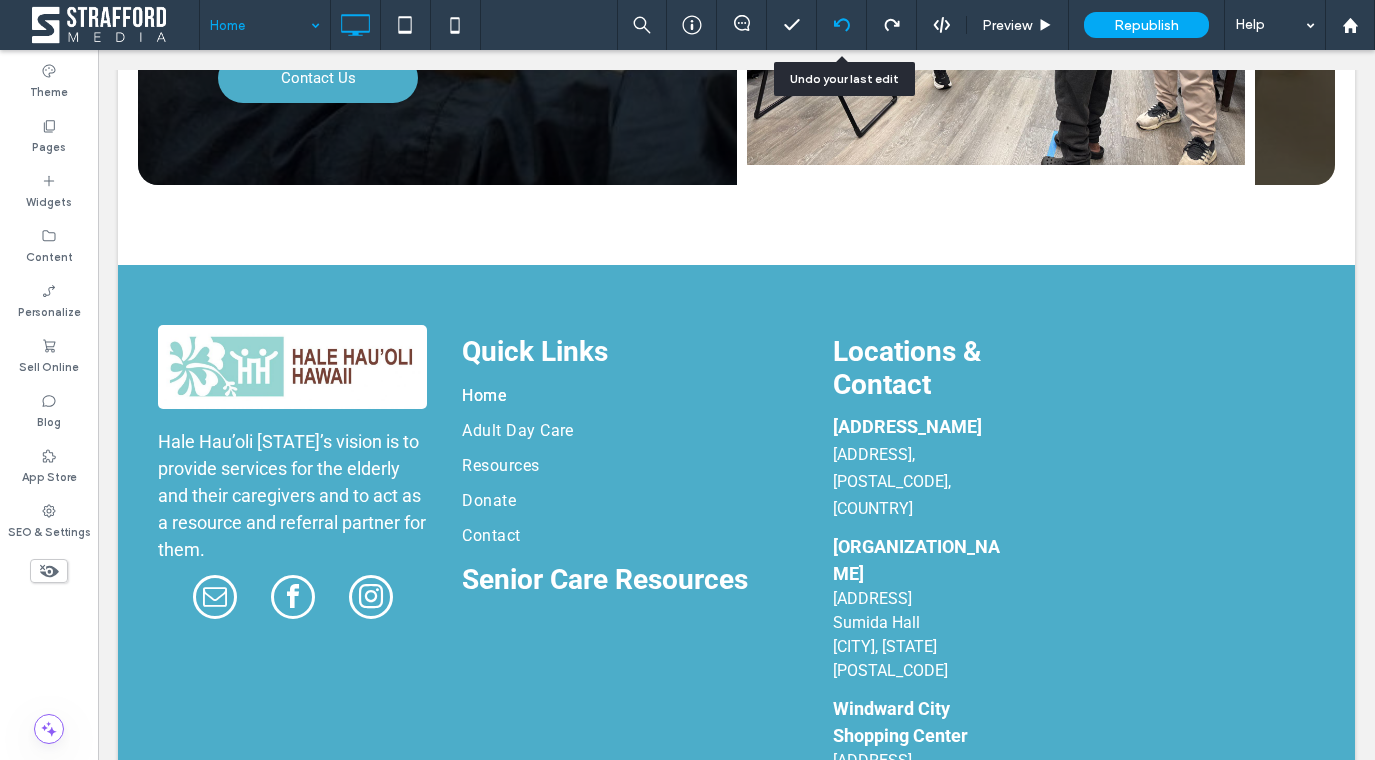 click 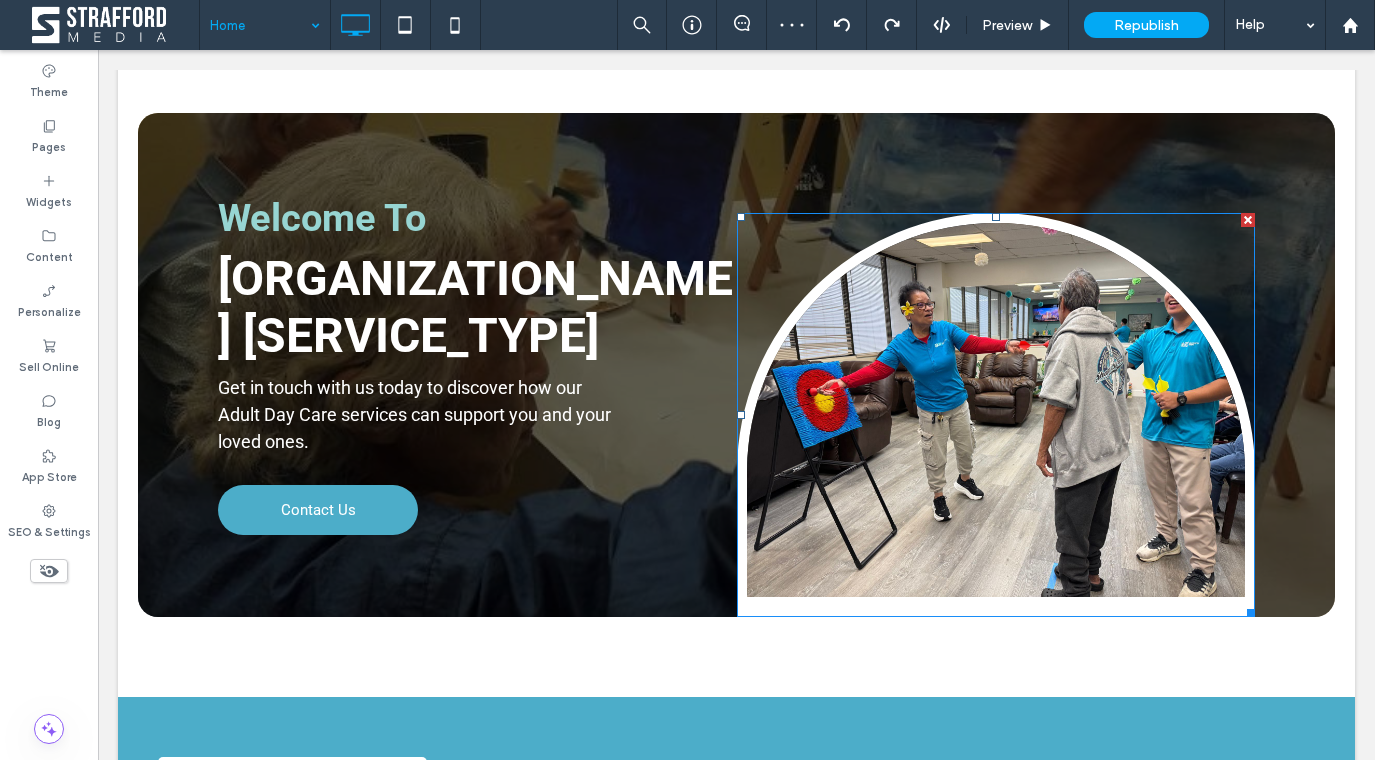 scroll, scrollTop: 5264, scrollLeft: 0, axis: vertical 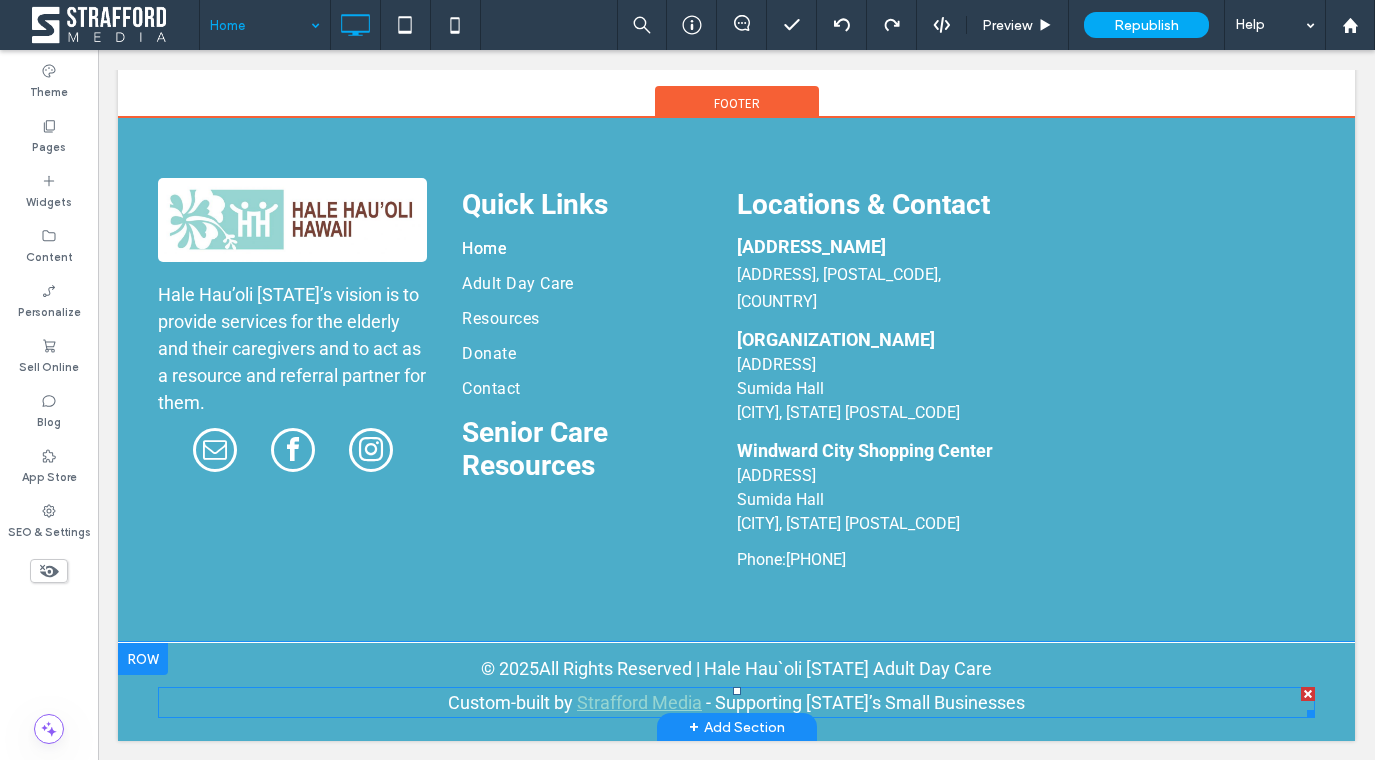 click on "- Supporting Hawaii's Small Businesses" at bounding box center (865, 702) 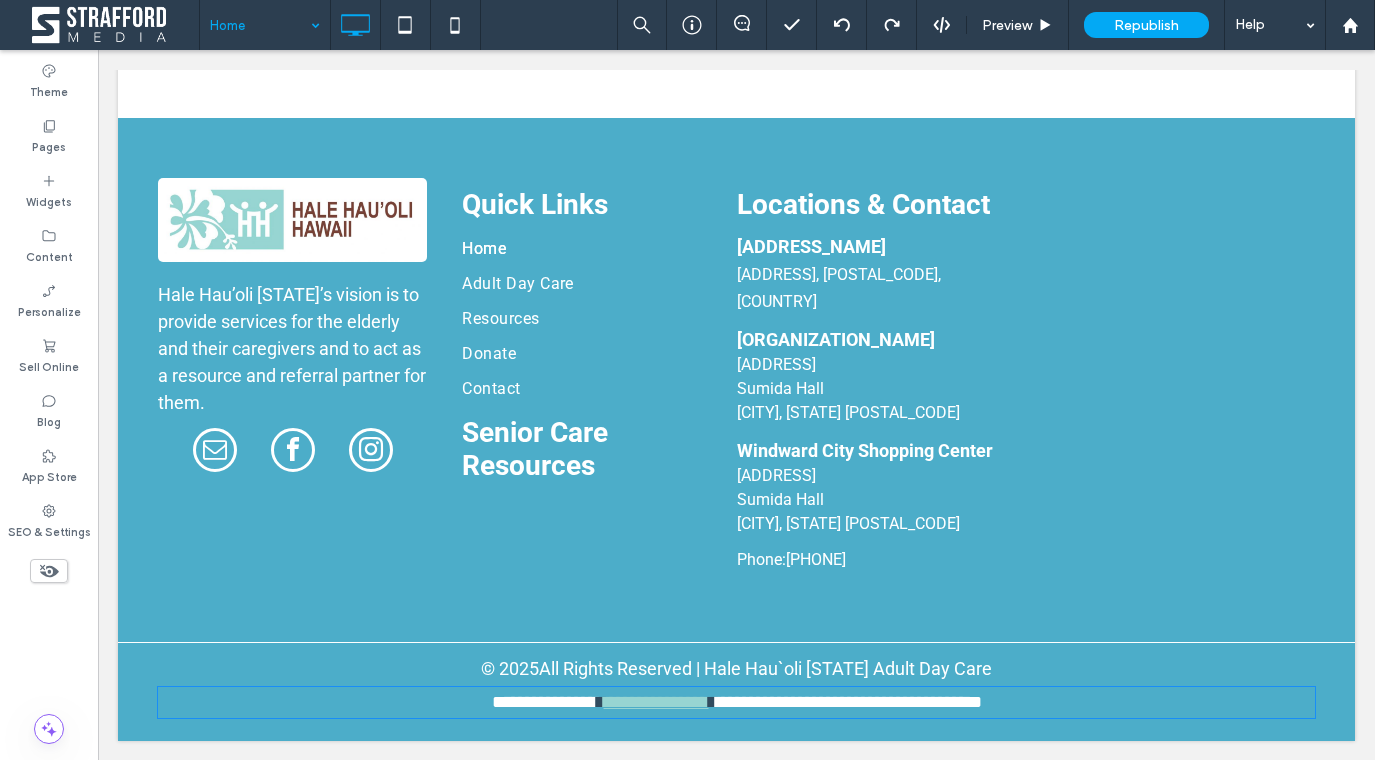 type on "******" 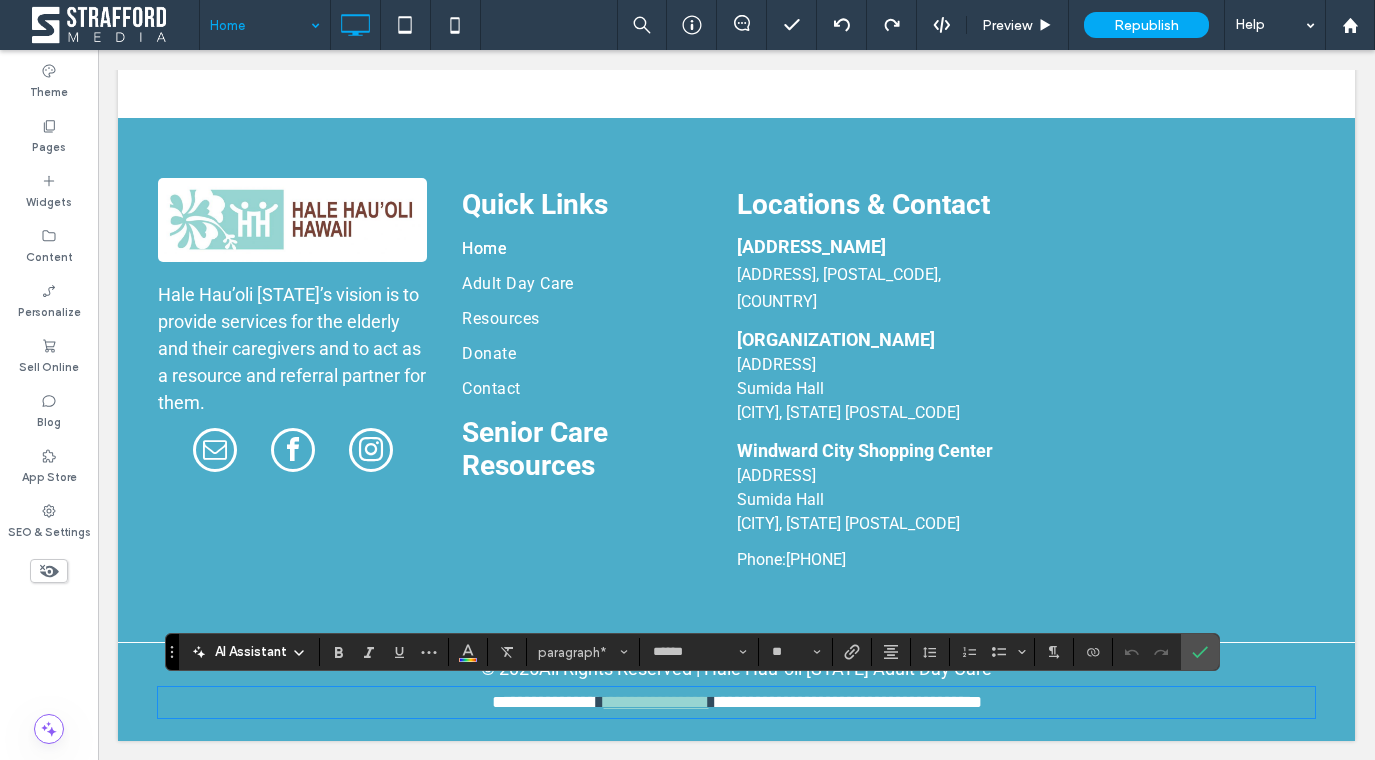 click on "**********" at bounding box center [736, 702] 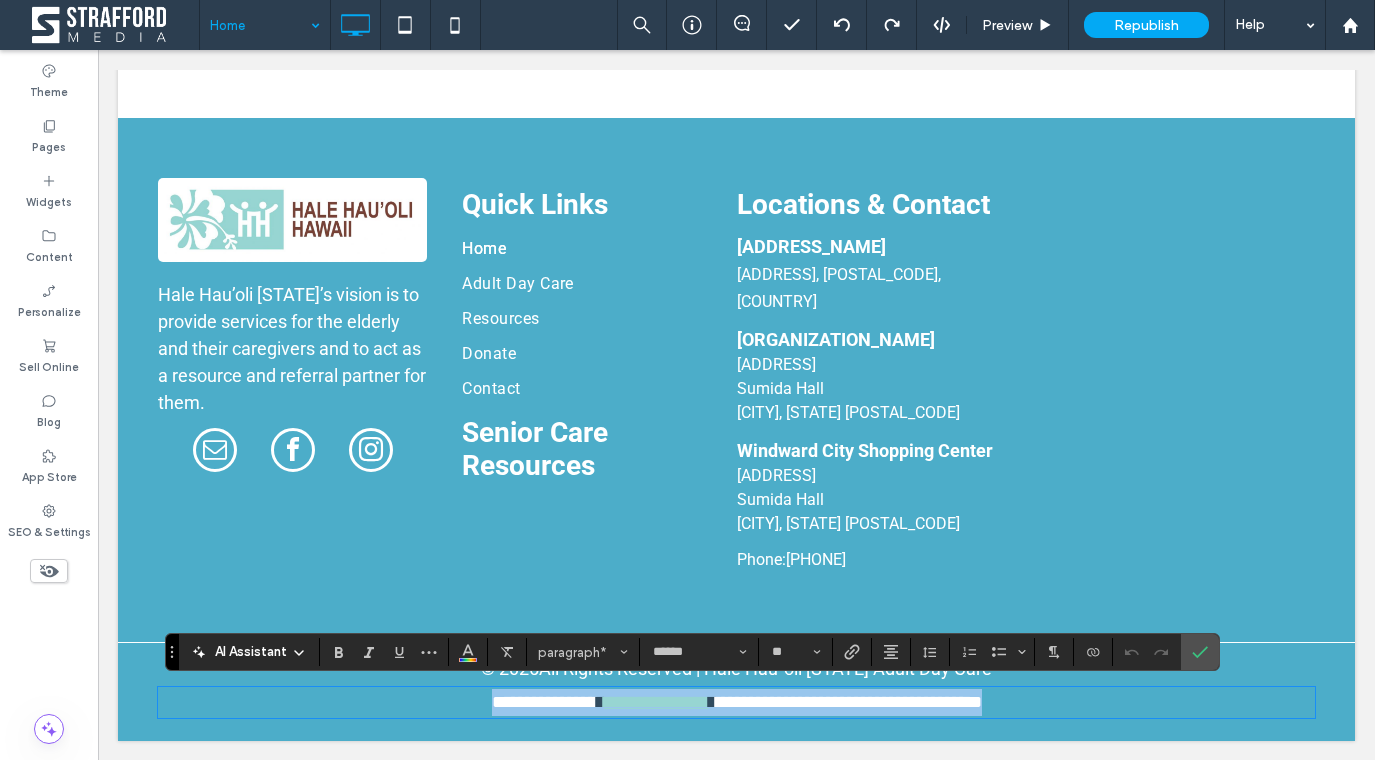 drag, startPoint x: 1054, startPoint y: 702, endPoint x: 419, endPoint y: 706, distance: 635.0126 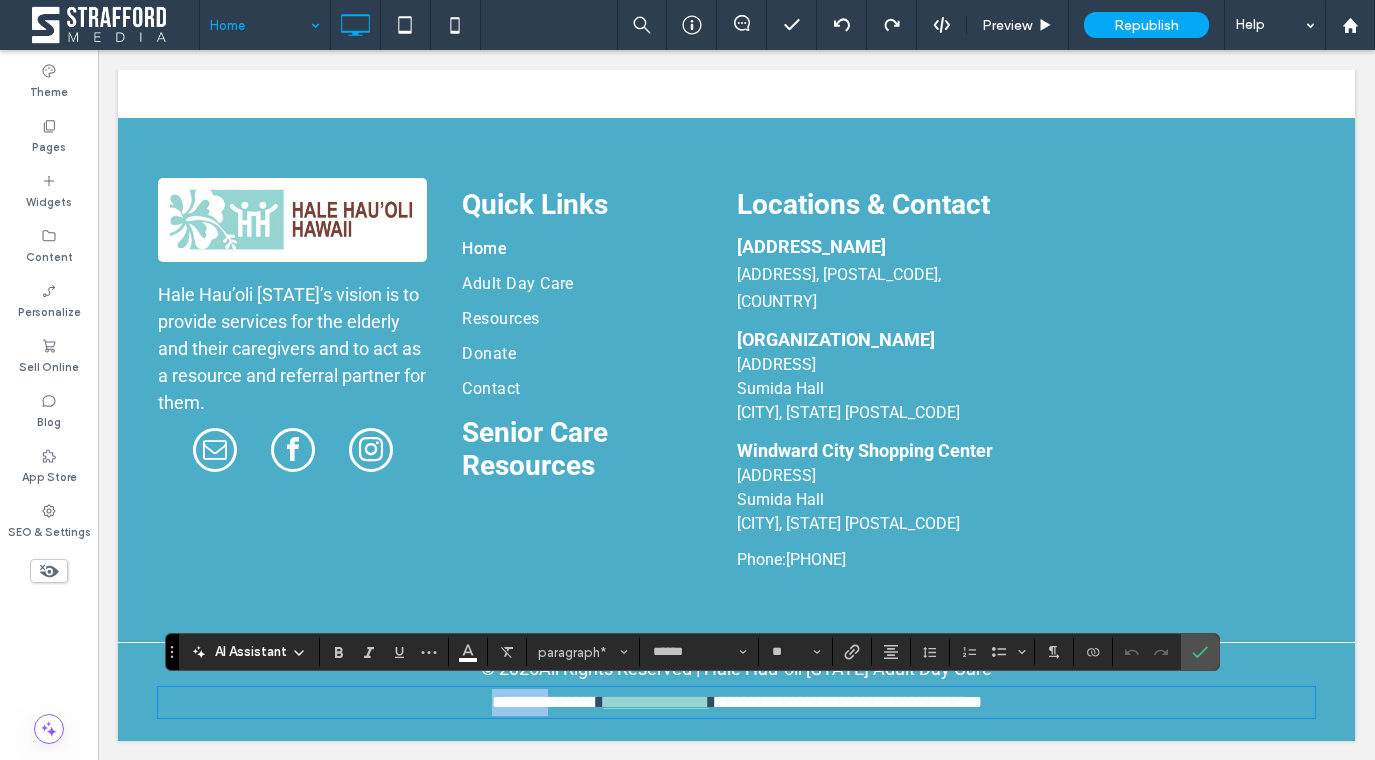 drag, startPoint x: 523, startPoint y: 705, endPoint x: 450, endPoint y: 705, distance: 73 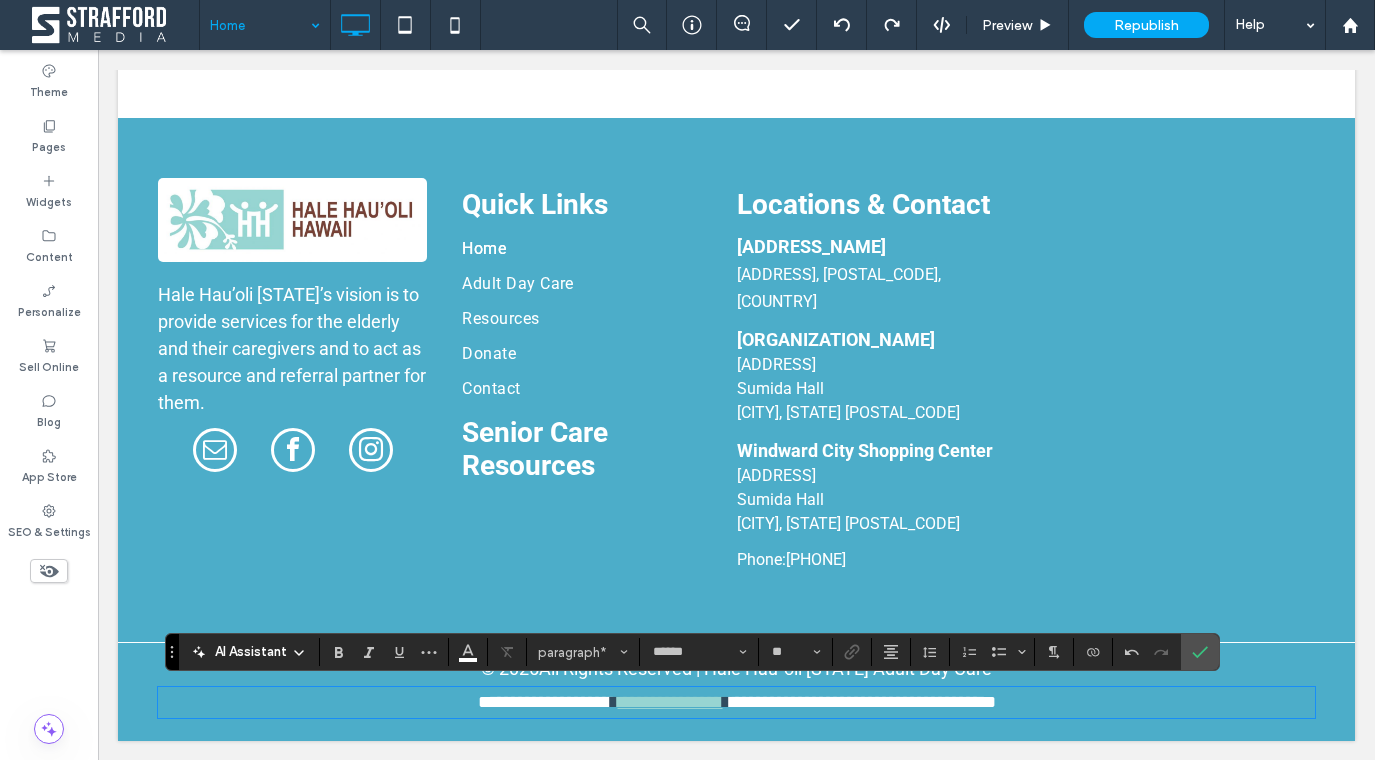 click on "**********" at bounding box center (863, 702) 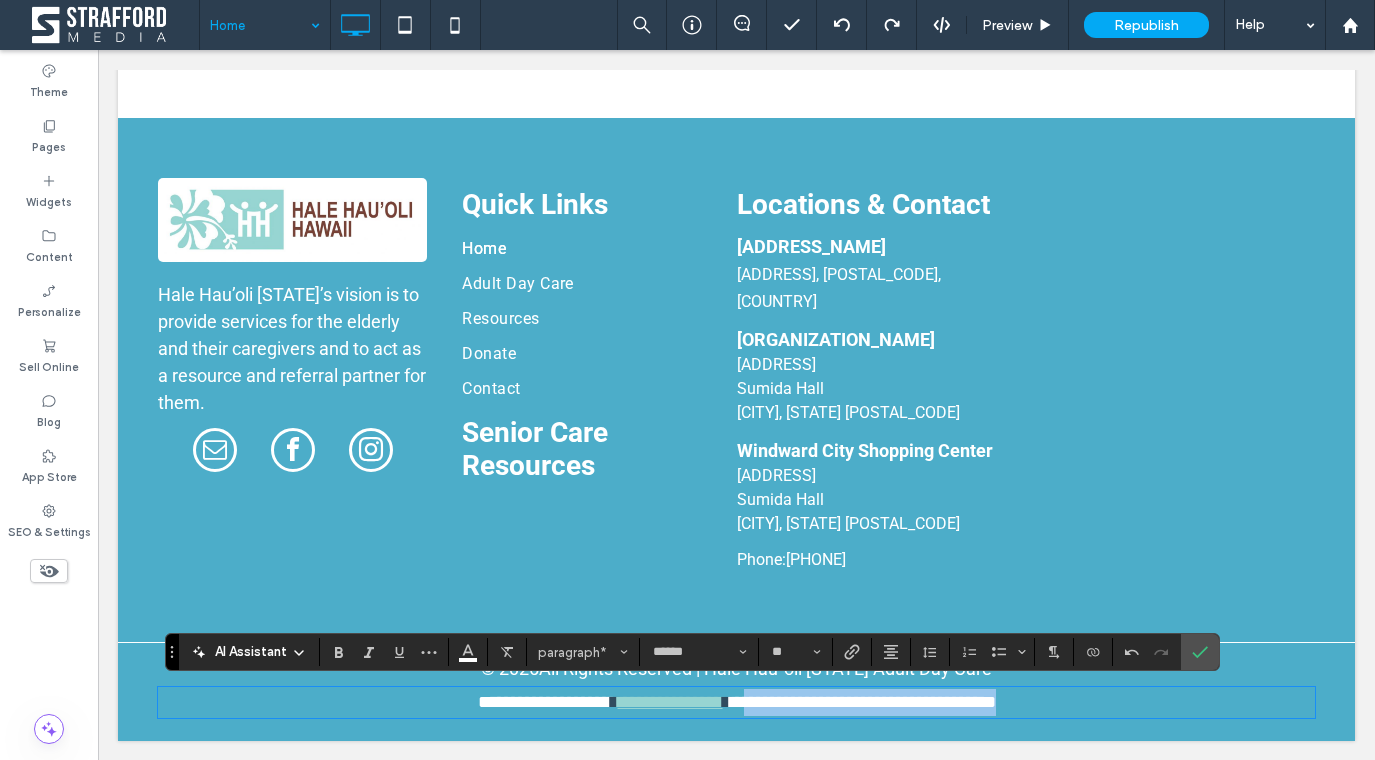 drag, startPoint x: 734, startPoint y: 705, endPoint x: 1047, endPoint y: 695, distance: 313.1597 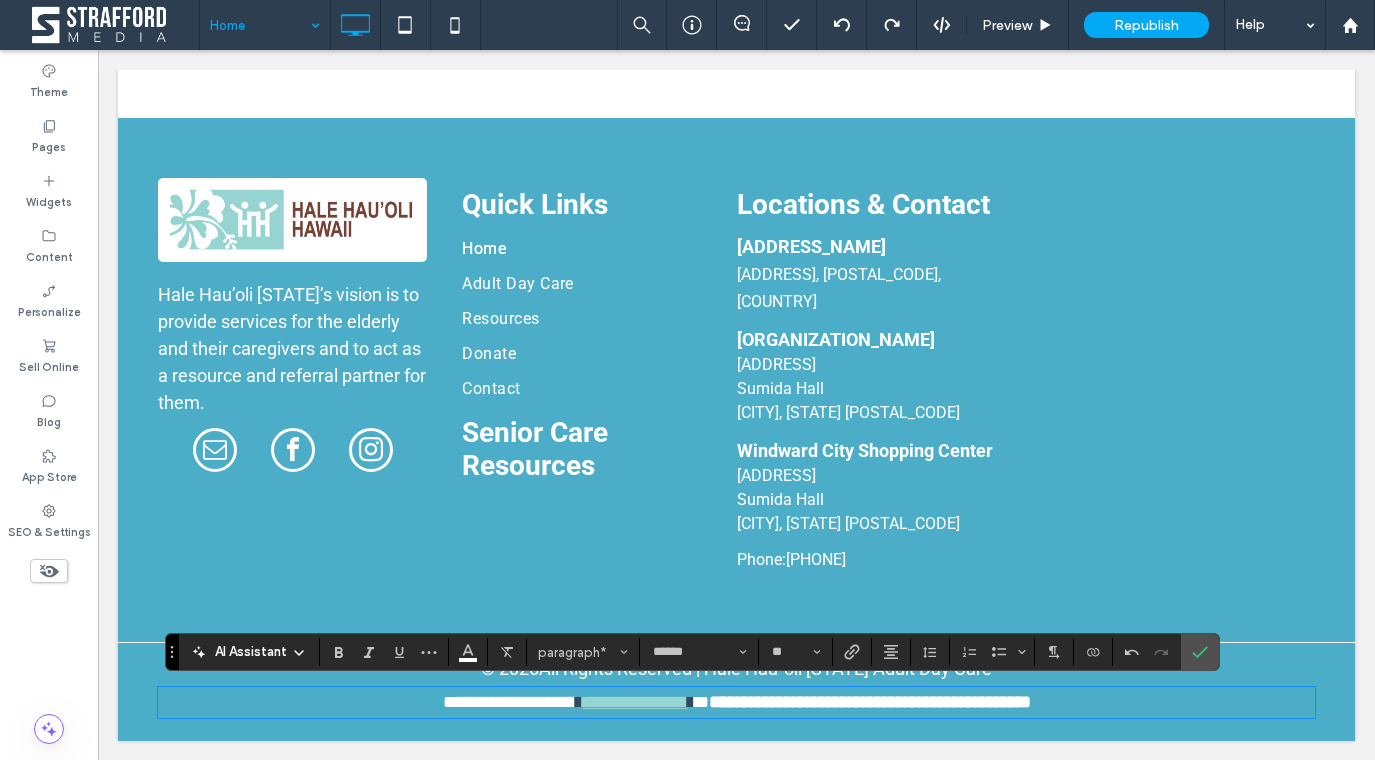 scroll, scrollTop: 0, scrollLeft: 0, axis: both 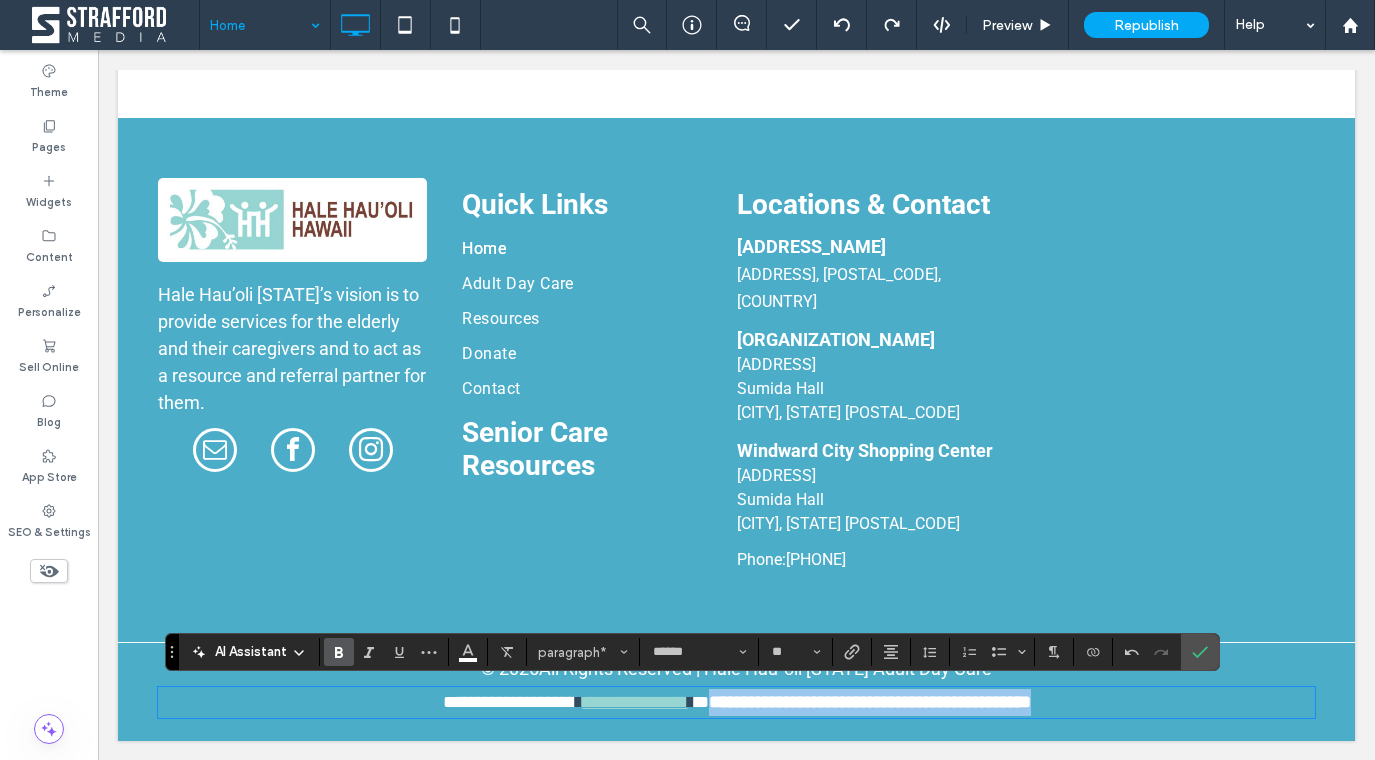 drag, startPoint x: 1102, startPoint y: 704, endPoint x: 687, endPoint y: 706, distance: 415.00482 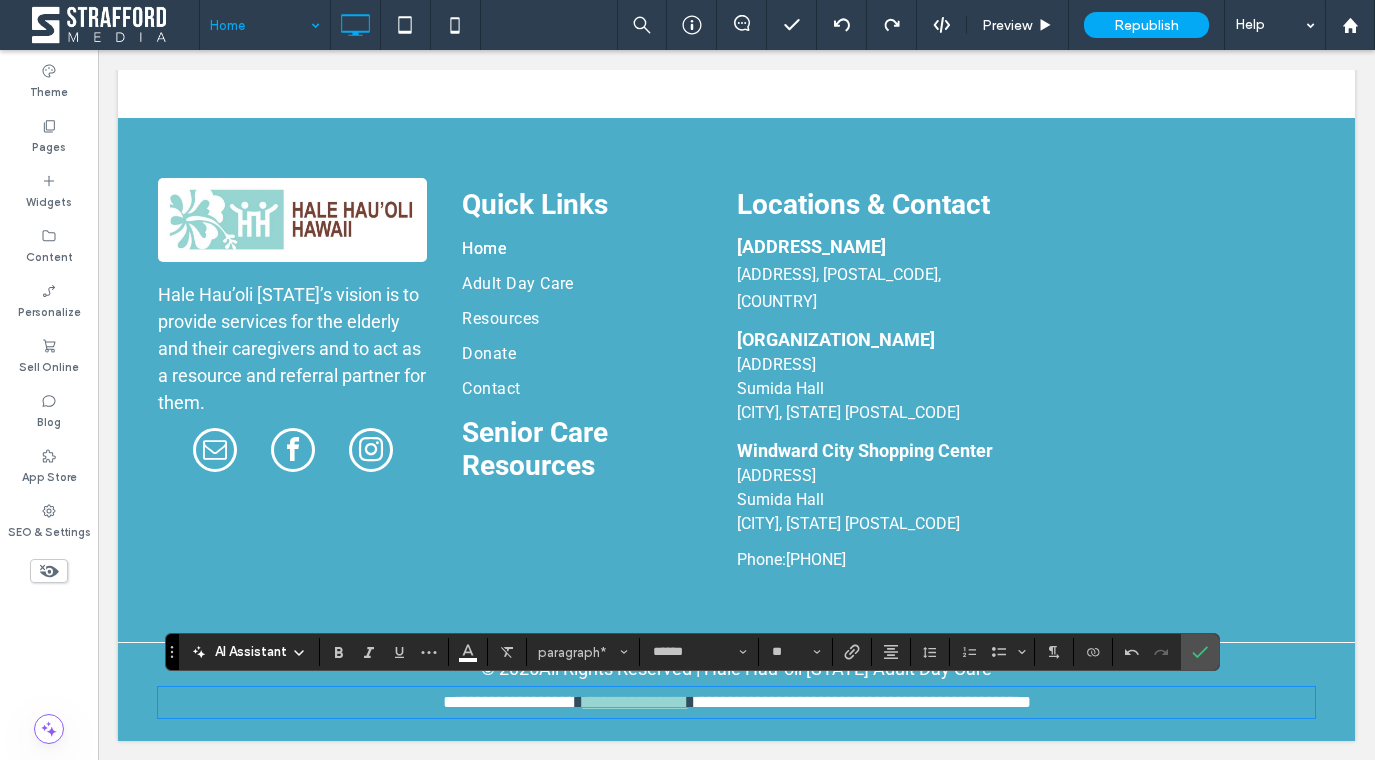click on "**********" at bounding box center [509, 702] 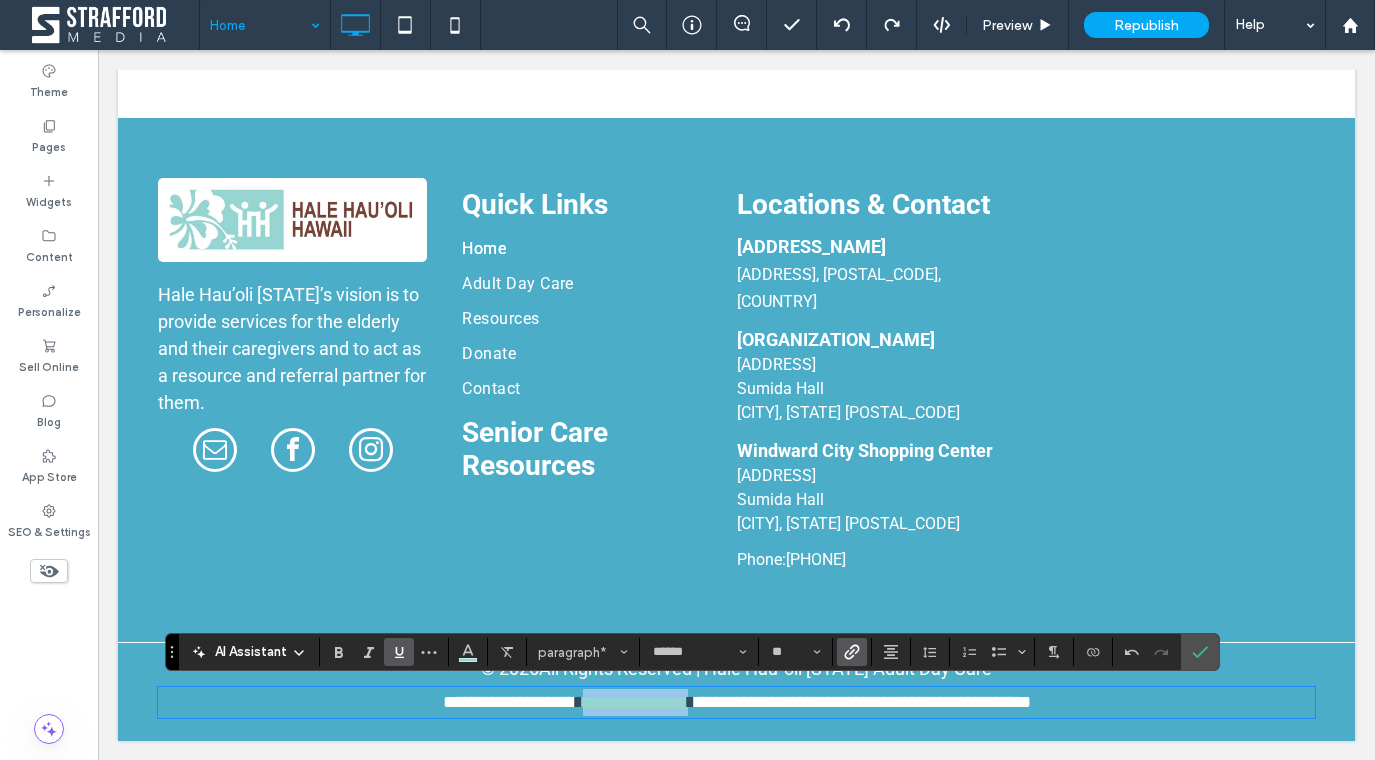 drag, startPoint x: 677, startPoint y: 706, endPoint x: 552, endPoint y: 712, distance: 125.14392 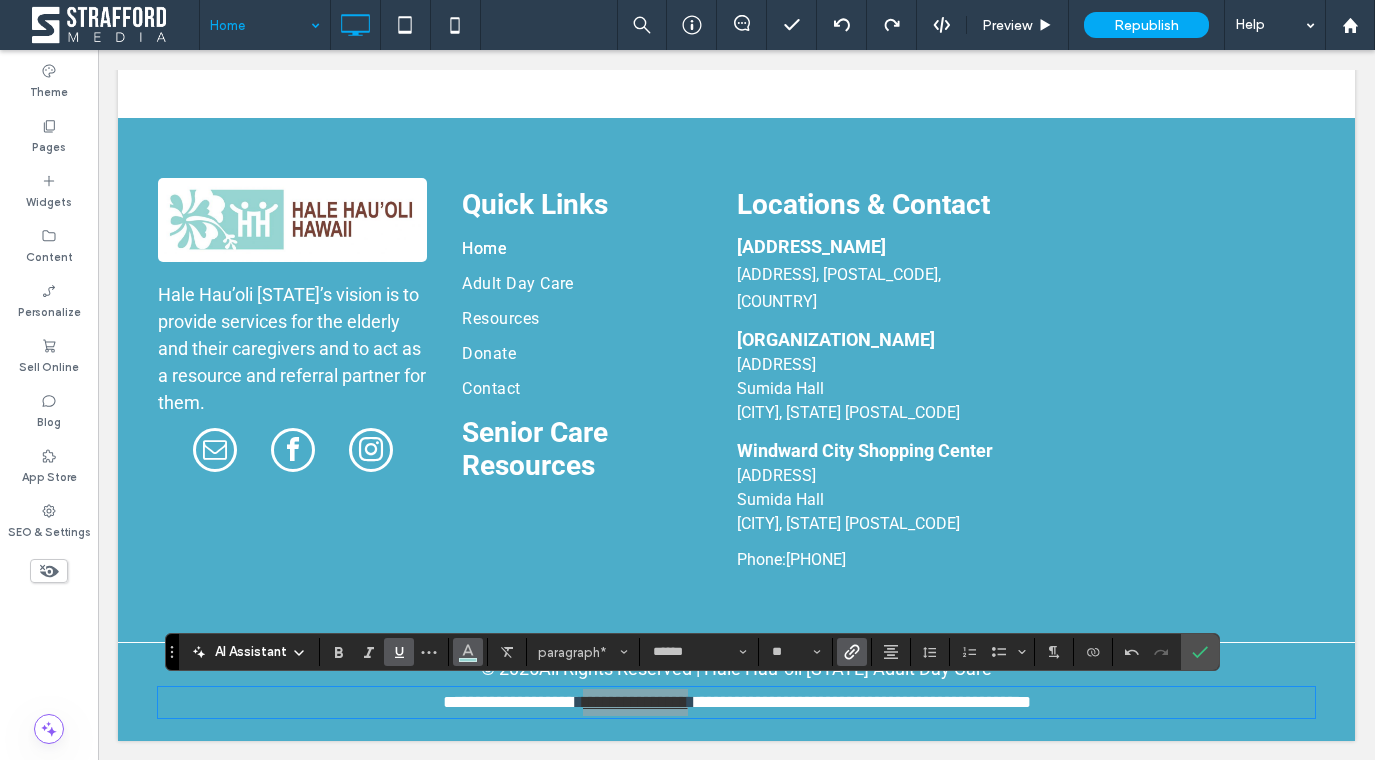 click 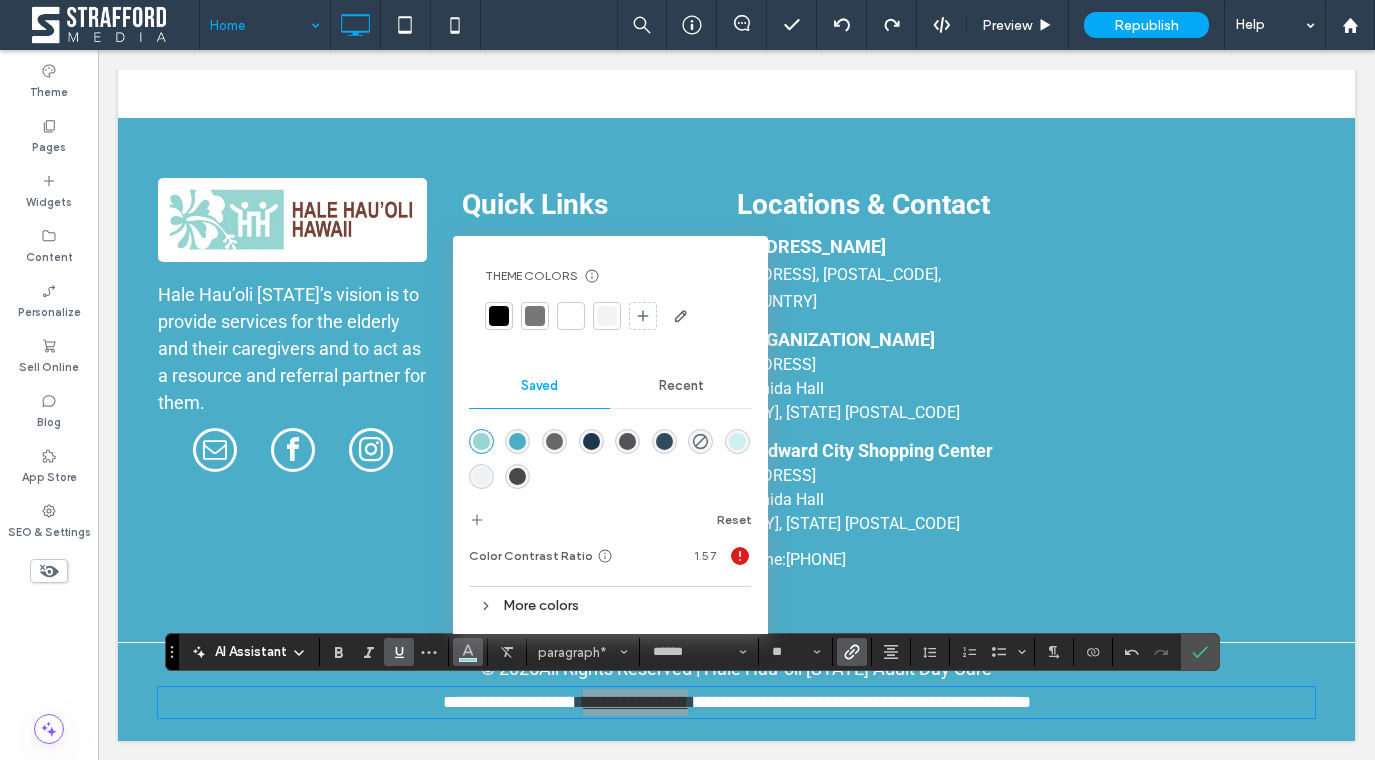 click at bounding box center (737, 441) 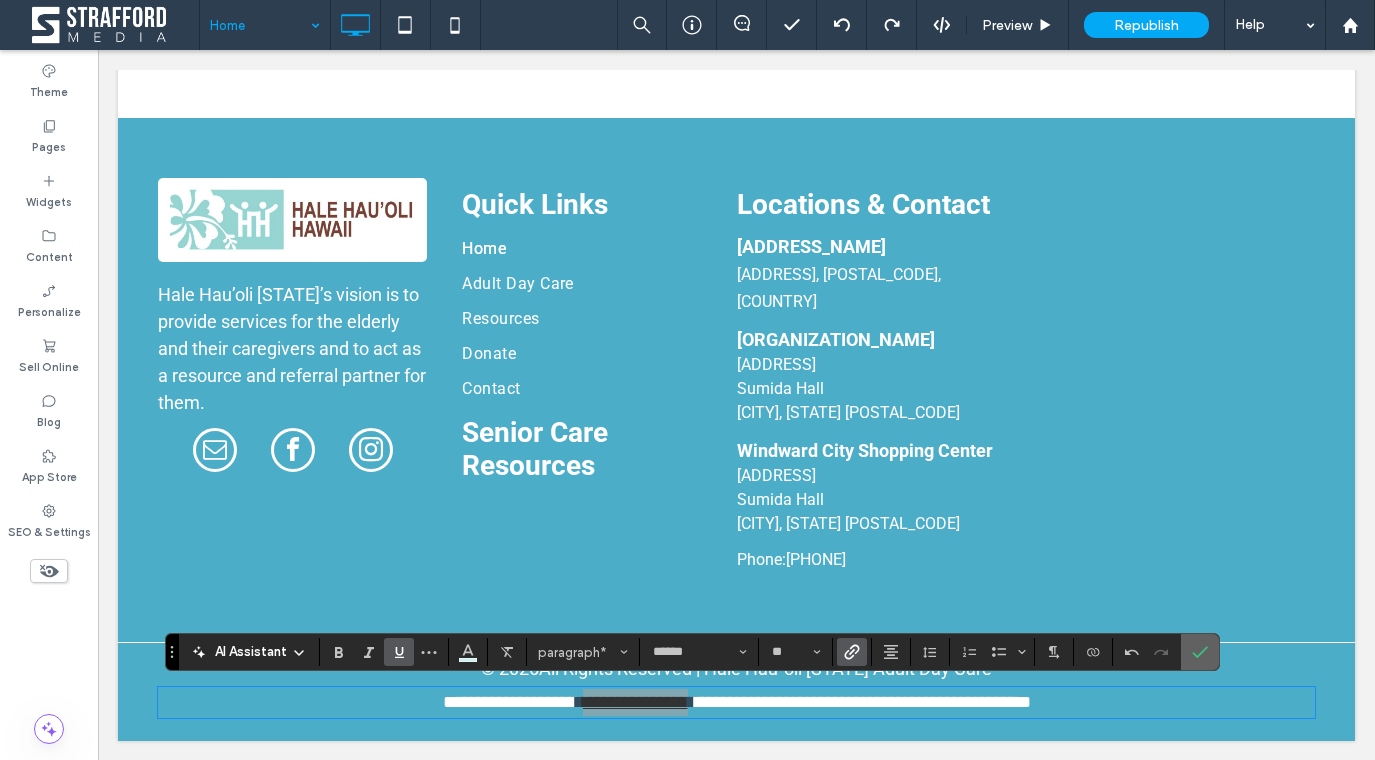 click 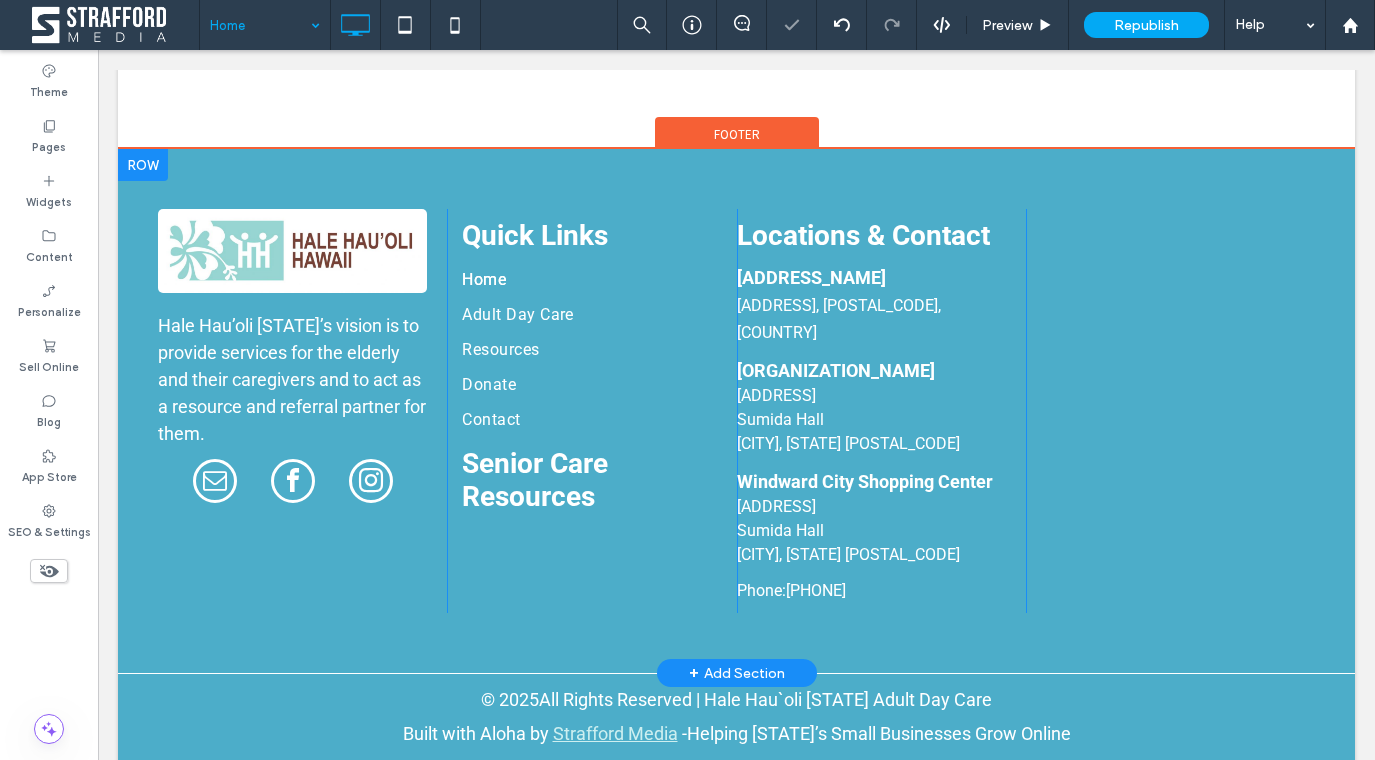 scroll, scrollTop: 5243, scrollLeft: 0, axis: vertical 